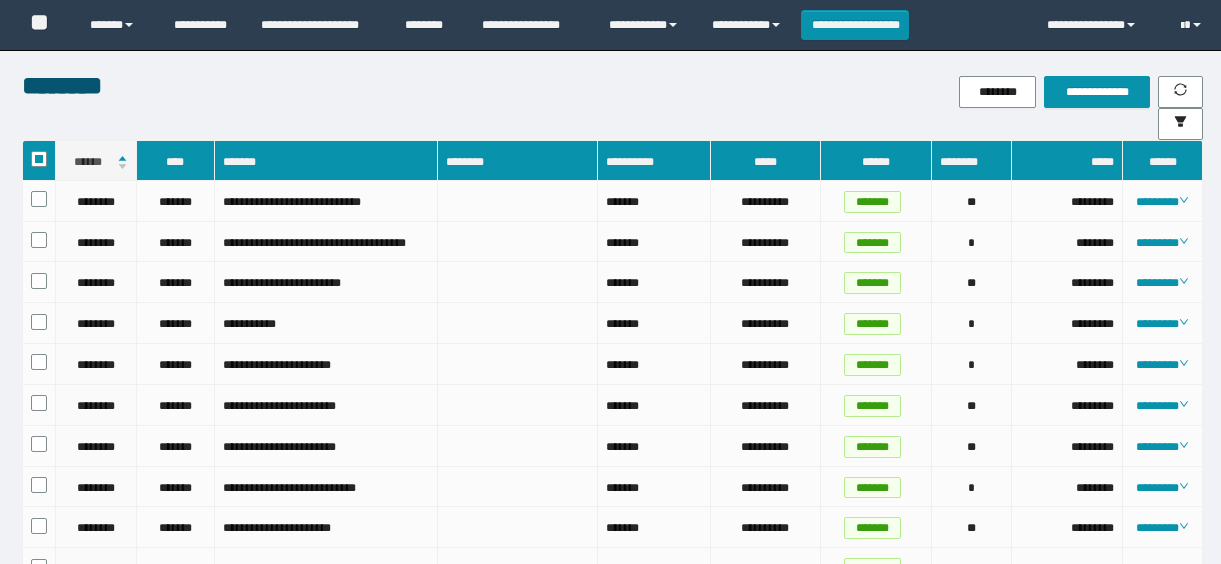scroll, scrollTop: 1334, scrollLeft: 0, axis: vertical 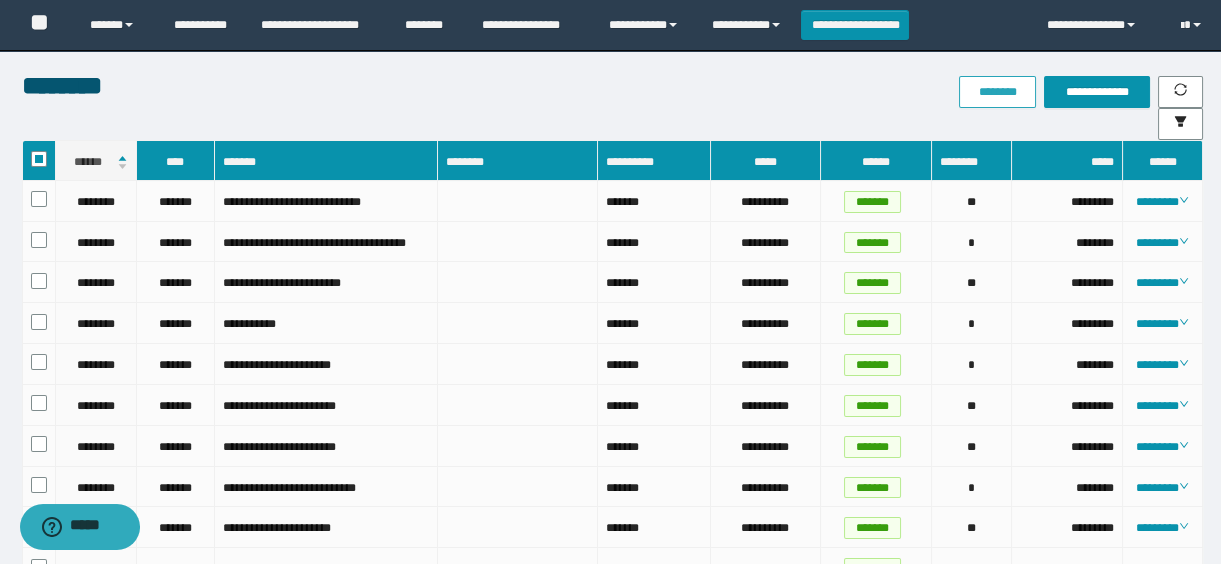 click on "********" at bounding box center (997, 92) 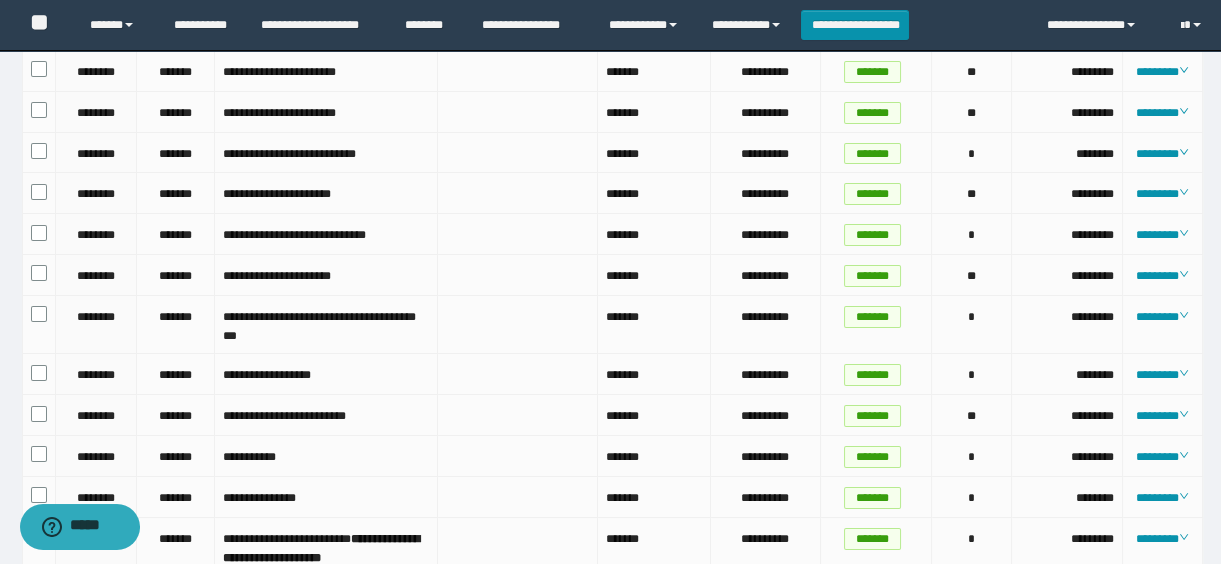 scroll, scrollTop: 0, scrollLeft: 0, axis: both 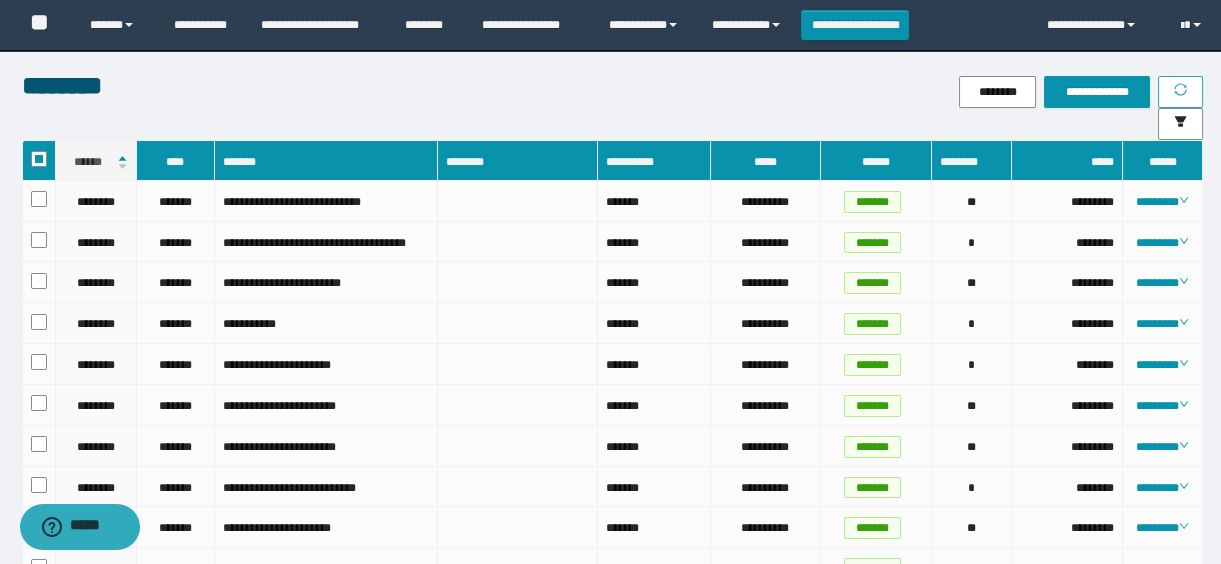 click 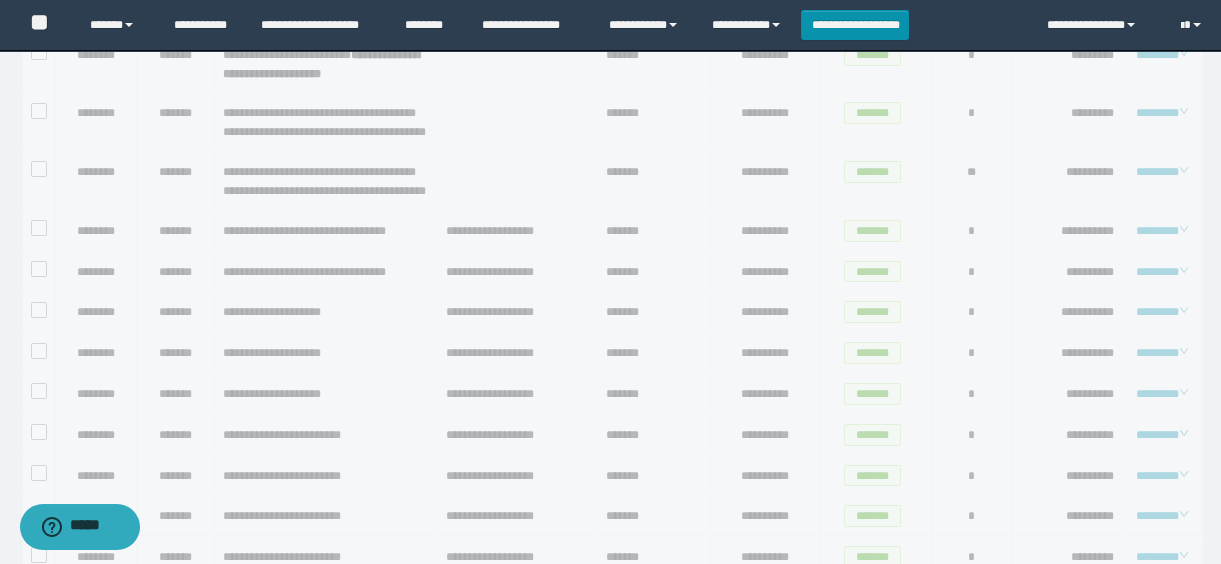 scroll, scrollTop: 1334, scrollLeft: 0, axis: vertical 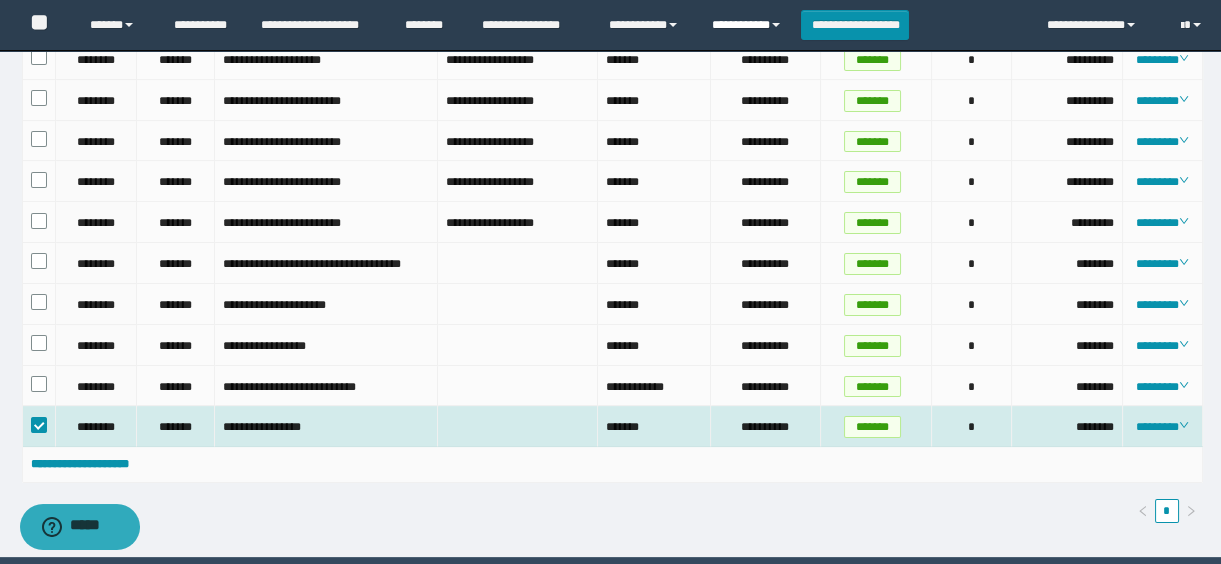 drag, startPoint x: 720, startPoint y: 2, endPoint x: 724, endPoint y: 29, distance: 27.294687 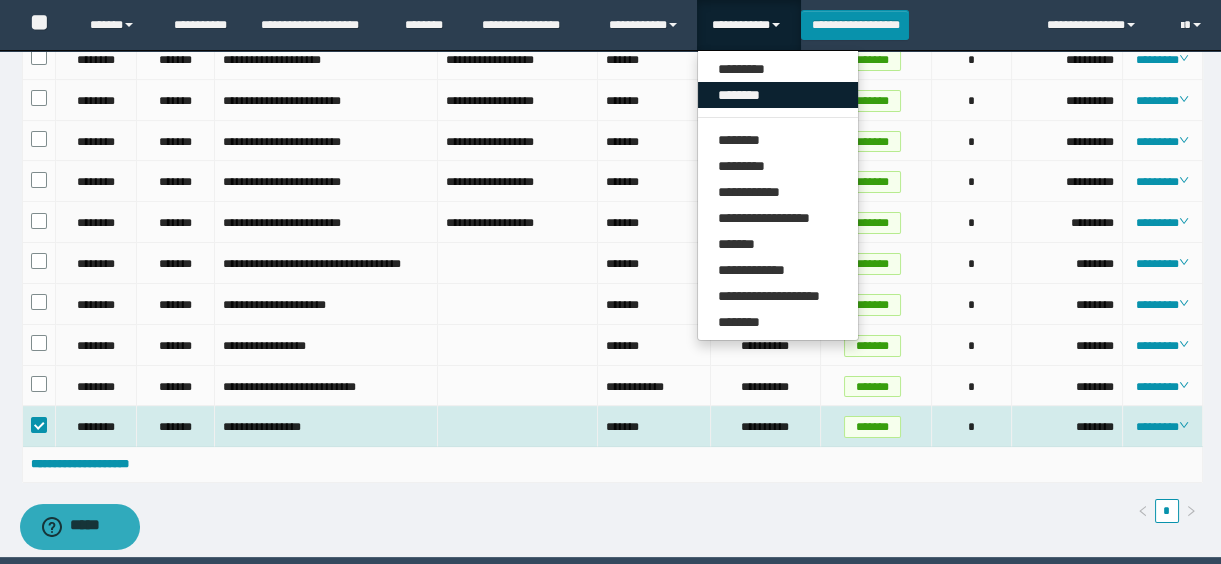 click on "********" at bounding box center (778, 95) 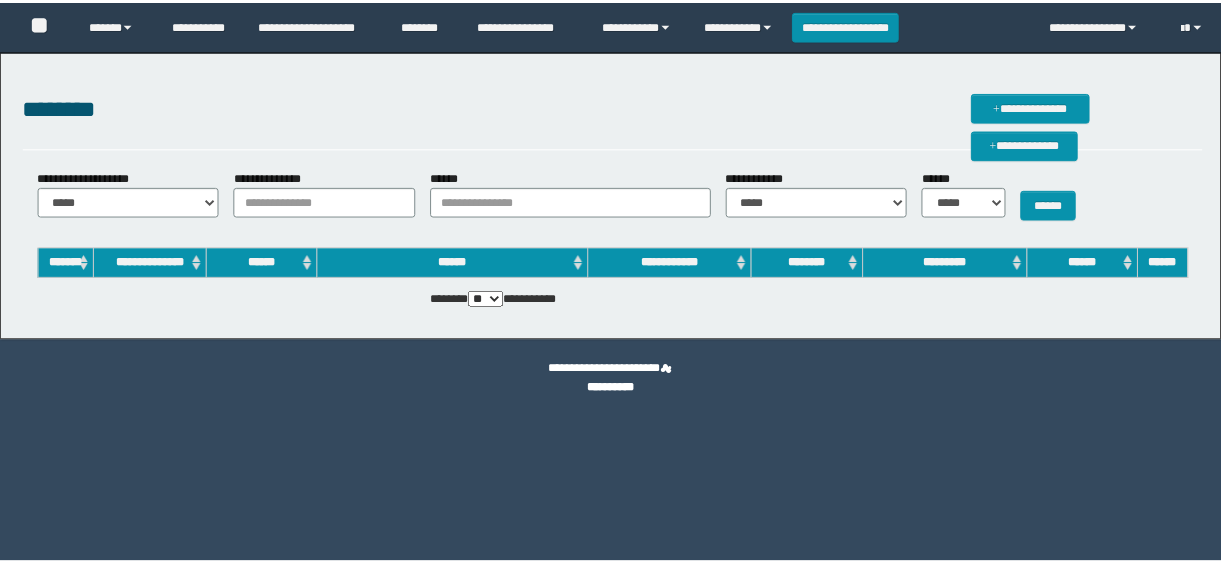 scroll, scrollTop: 0, scrollLeft: 0, axis: both 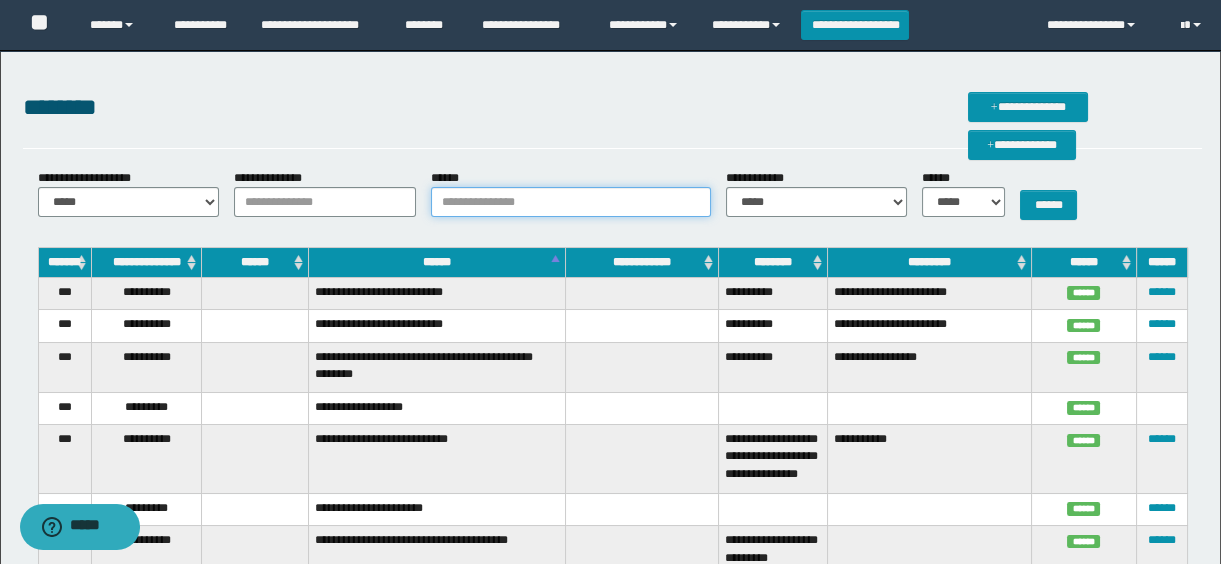 click on "******" at bounding box center (571, 202) 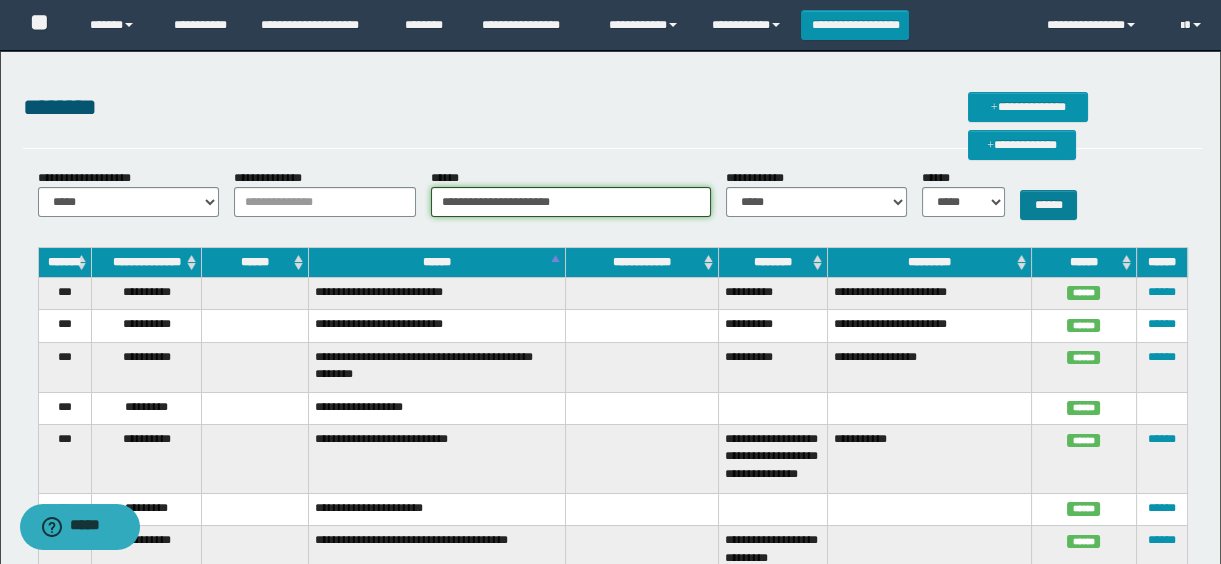 type on "**********" 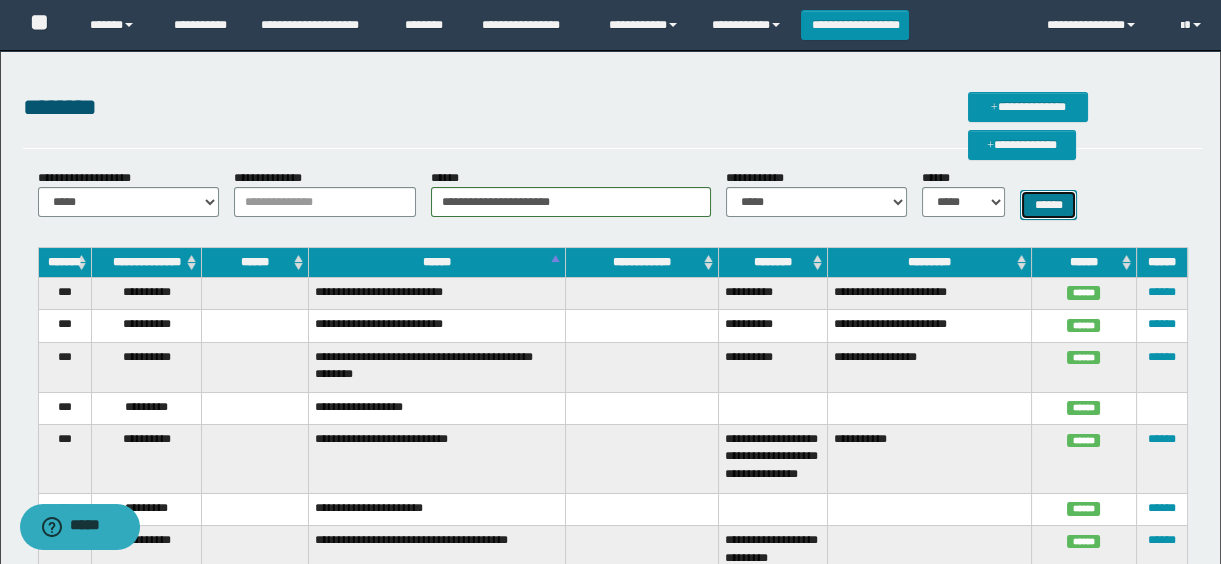 click on "******" at bounding box center [1048, 205] 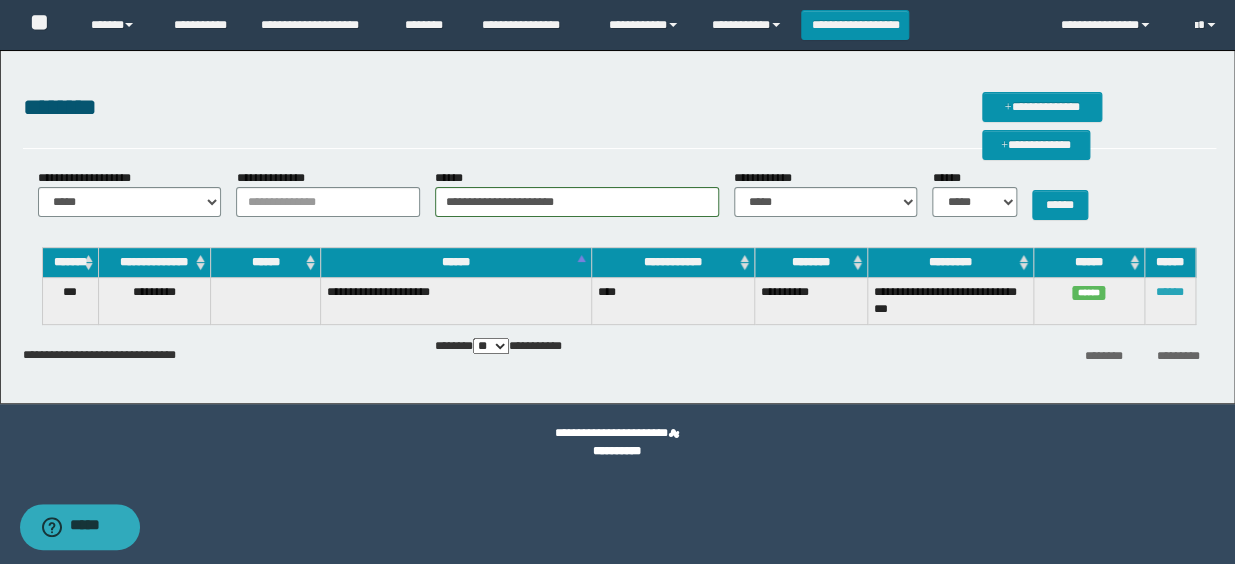 click on "******" at bounding box center (1170, 292) 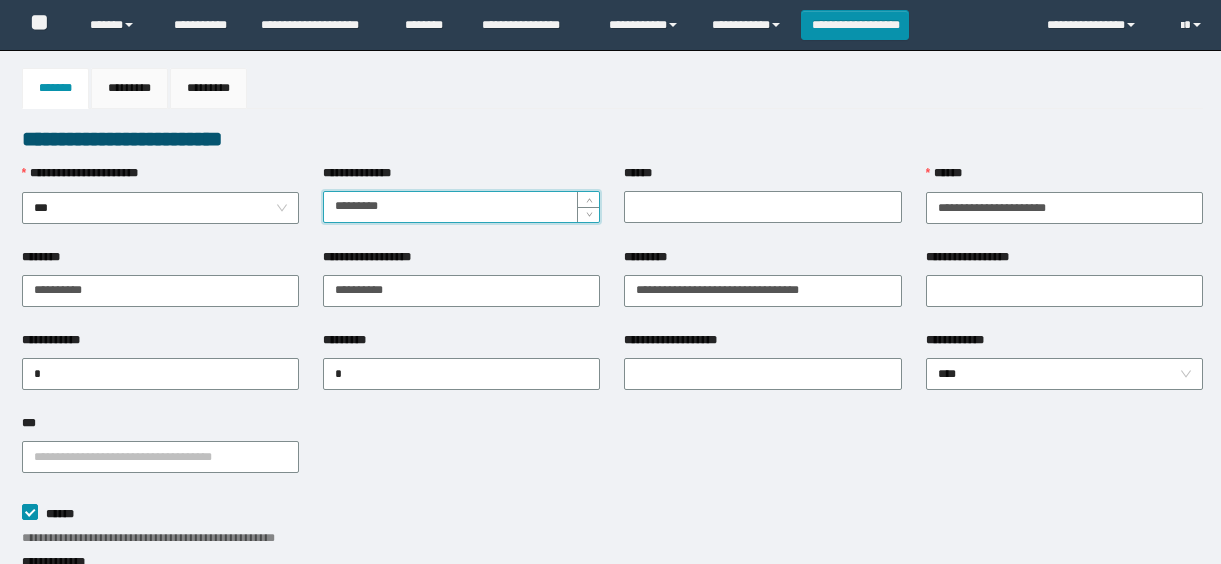 scroll, scrollTop: 0, scrollLeft: 0, axis: both 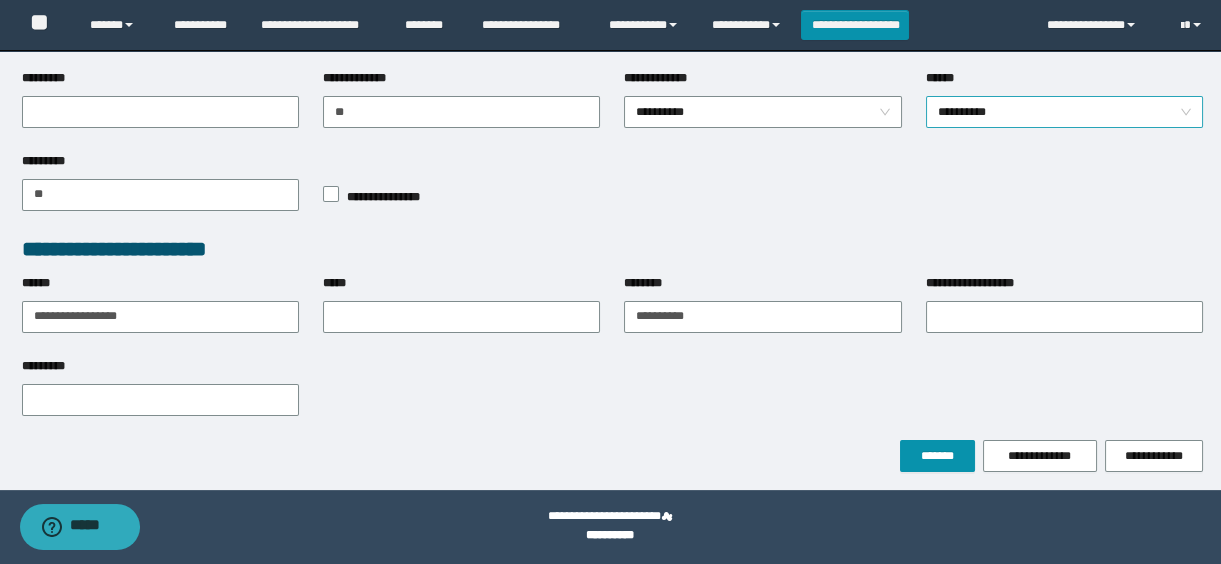 click on "**********" at bounding box center (1065, 112) 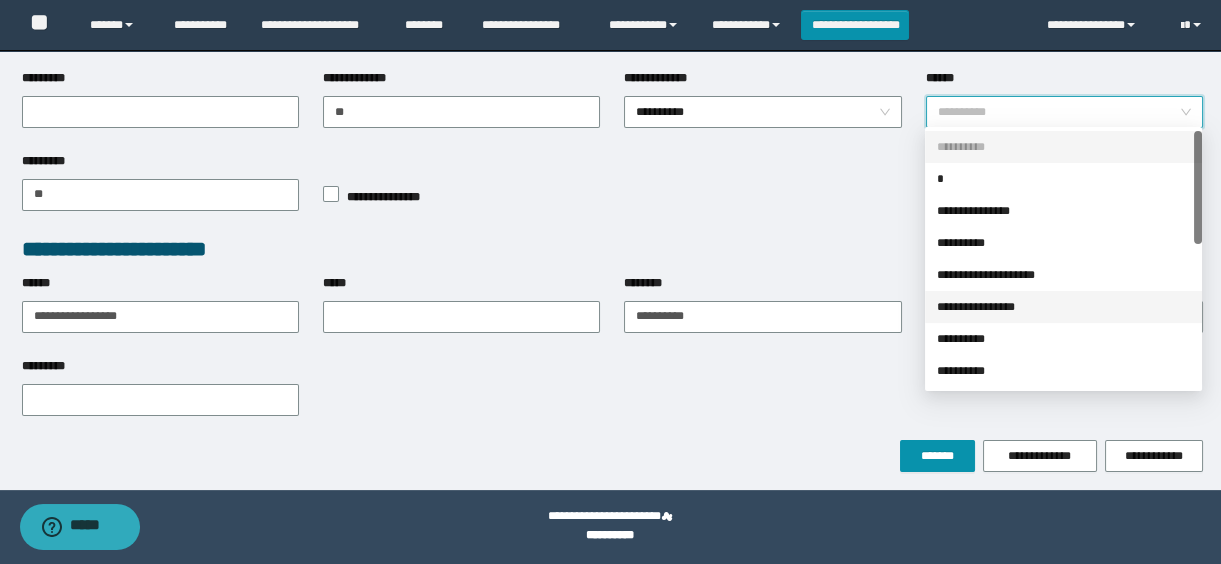 scroll, scrollTop: 320, scrollLeft: 0, axis: vertical 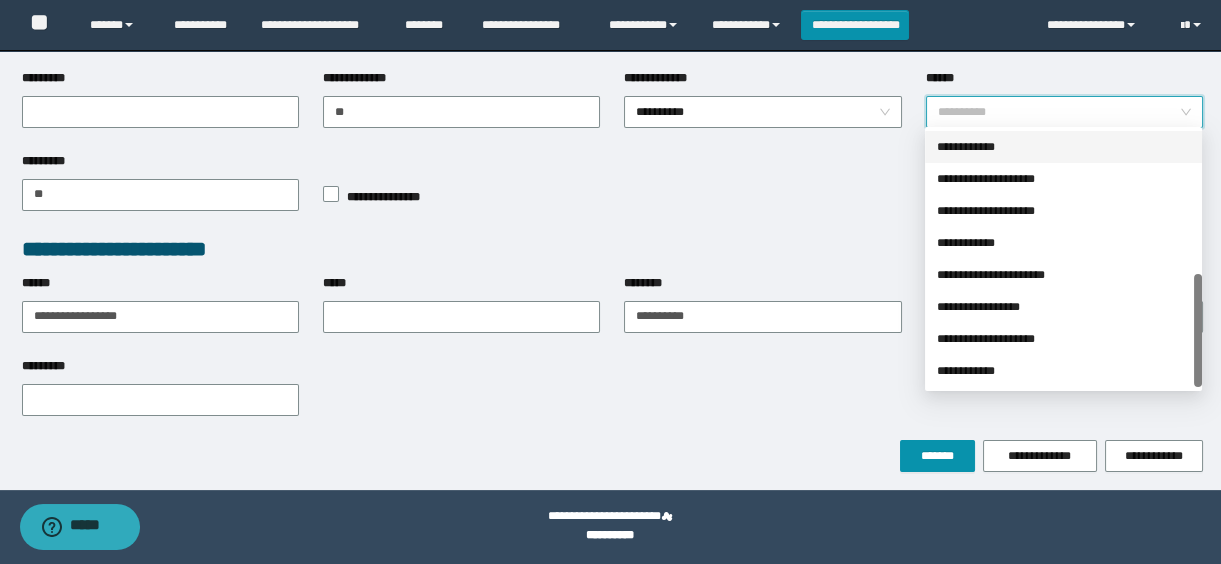 click on "**********" at bounding box center (1063, 147) 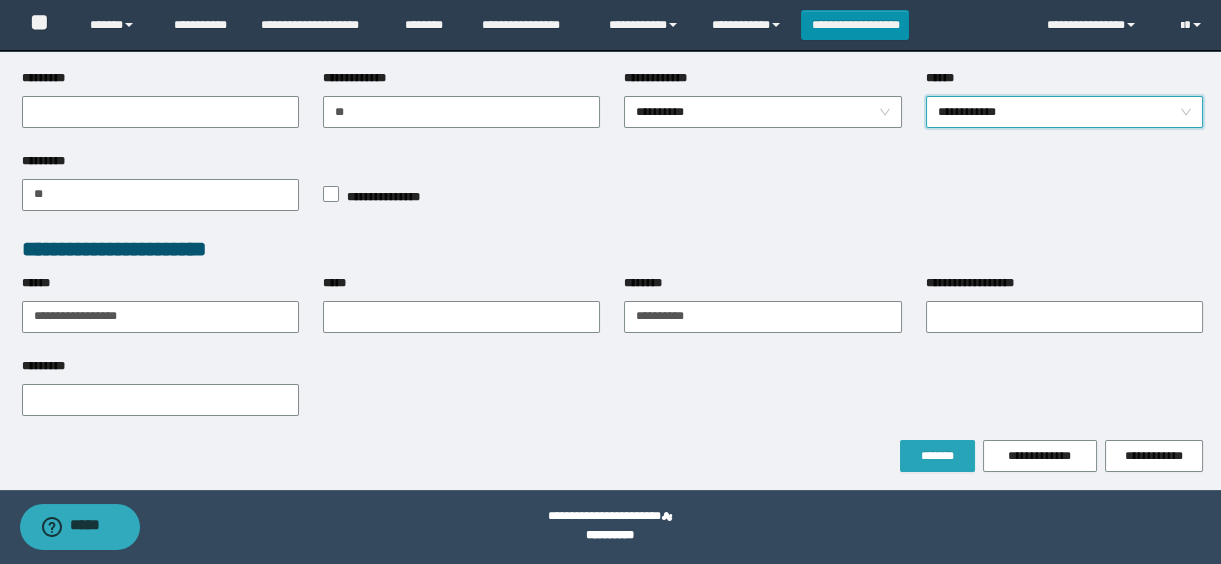 click on "*******" at bounding box center [937, 456] 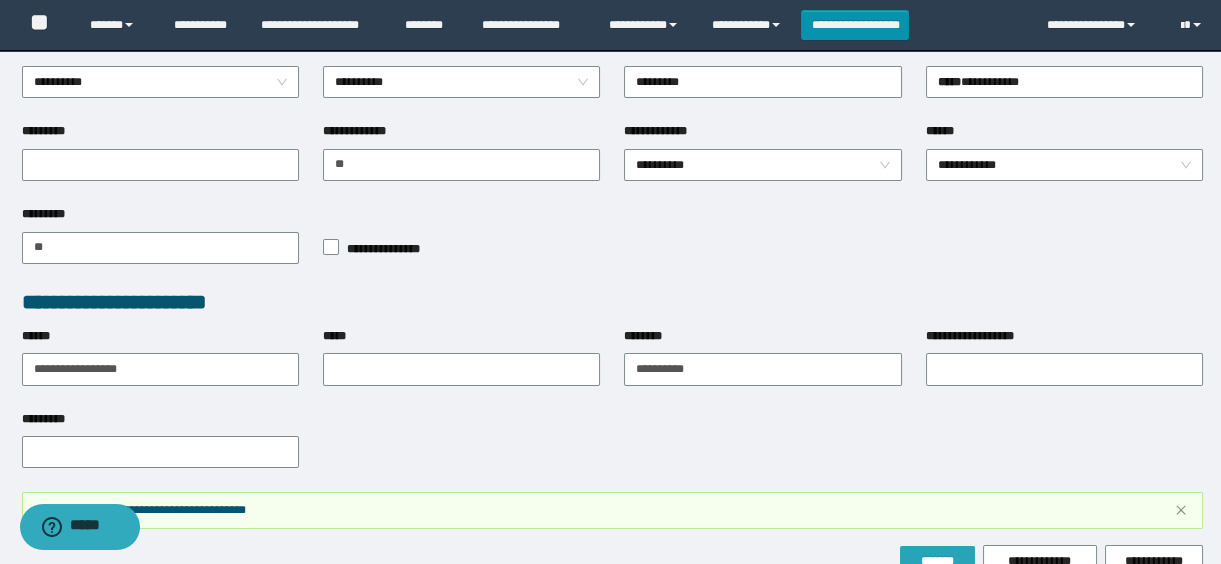 scroll, scrollTop: 1023, scrollLeft: 0, axis: vertical 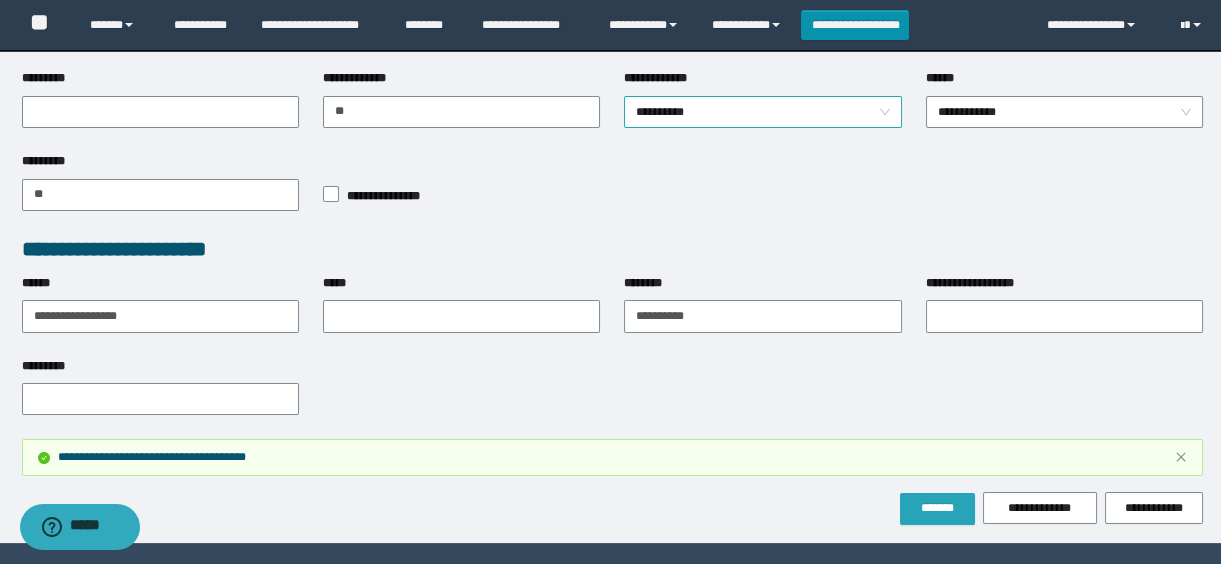 click on "**********" at bounding box center (763, 112) 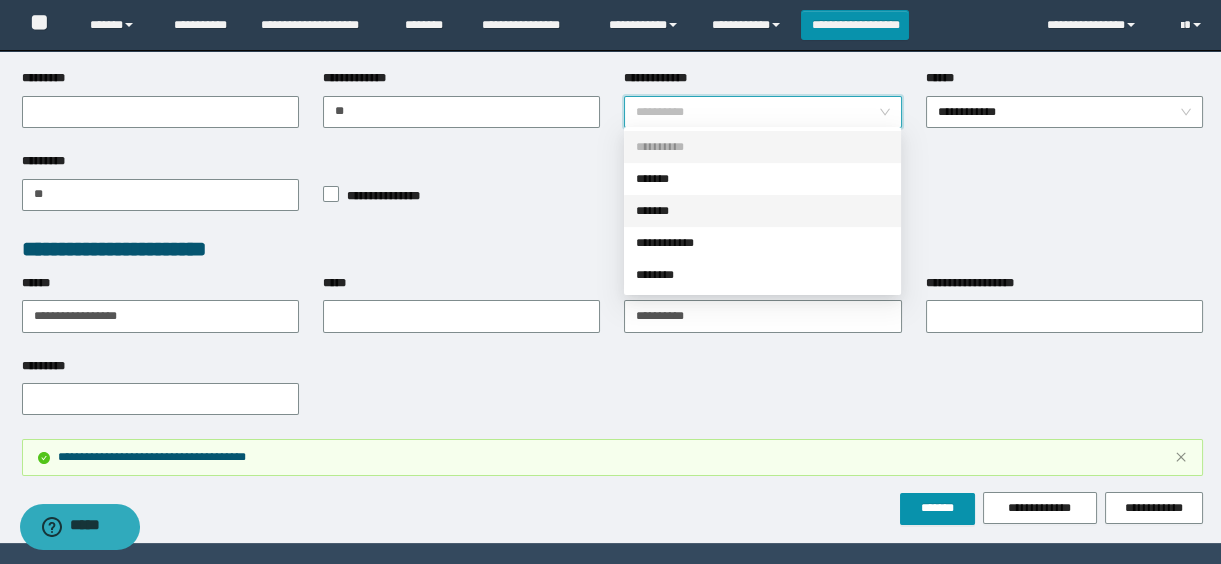click on "*******" at bounding box center [762, 211] 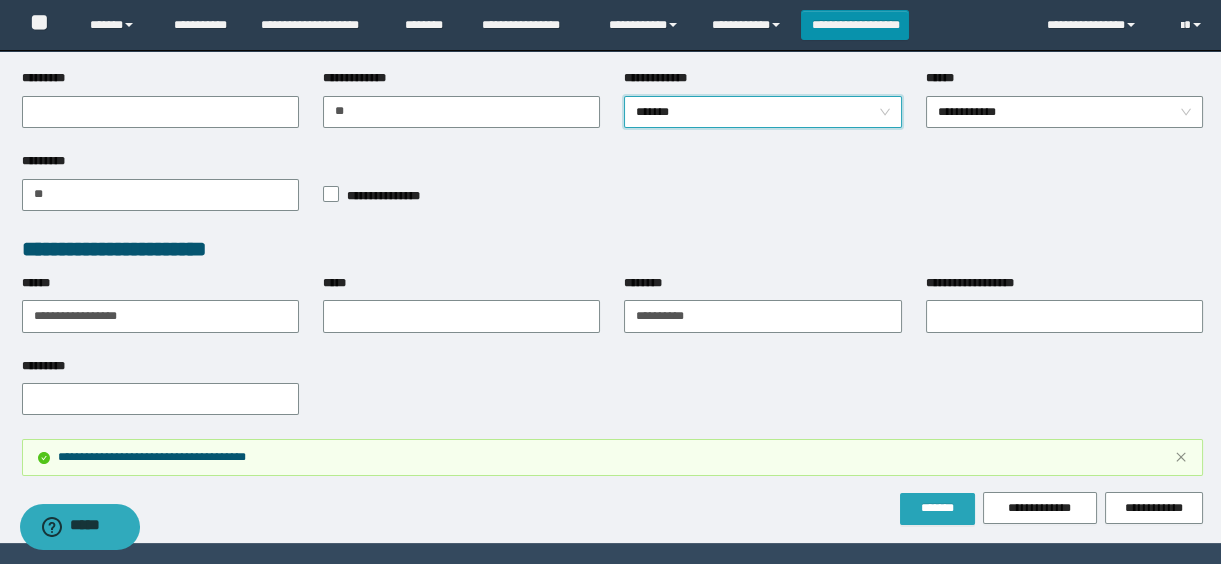 click on "*******" at bounding box center (937, 508) 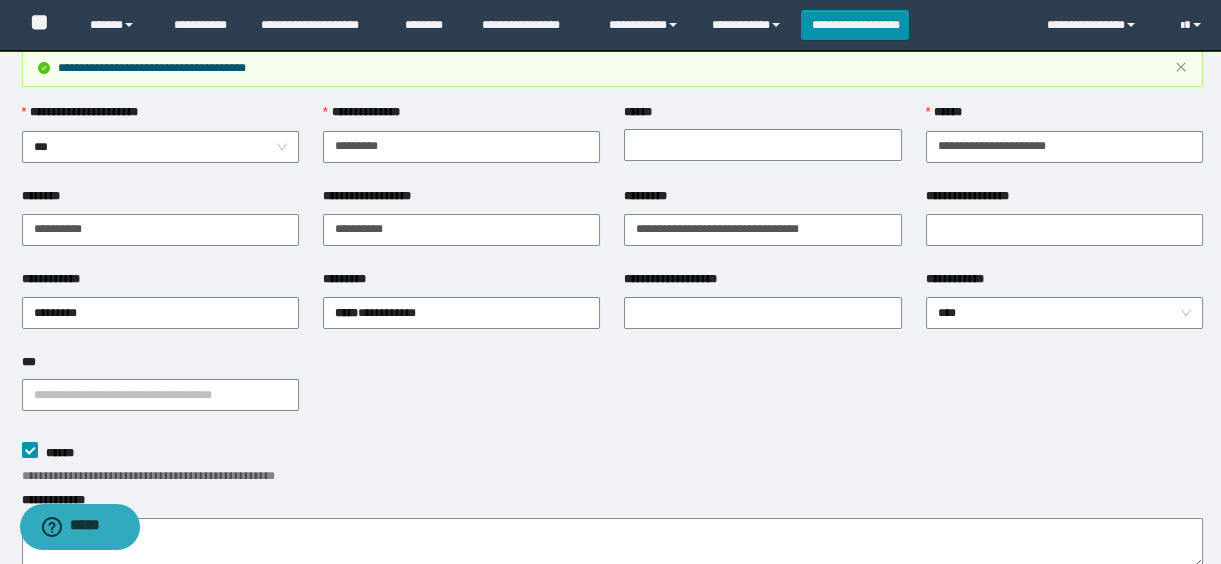 scroll, scrollTop: 0, scrollLeft: 0, axis: both 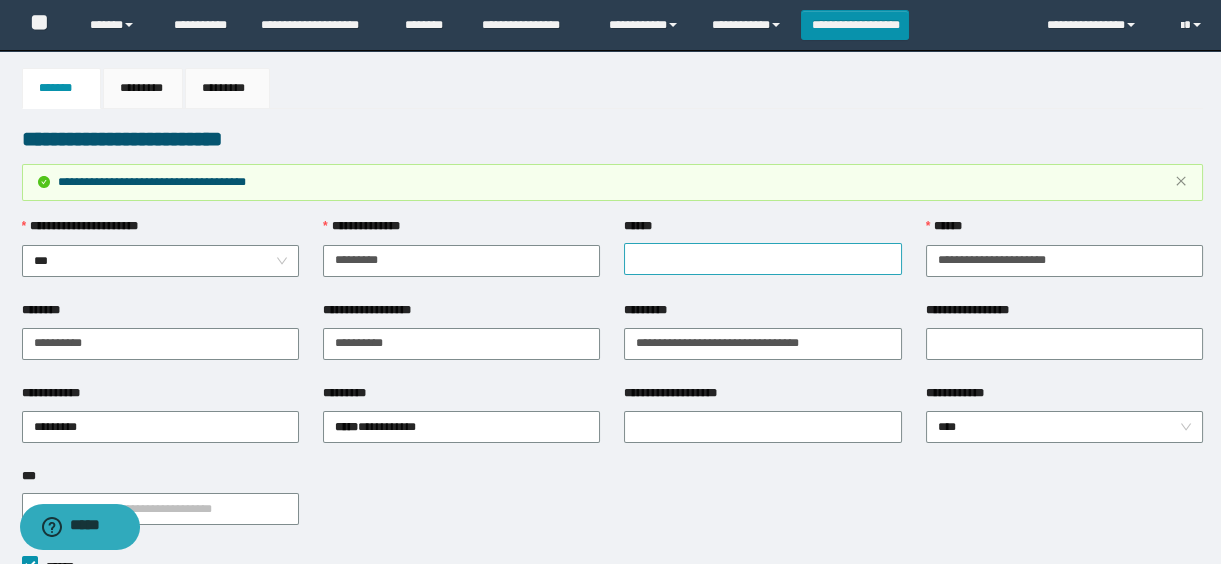 type 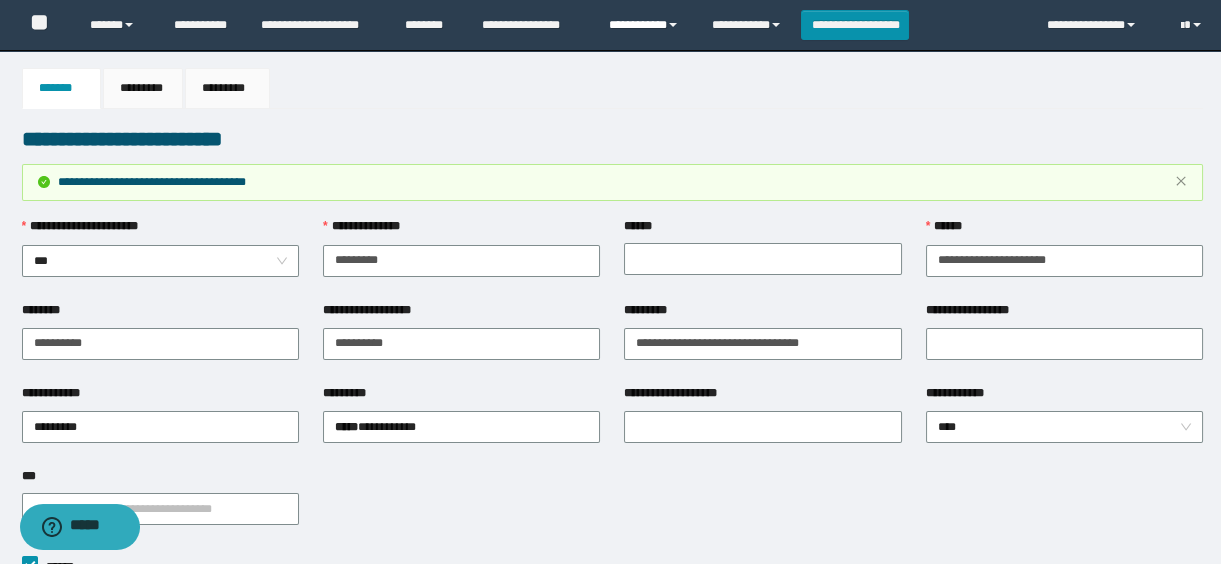 click on "**********" at bounding box center [645, 25] 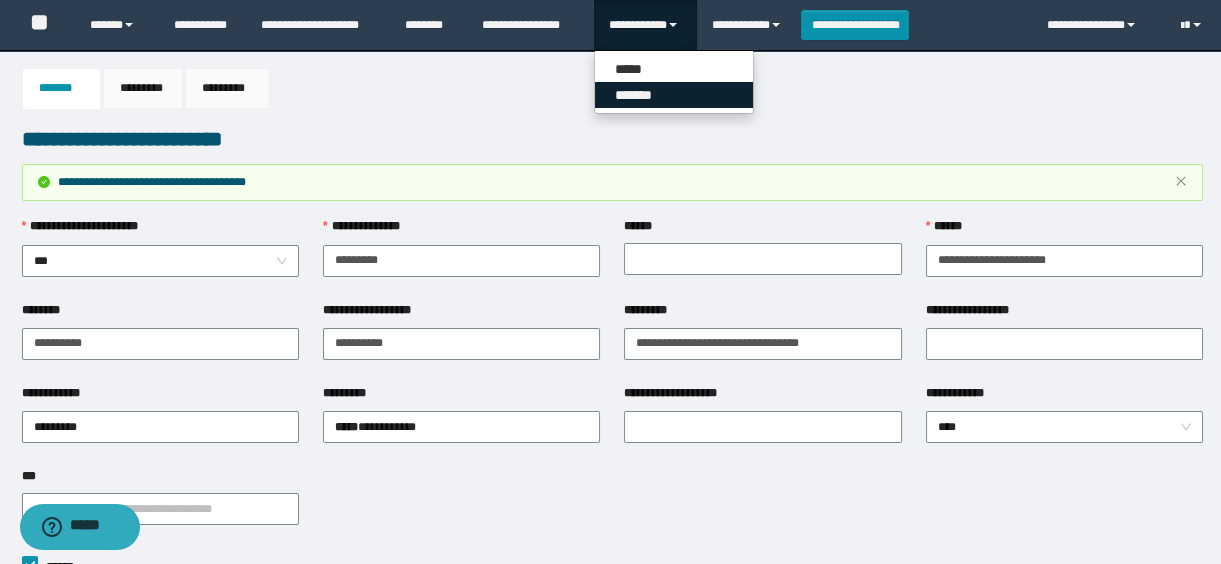 click on "*******" at bounding box center (674, 95) 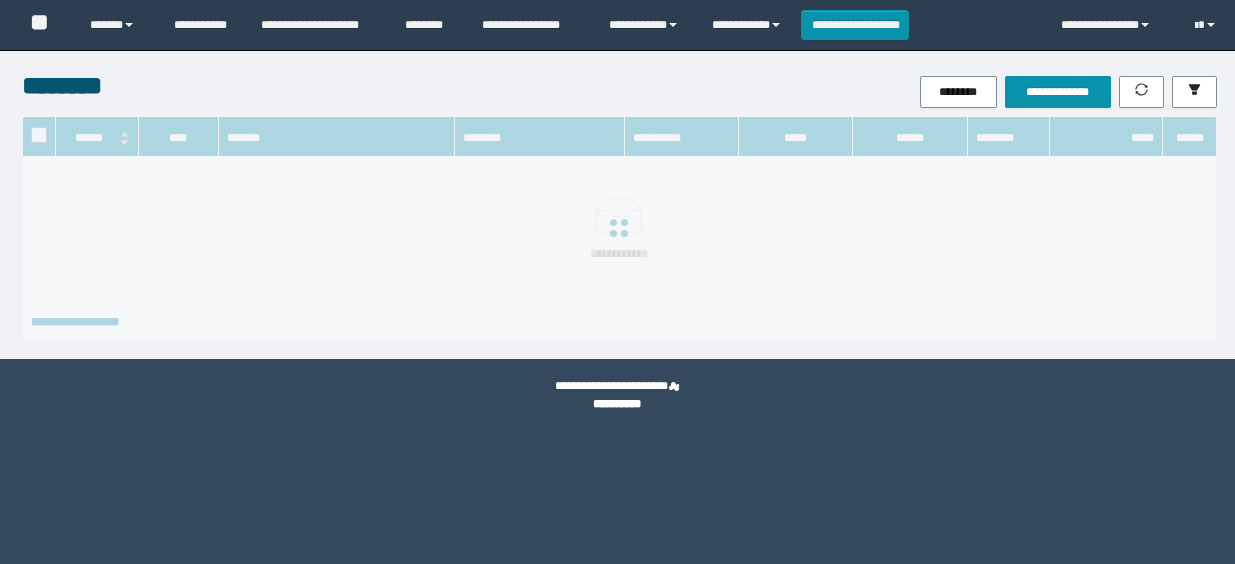 scroll, scrollTop: 0, scrollLeft: 0, axis: both 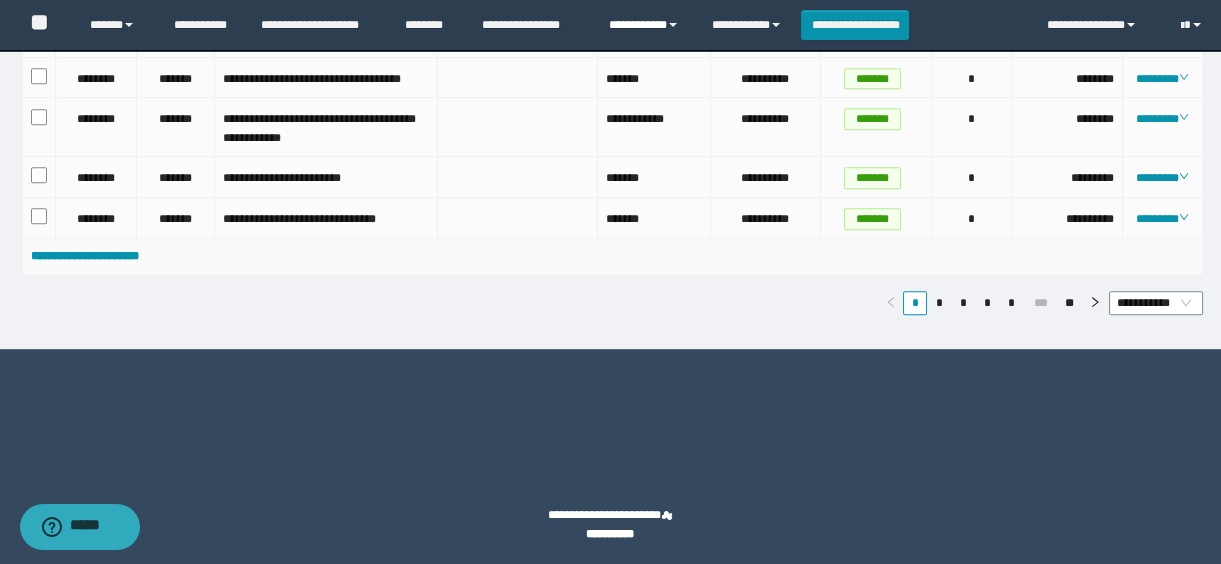 click on "**********" at bounding box center (645, 25) 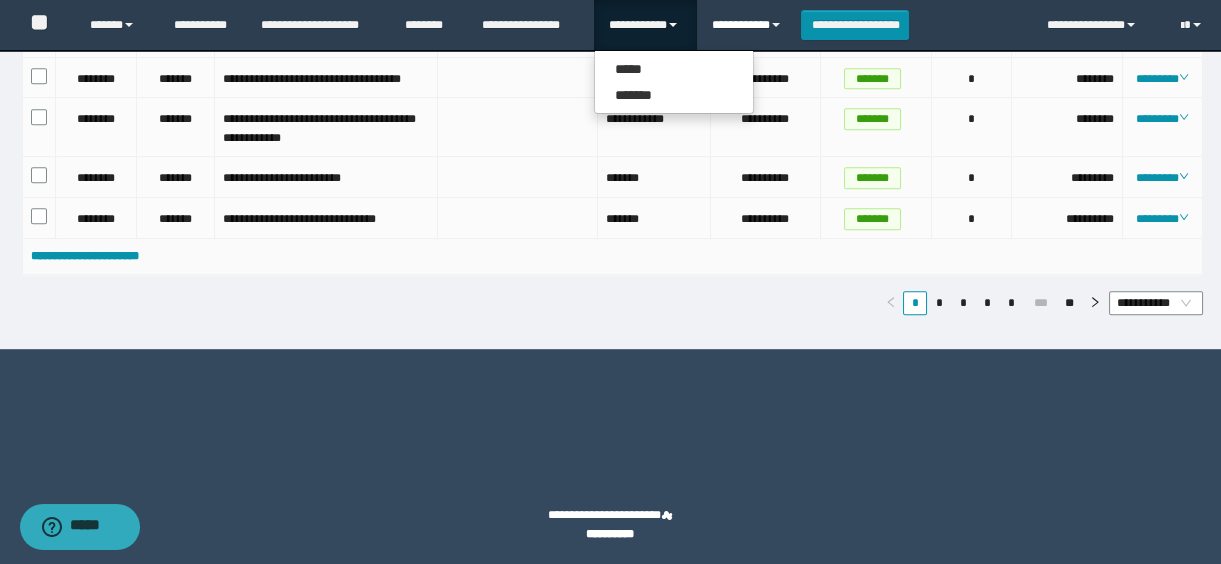 click on "**********" at bounding box center (749, 25) 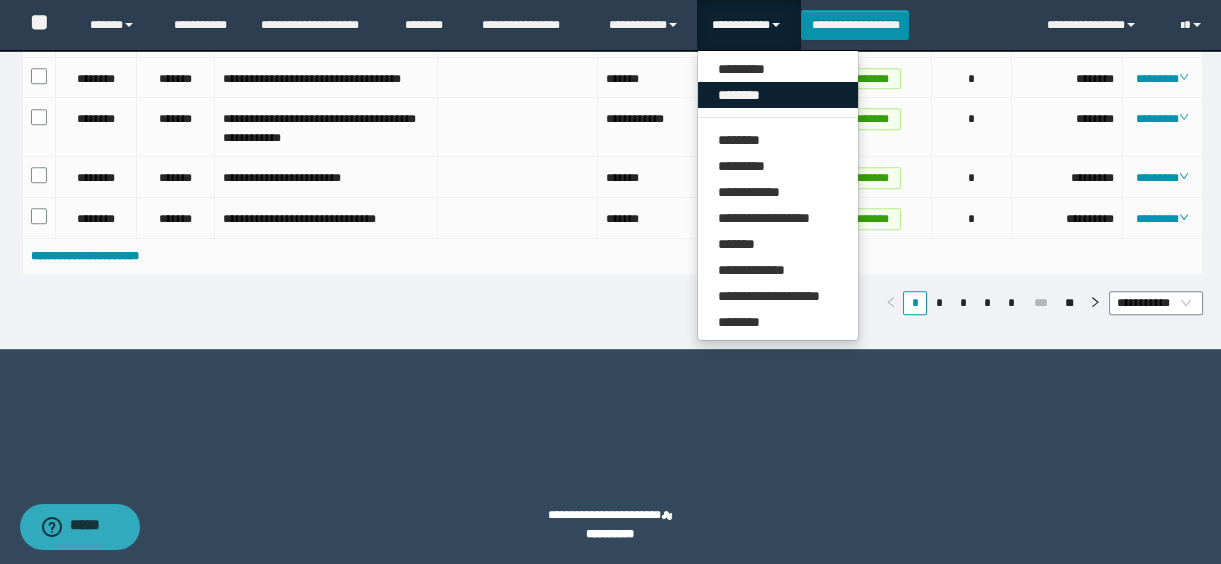 click on "********" at bounding box center (778, 95) 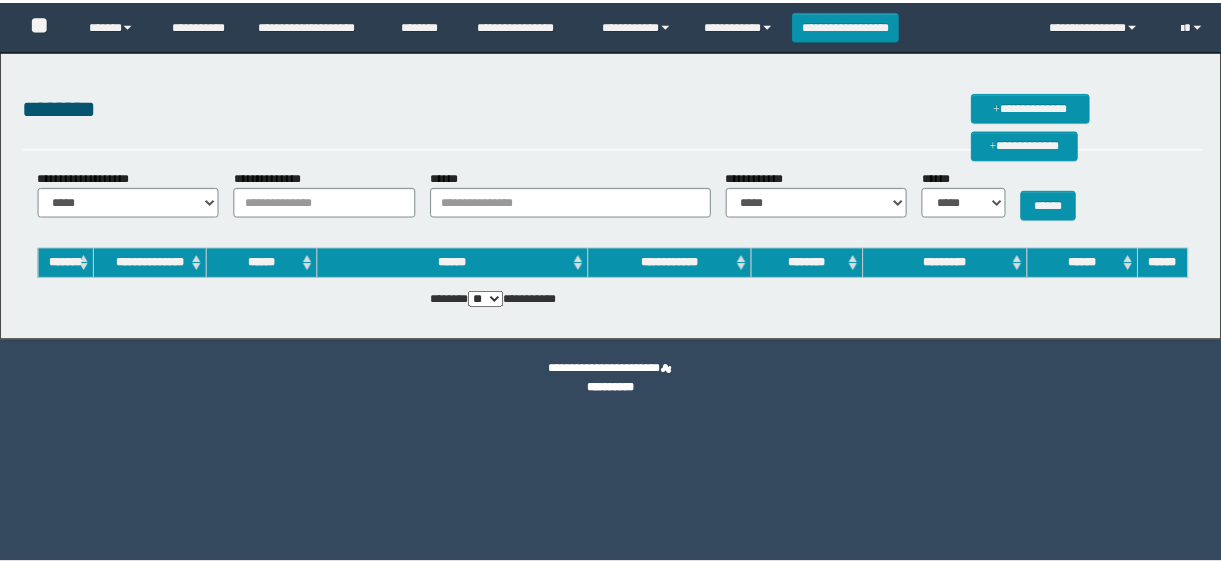 scroll, scrollTop: 0, scrollLeft: 0, axis: both 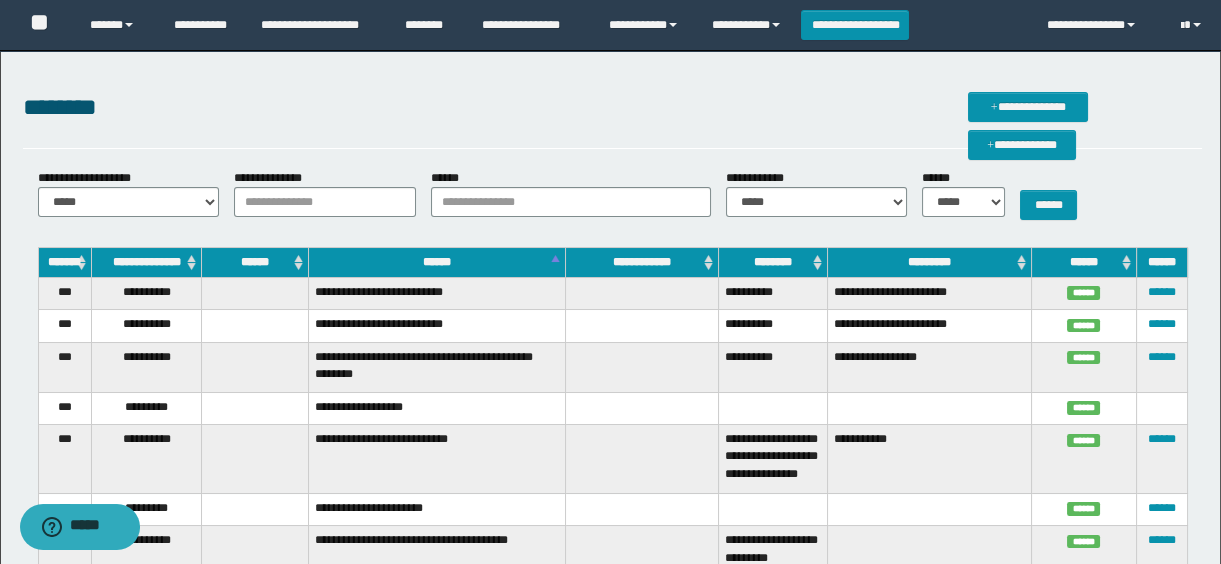 click on "**********" at bounding box center [1085, 108] 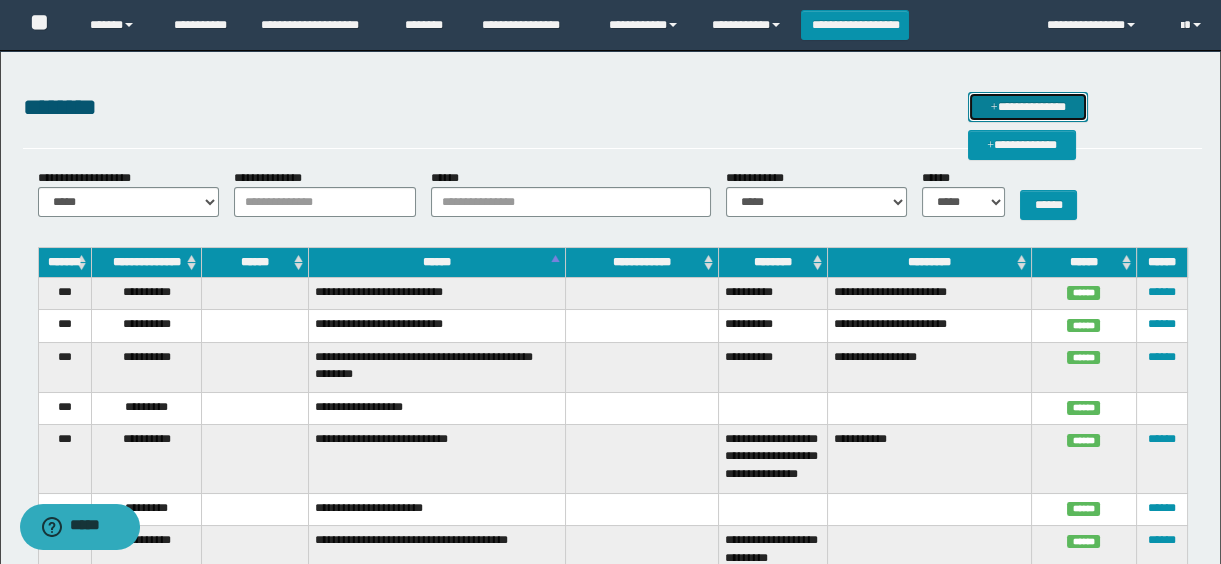 click on "**********" at bounding box center [1028, 107] 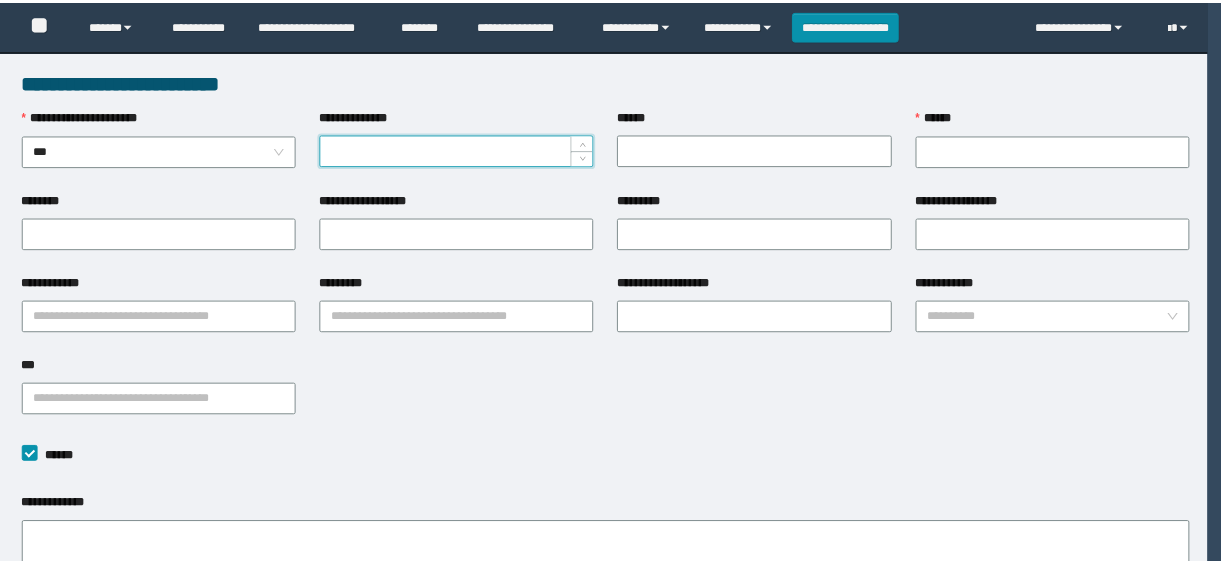 scroll, scrollTop: 0, scrollLeft: 0, axis: both 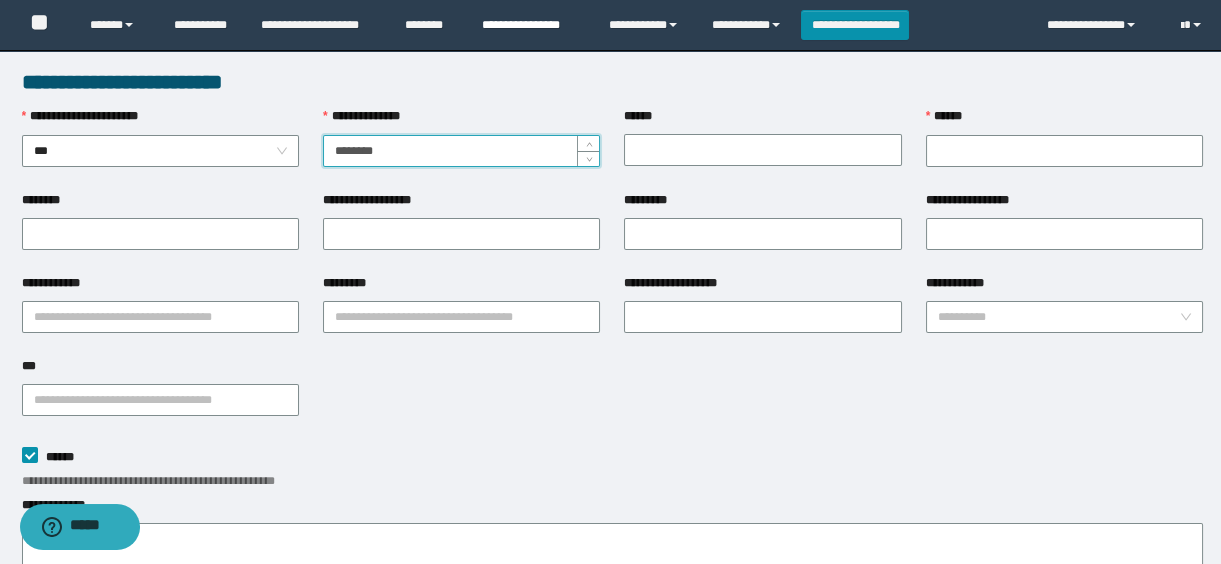 type on "********" 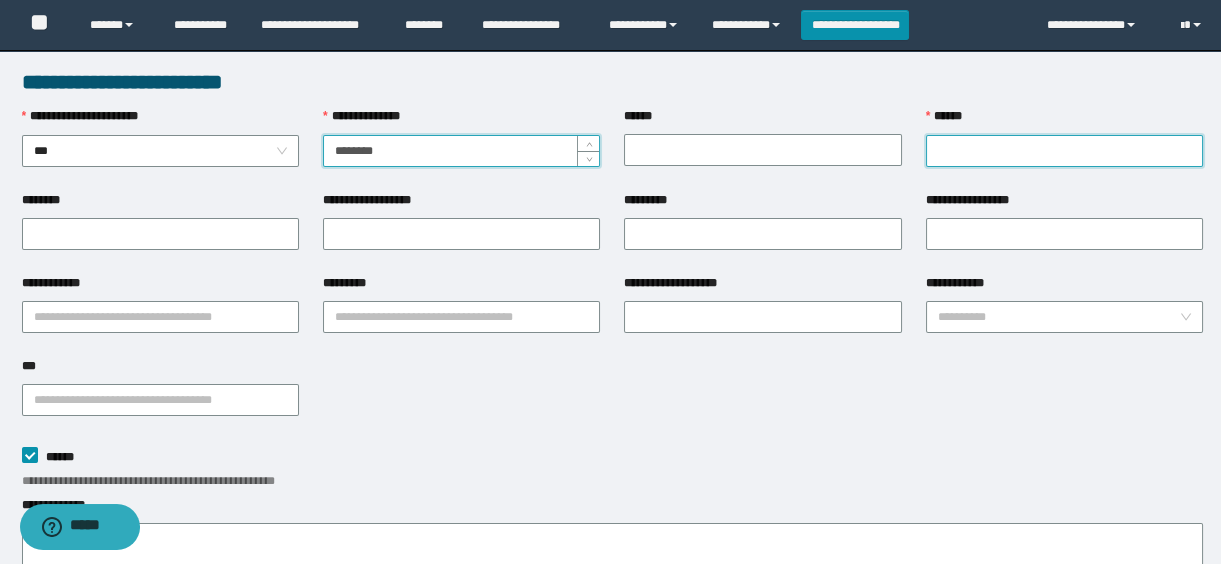 click on "******" at bounding box center (1064, 151) 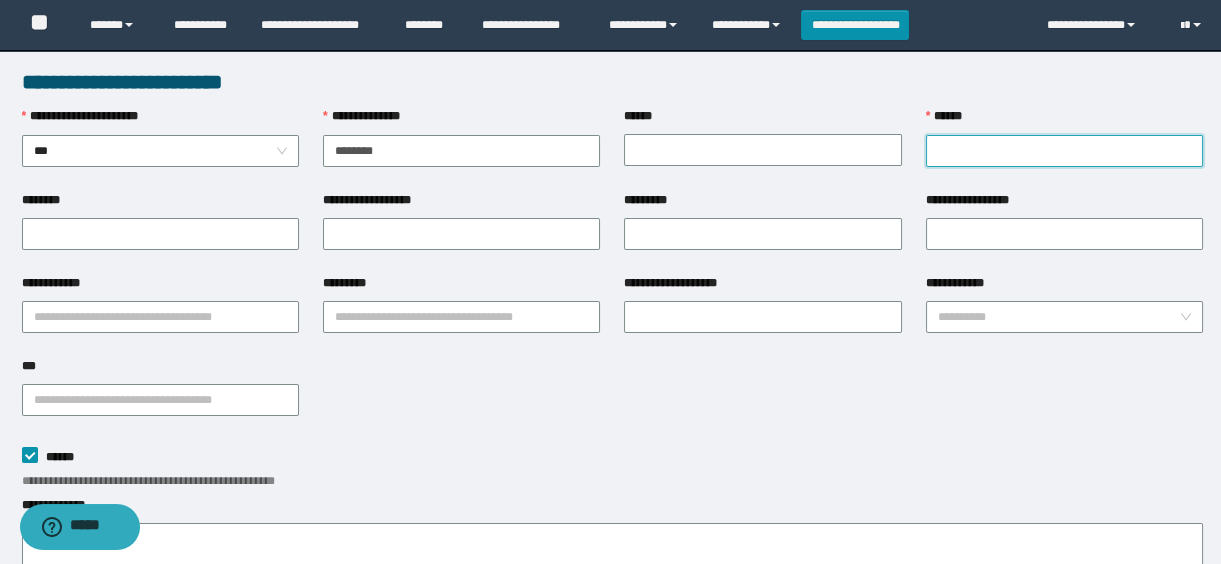 paste on "******" 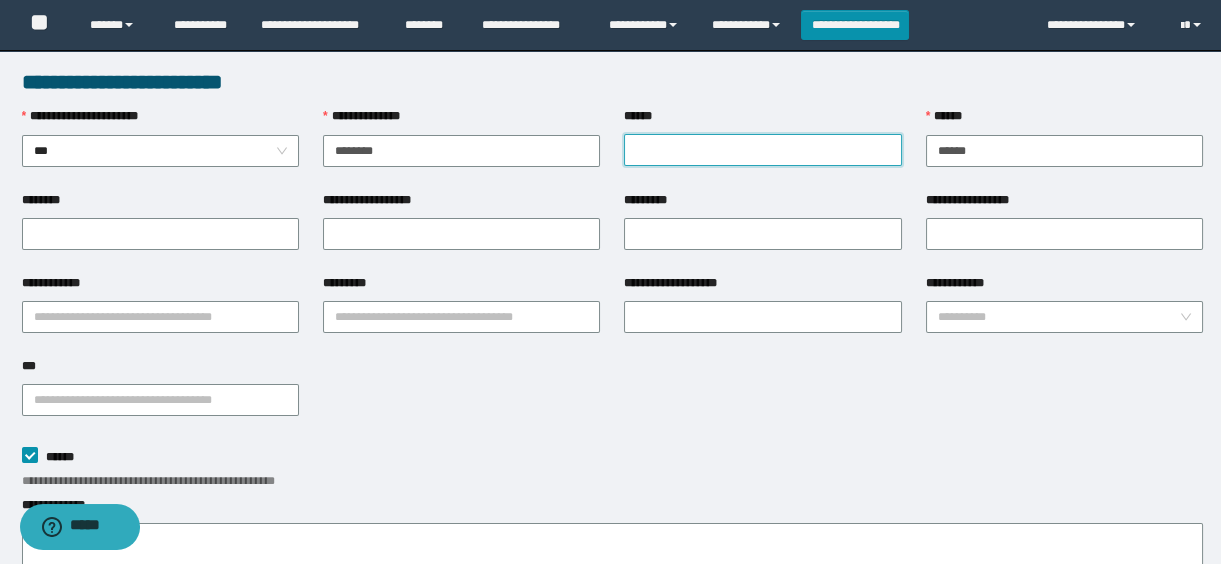 drag, startPoint x: 960, startPoint y: 150, endPoint x: 884, endPoint y: 180, distance: 81.706795 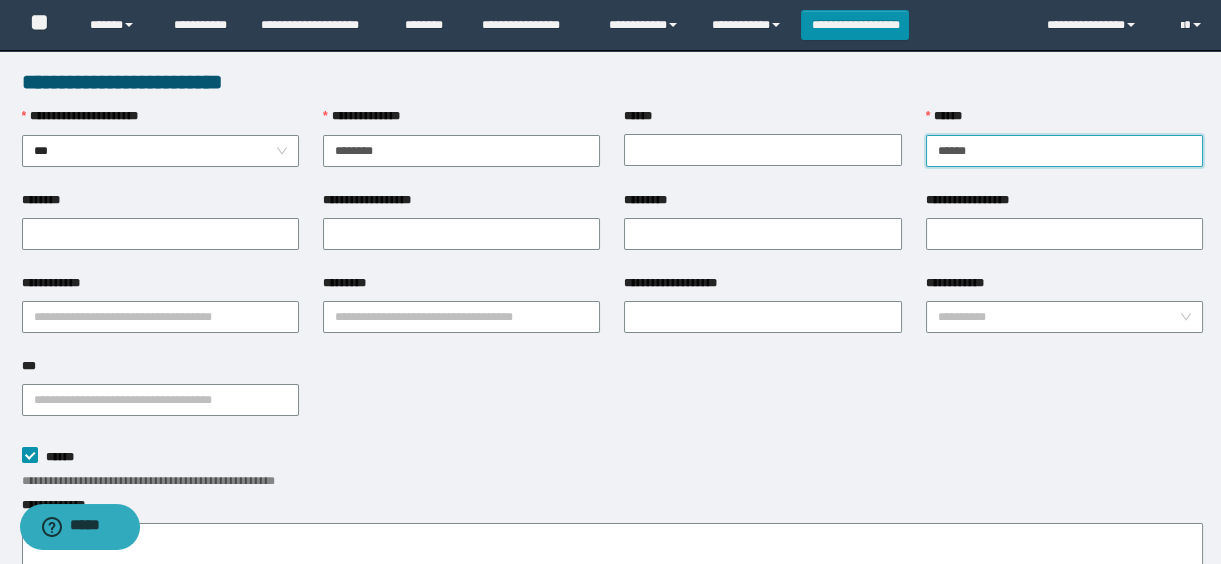 click on "******" at bounding box center (1064, 151) 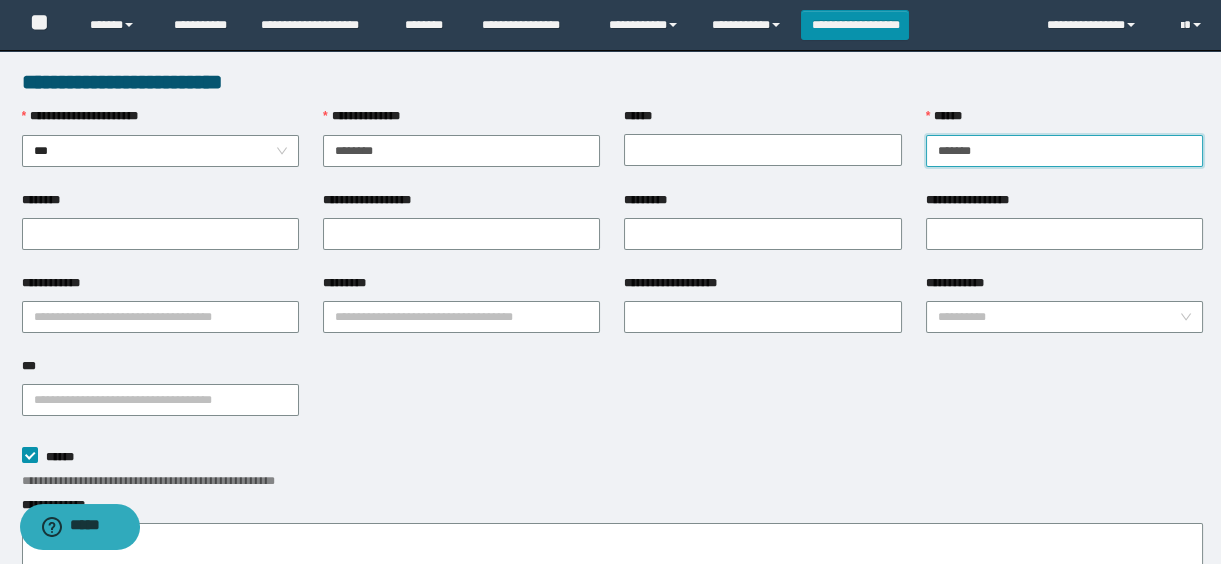paste on "********" 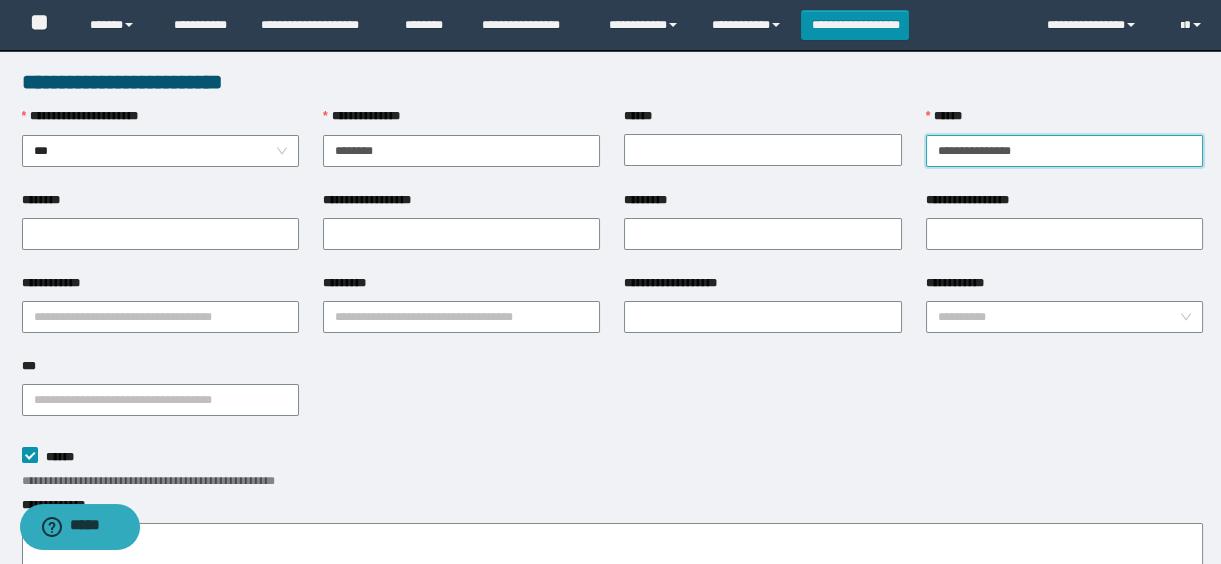 paste on "*******" 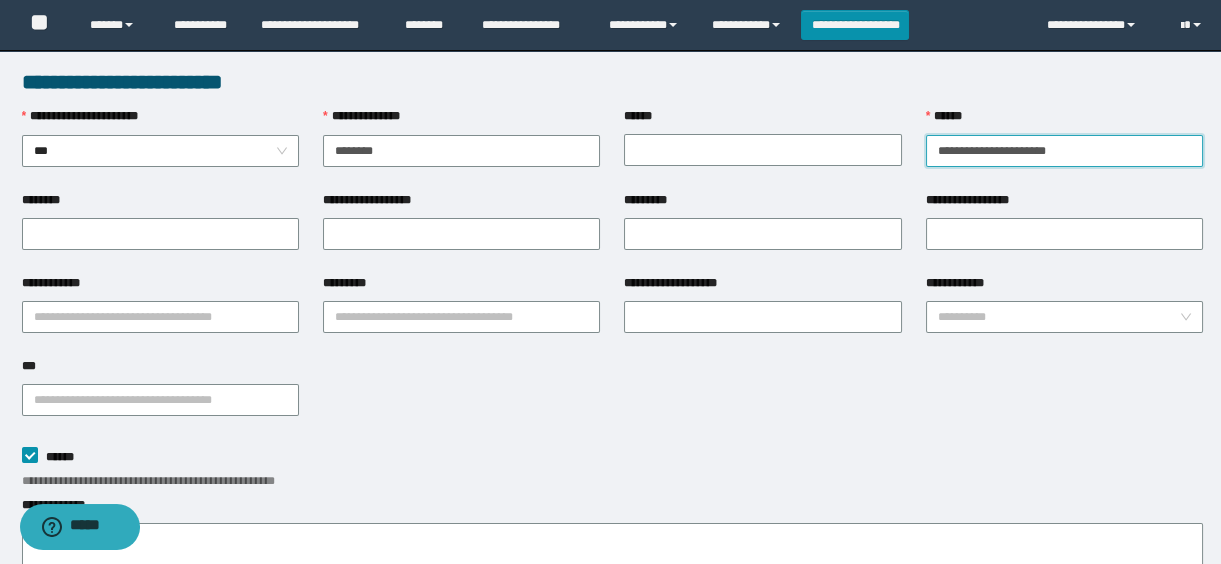 paste on "*********" 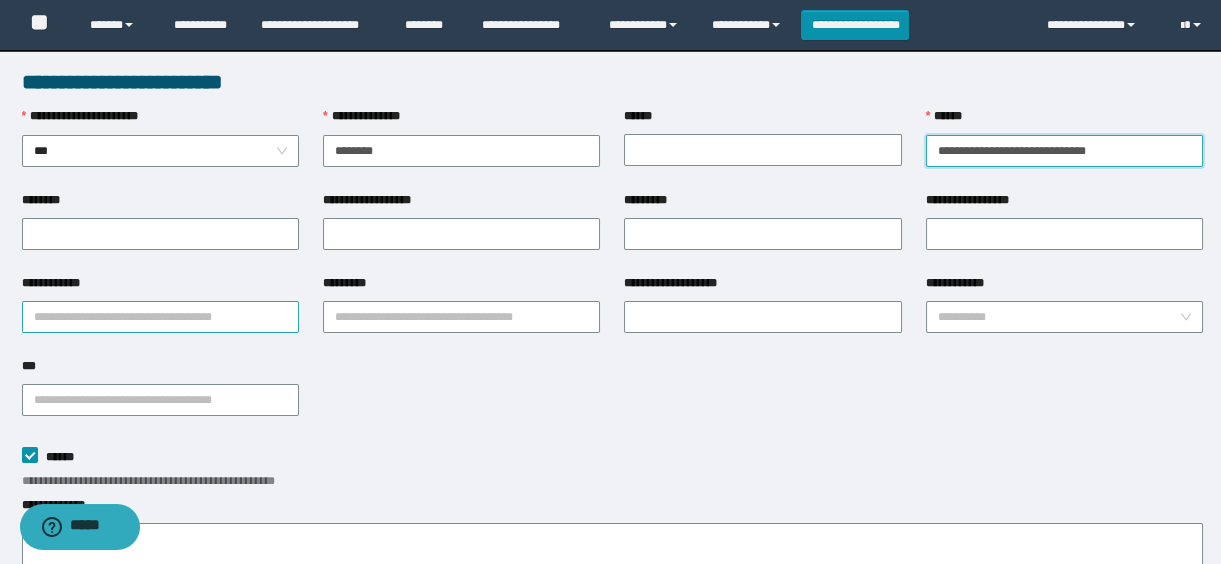 type on "**********" 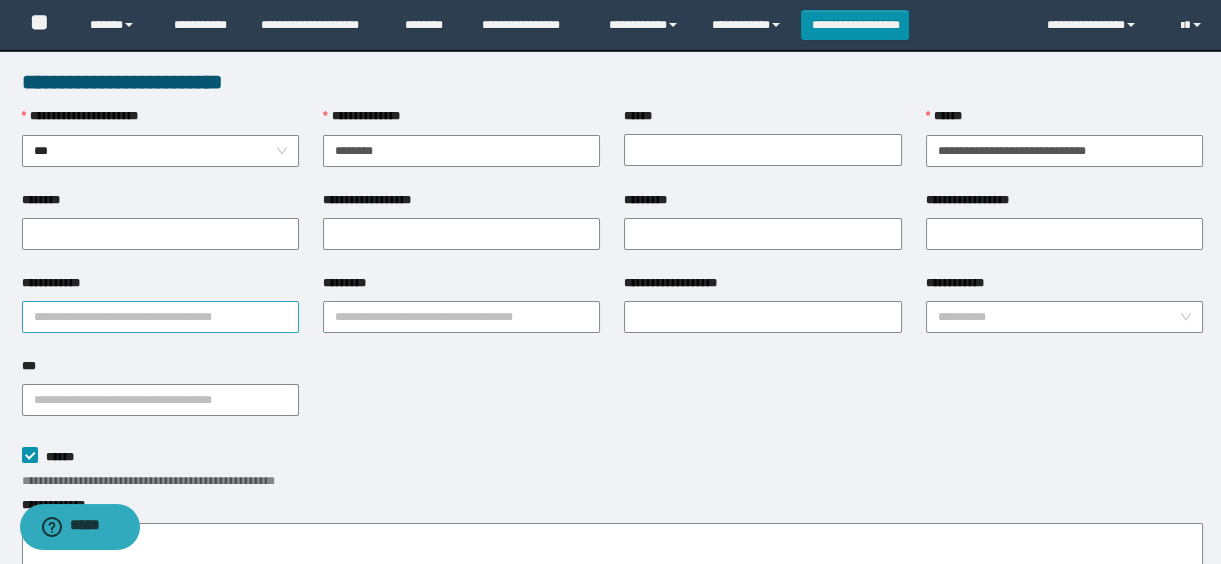 click on "**********" at bounding box center (160, 317) 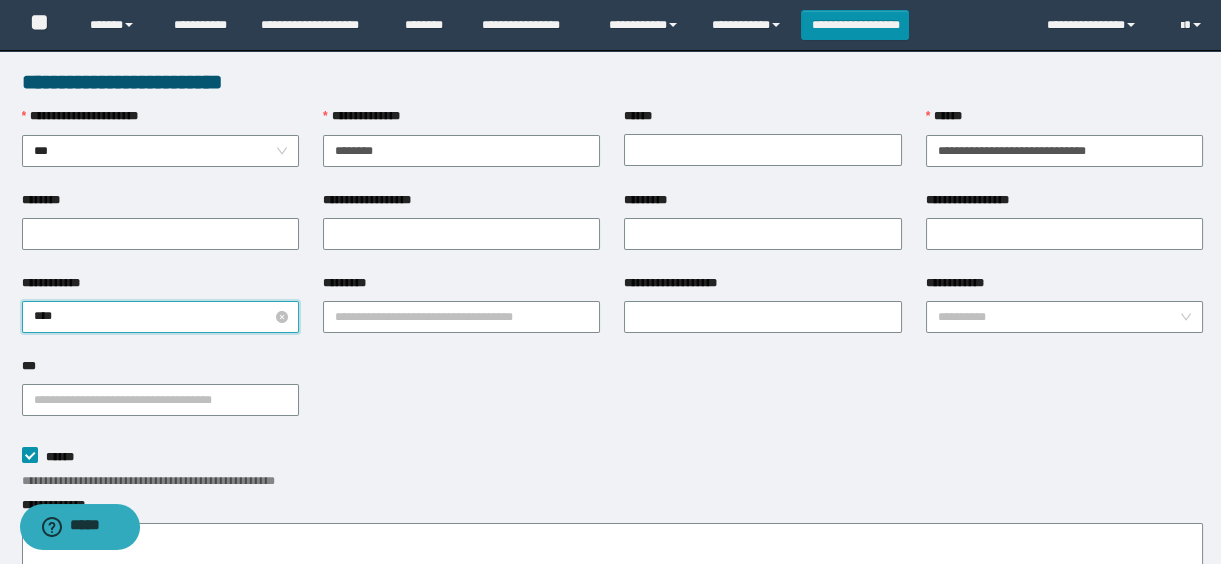 type on "*****" 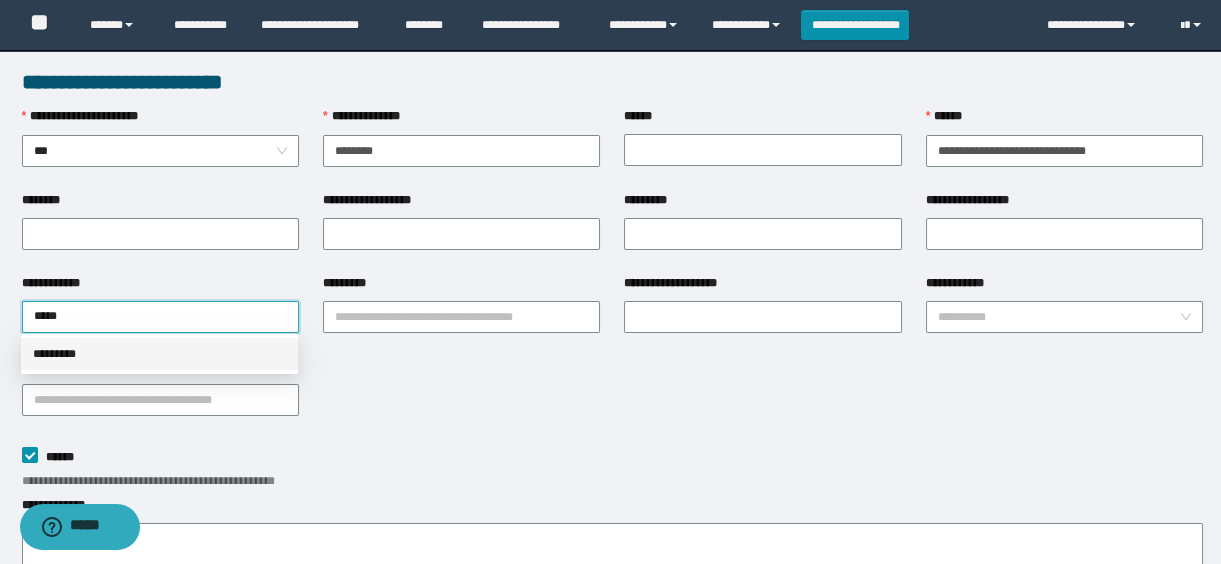 drag, startPoint x: 73, startPoint y: 352, endPoint x: 200, endPoint y: 337, distance: 127.88276 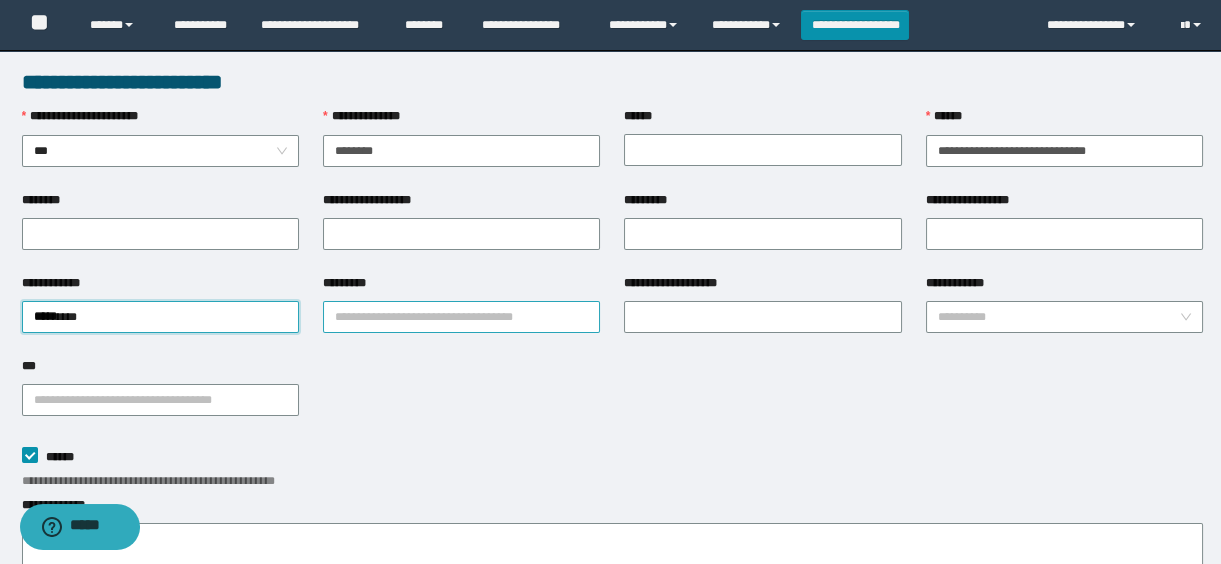 click on "*********" at bounding box center (461, 317) 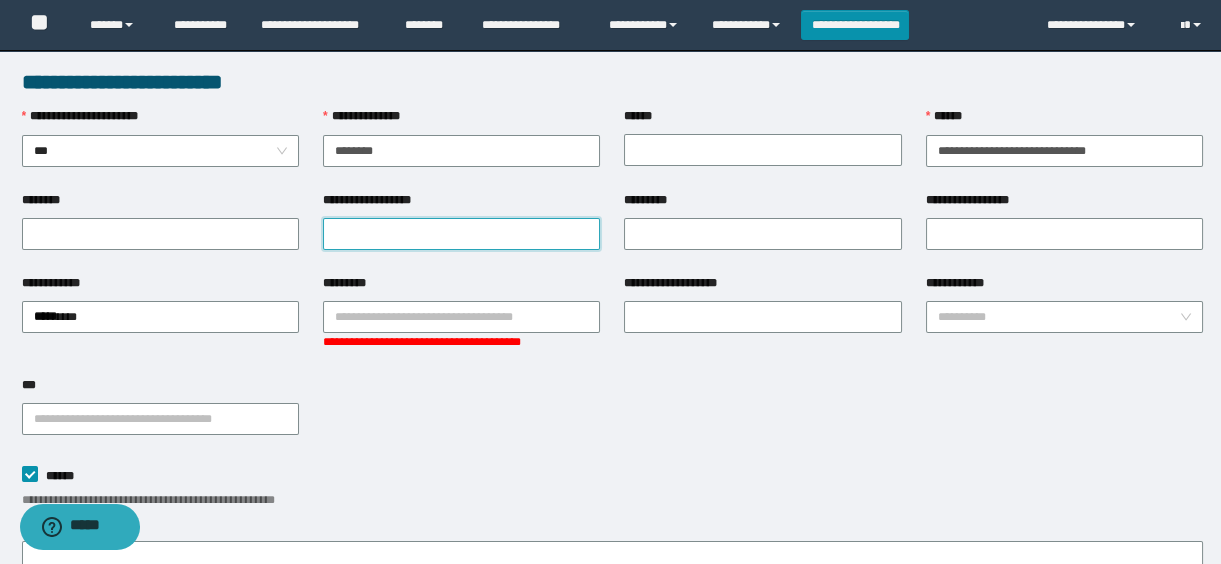 click on "**********" at bounding box center [461, 234] 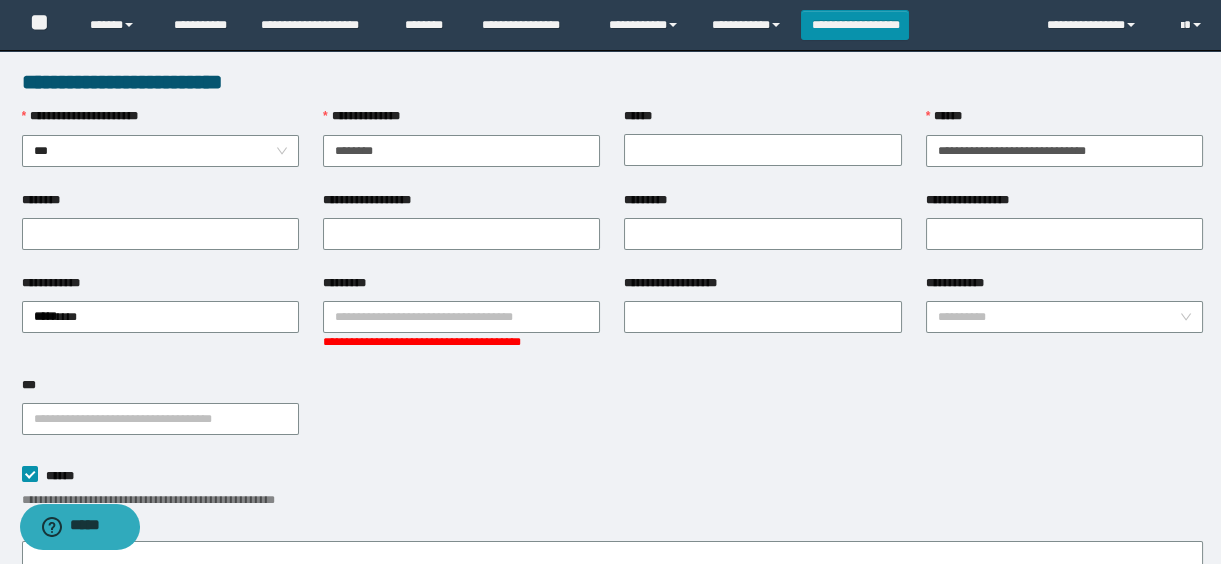 click on "*********" at bounding box center [762, 232] 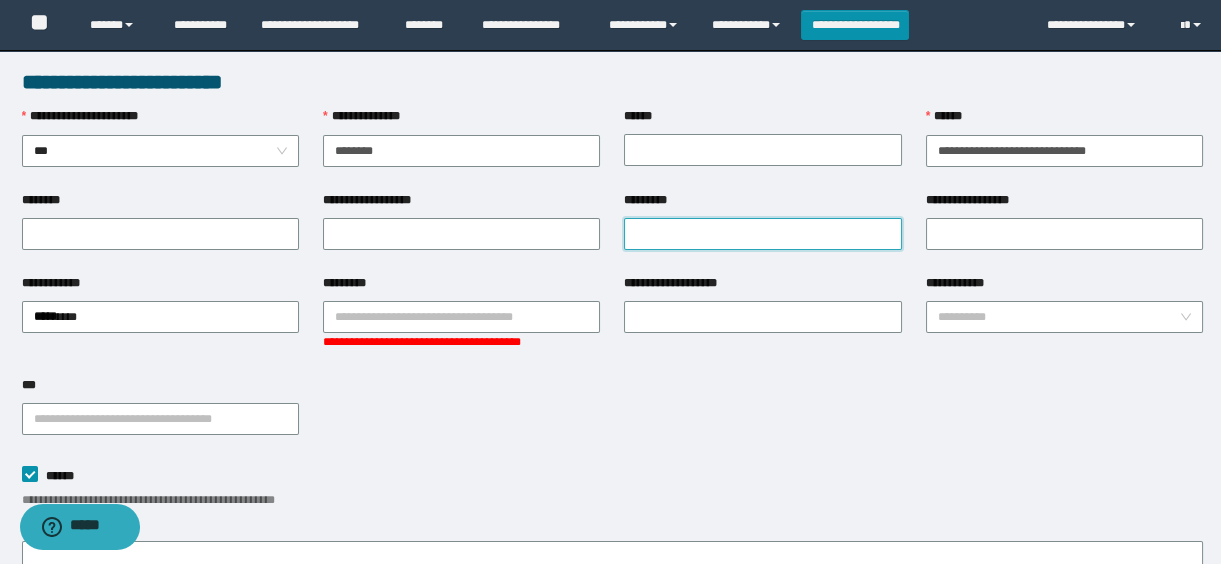 click on "*********" at bounding box center [762, 234] 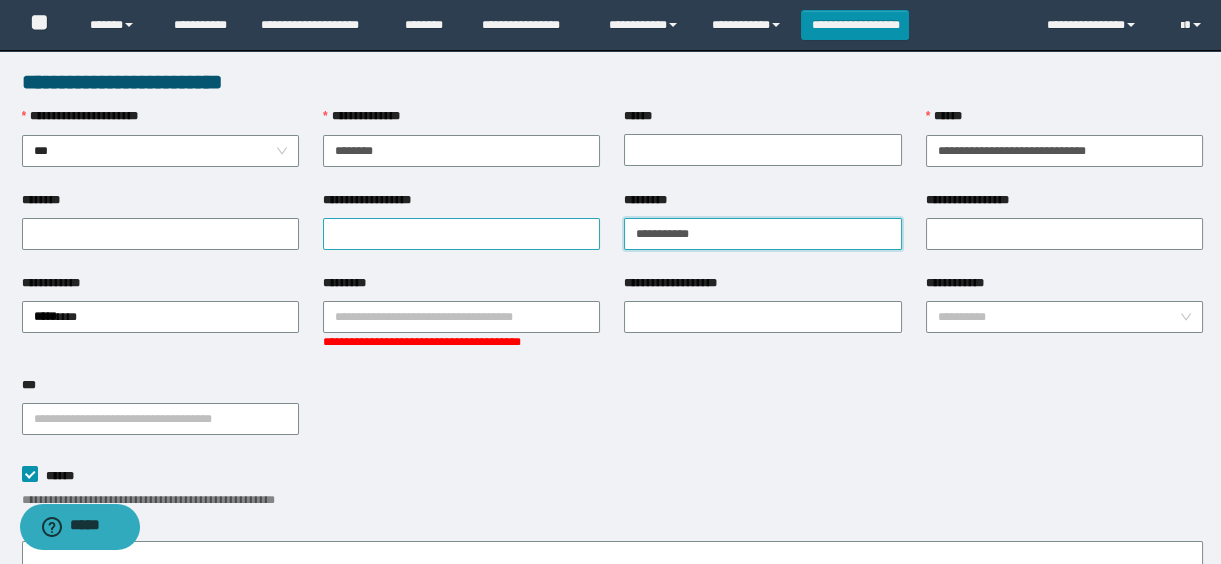 type on "**********" 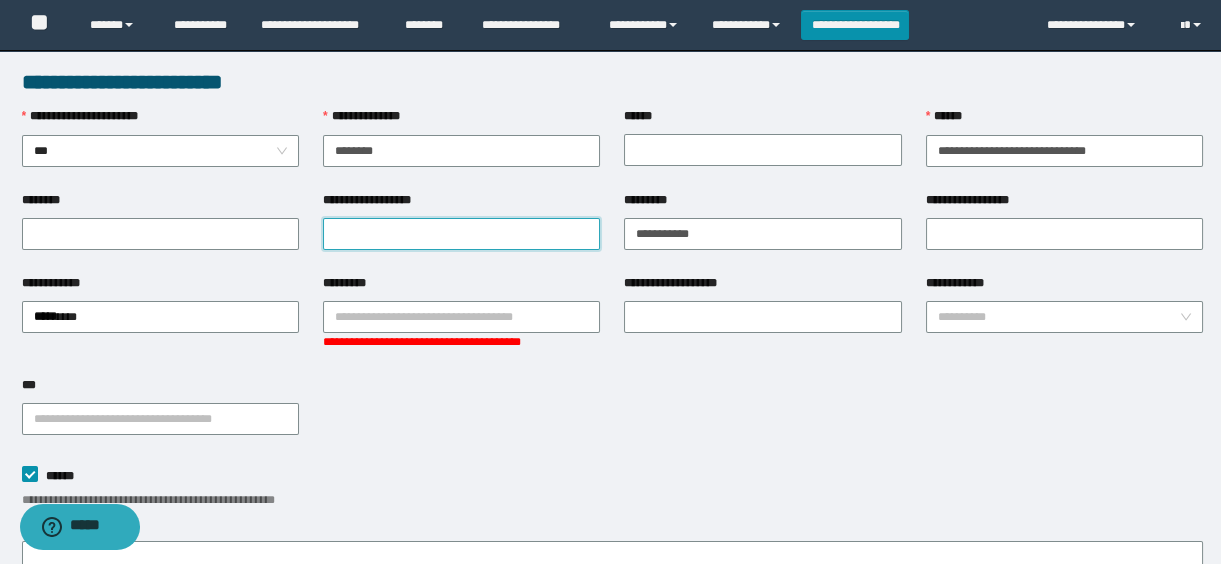 click on "**********" at bounding box center (461, 234) 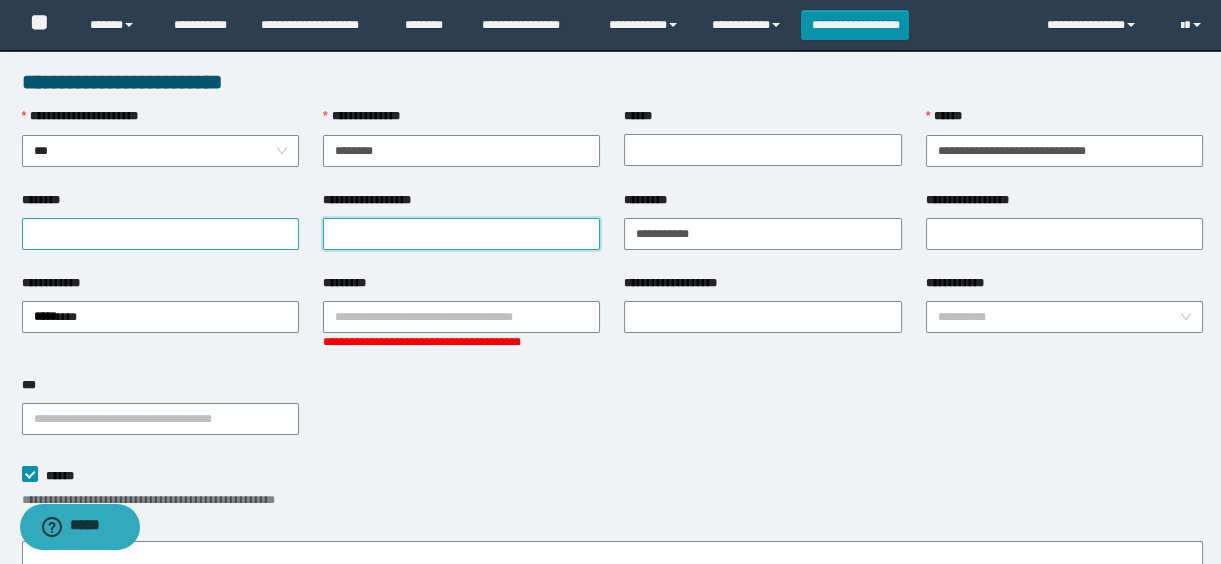 paste on "**********" 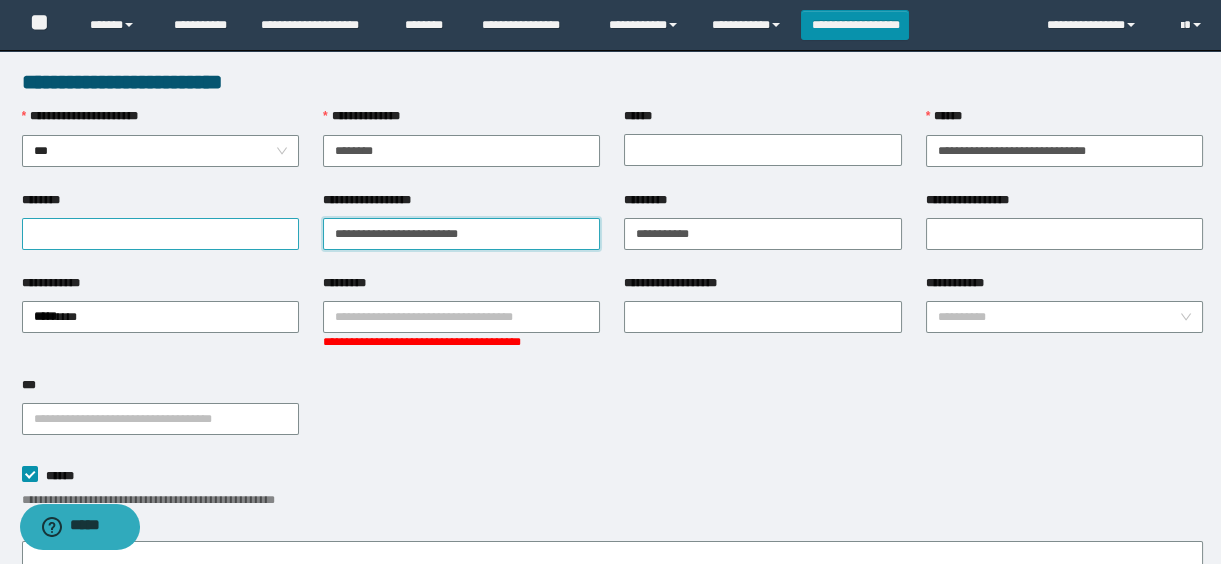 type on "**********" 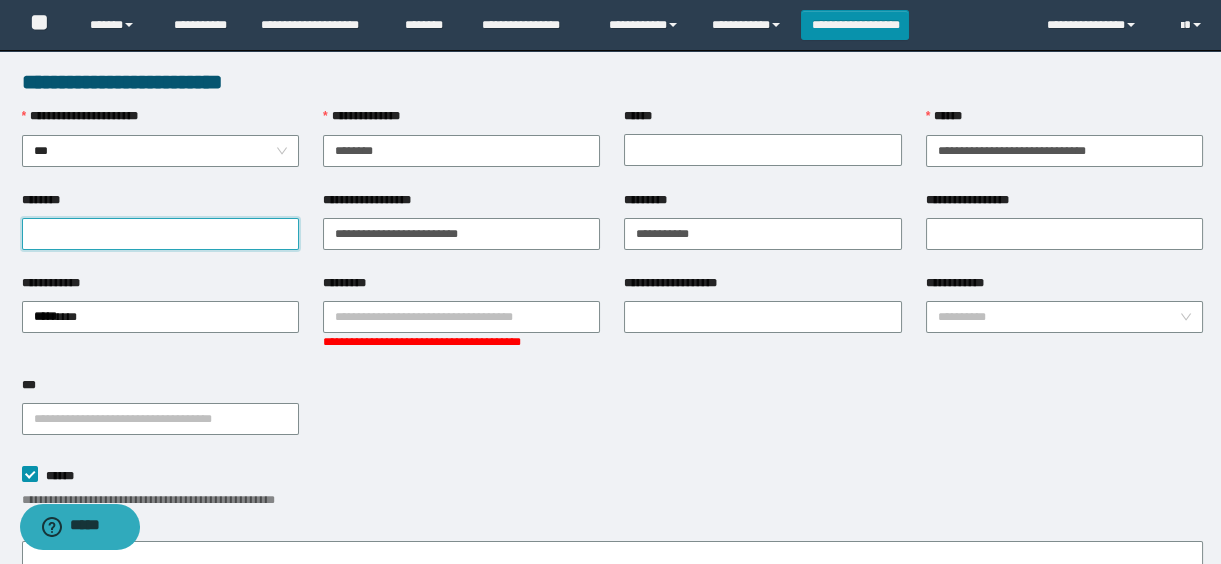 click on "********" at bounding box center (160, 234) 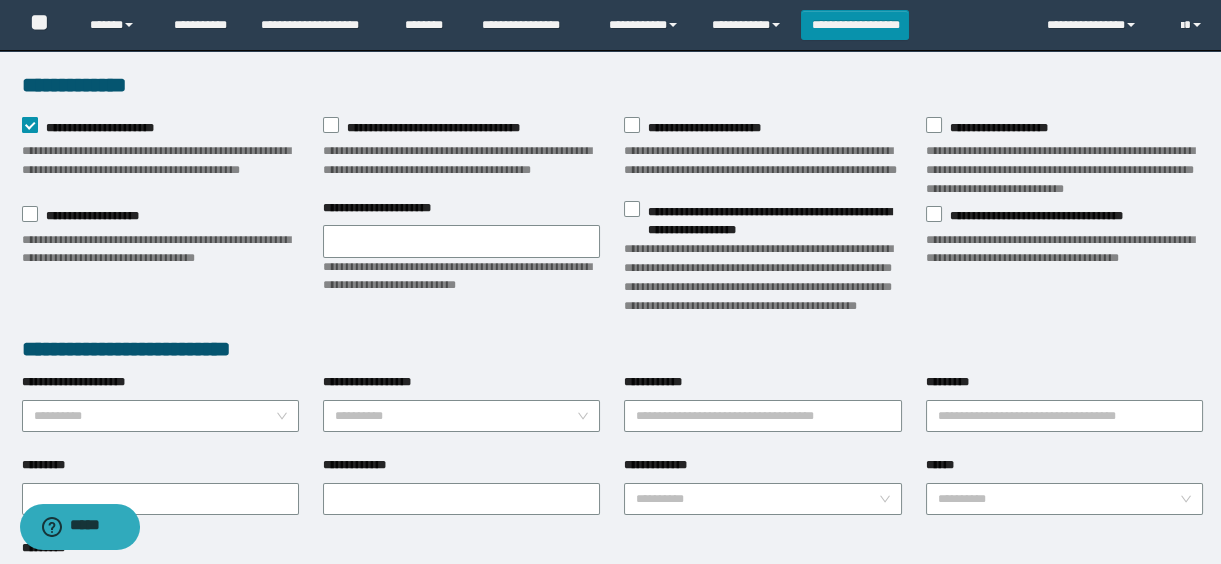 type on "**********" 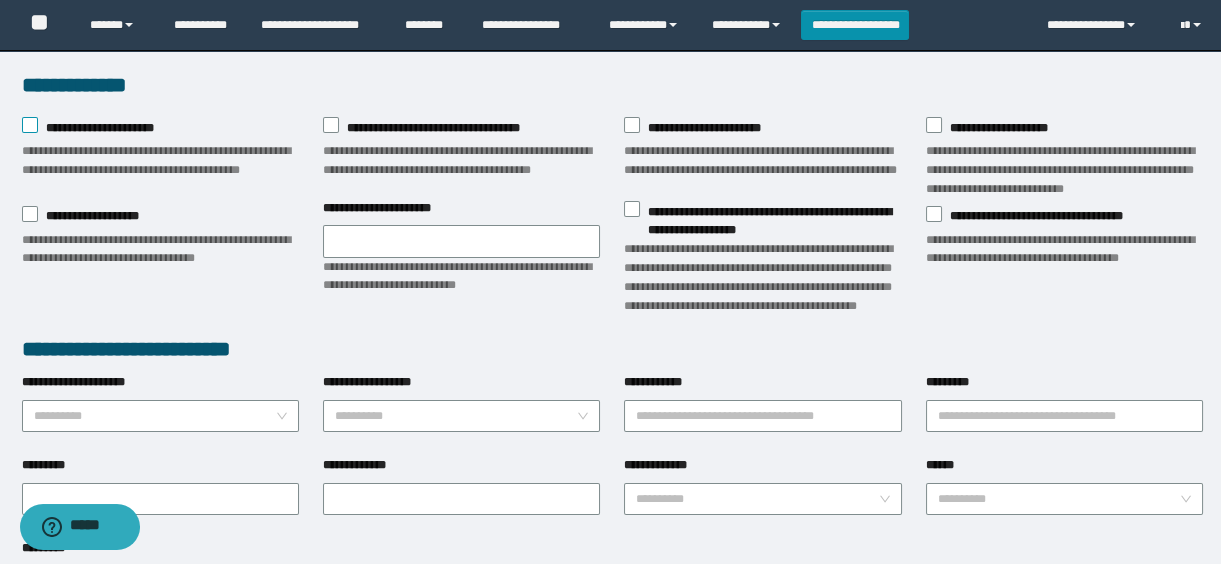 scroll, scrollTop: 932, scrollLeft: 0, axis: vertical 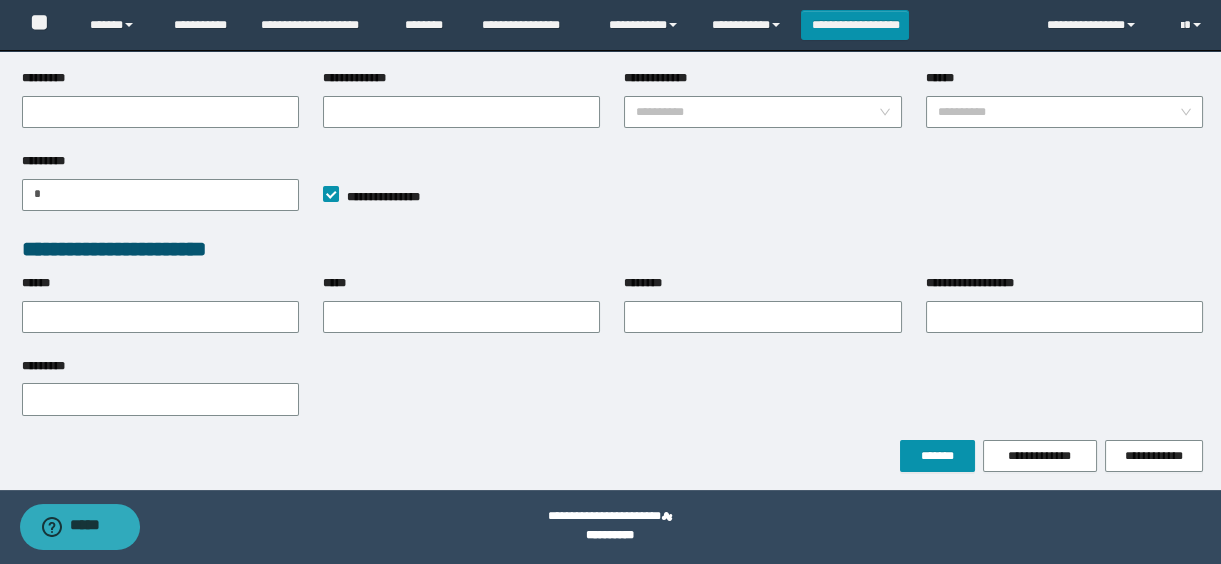 click on "**********" at bounding box center [461, 193] 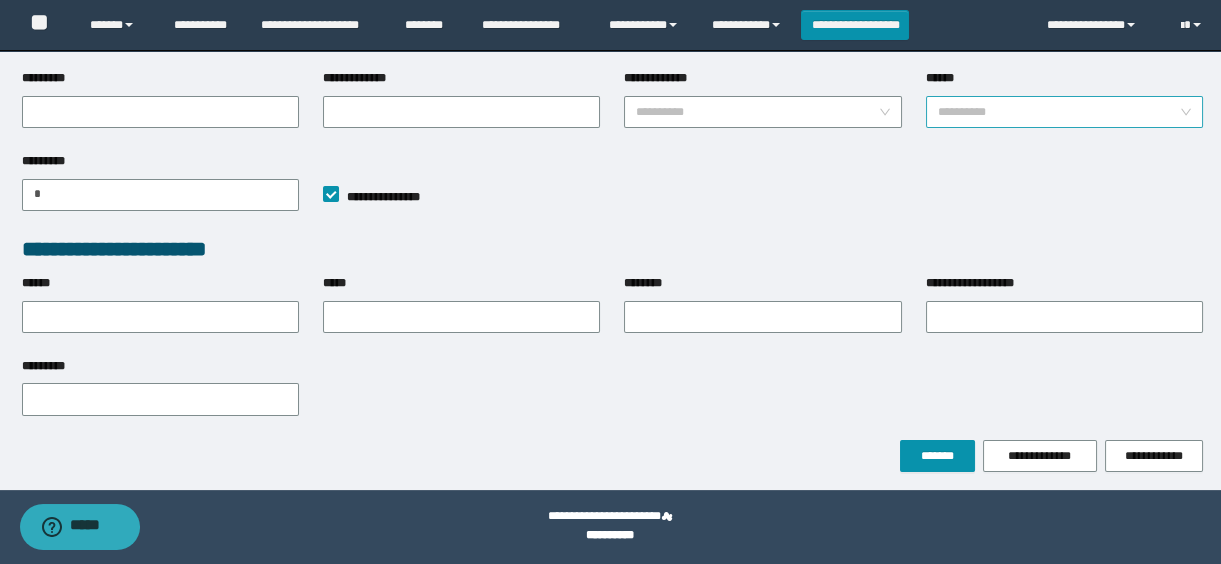 click on "******" at bounding box center [1058, 112] 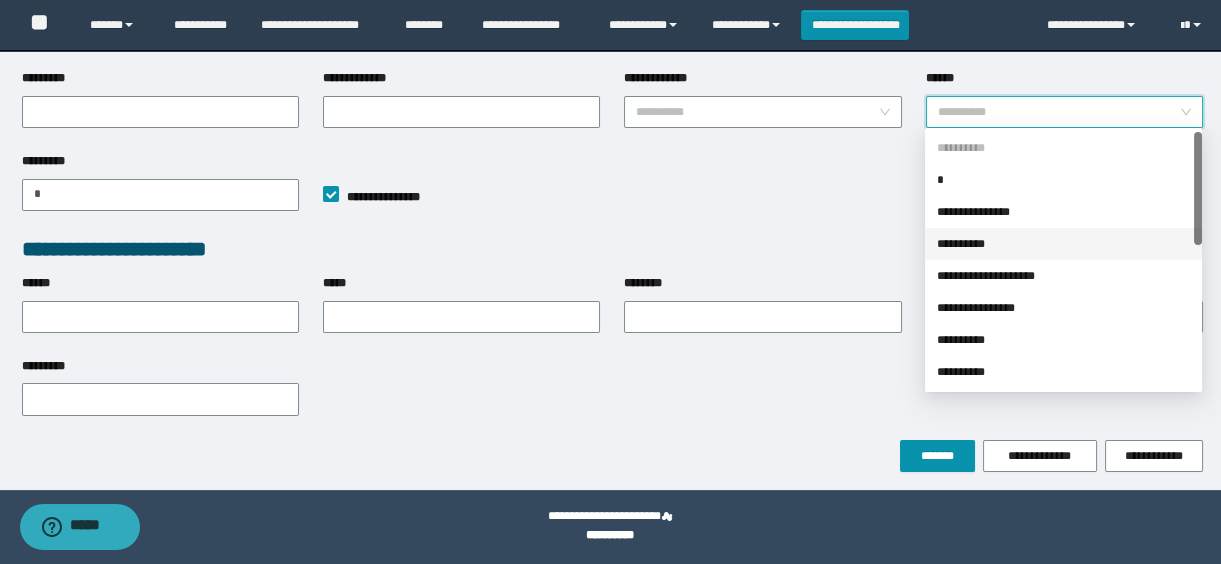 scroll, scrollTop: 320, scrollLeft: 0, axis: vertical 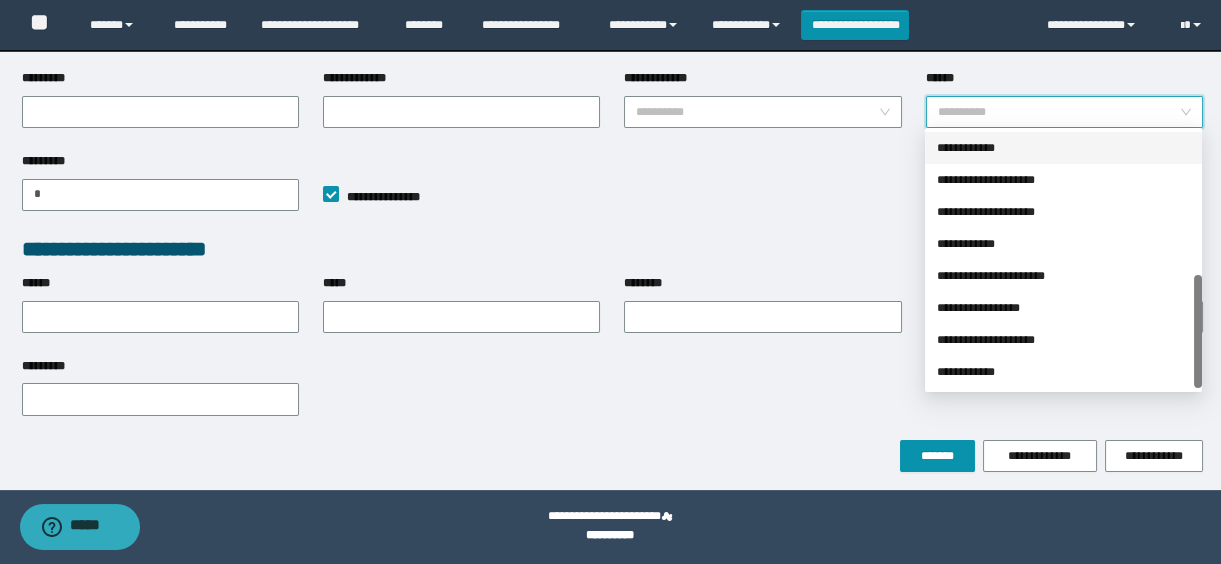 click on "**********" at bounding box center (1063, 148) 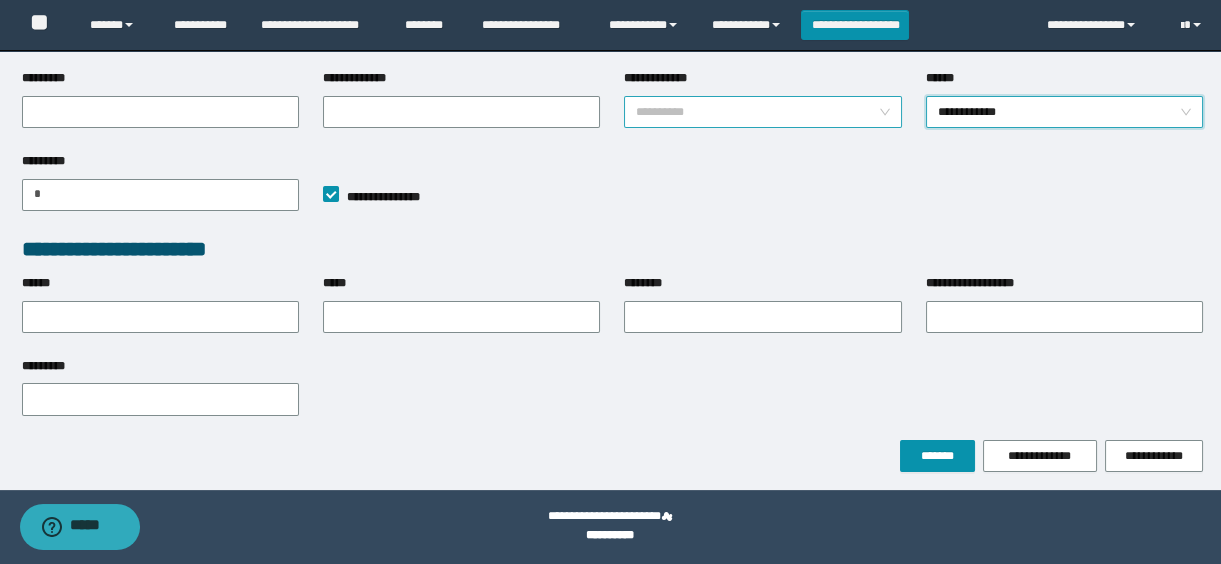 click on "**********" at bounding box center [756, 112] 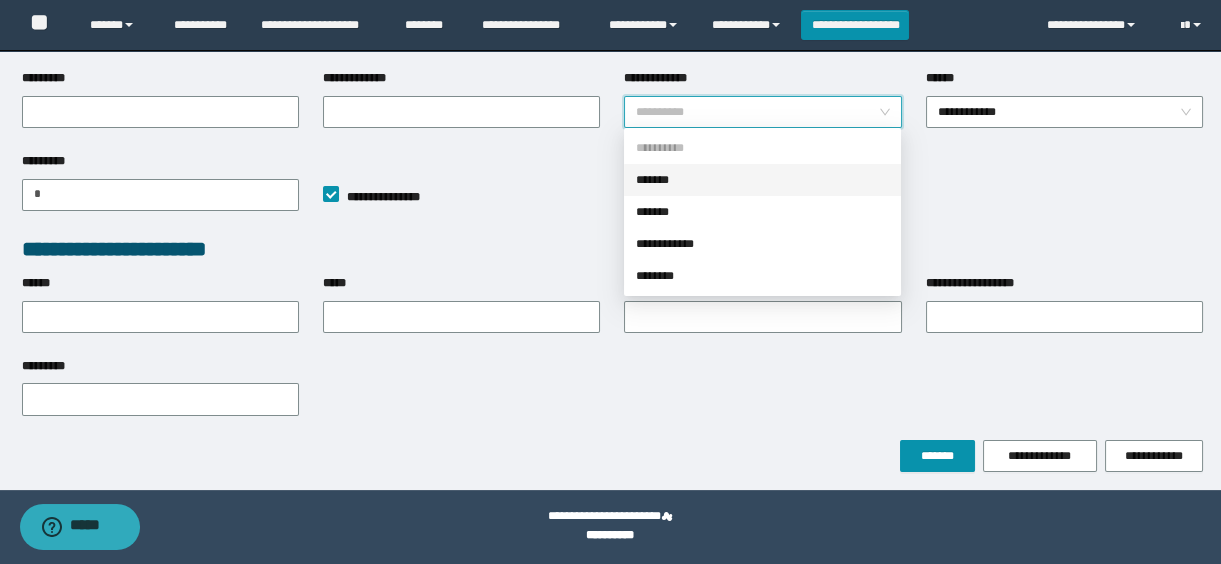 click on "*******" at bounding box center (762, 180) 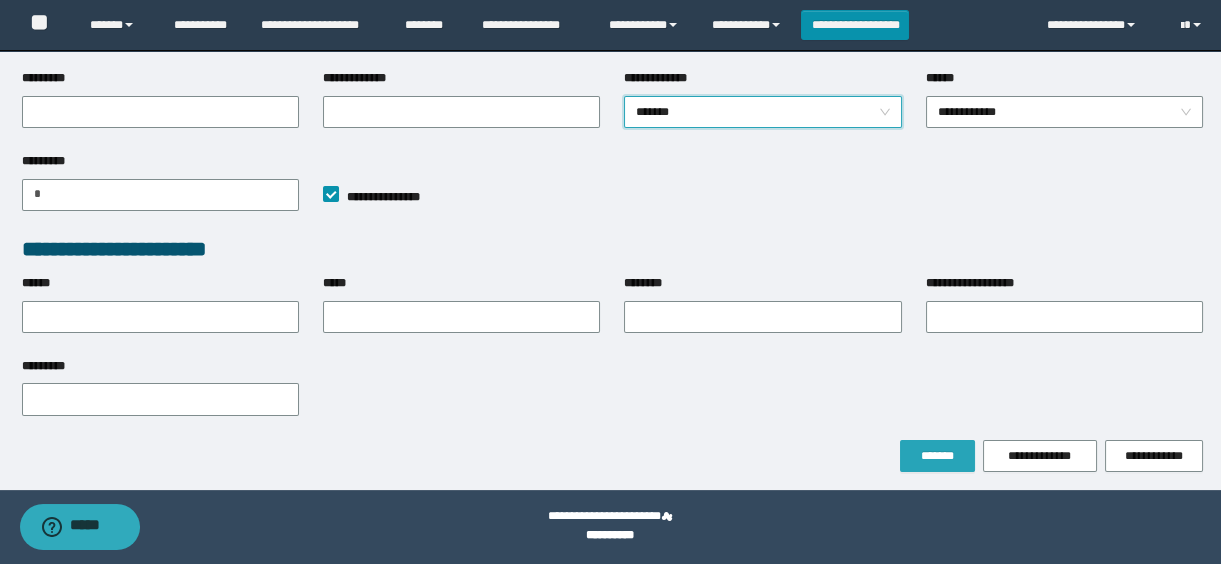 click on "*******" at bounding box center [937, 456] 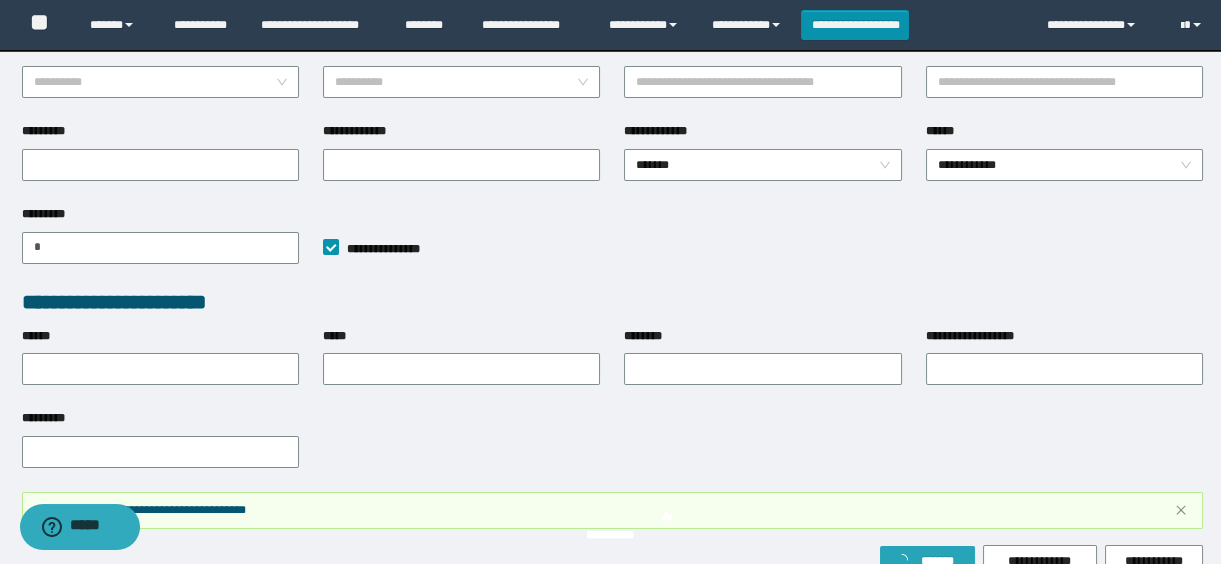 type 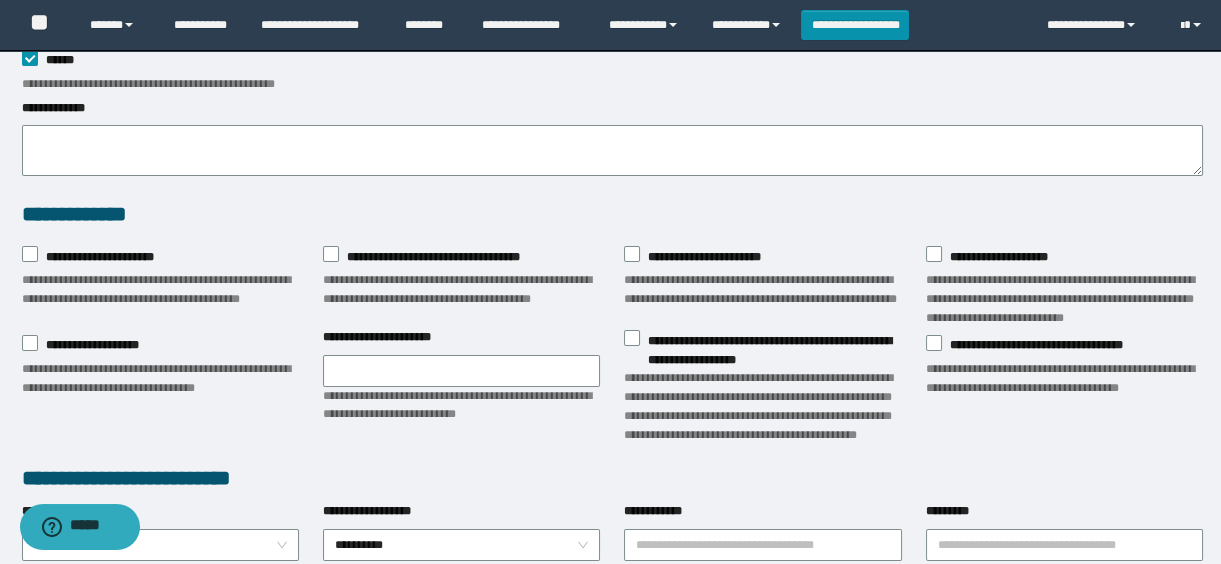 scroll, scrollTop: 970, scrollLeft: 0, axis: vertical 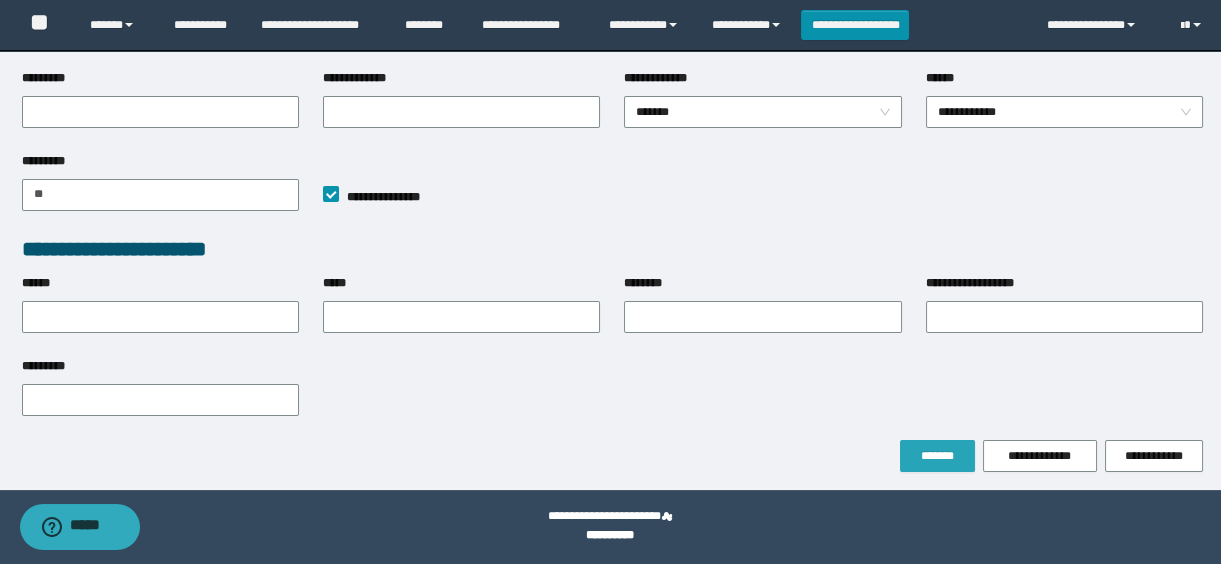 click on "*******" at bounding box center (937, 456) 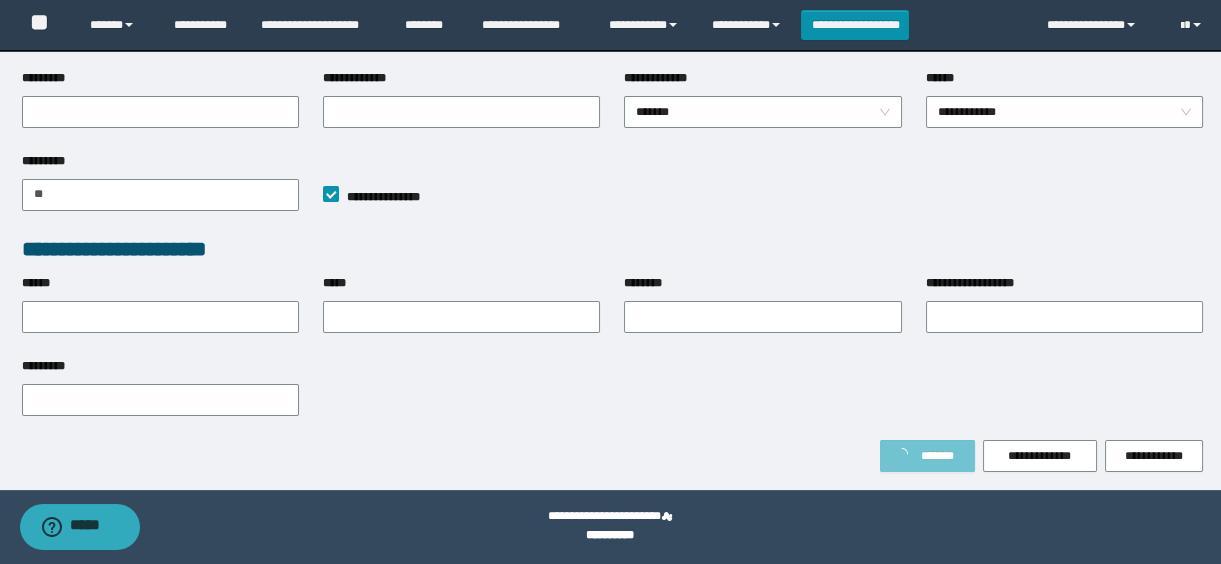 scroll, scrollTop: 1023, scrollLeft: 0, axis: vertical 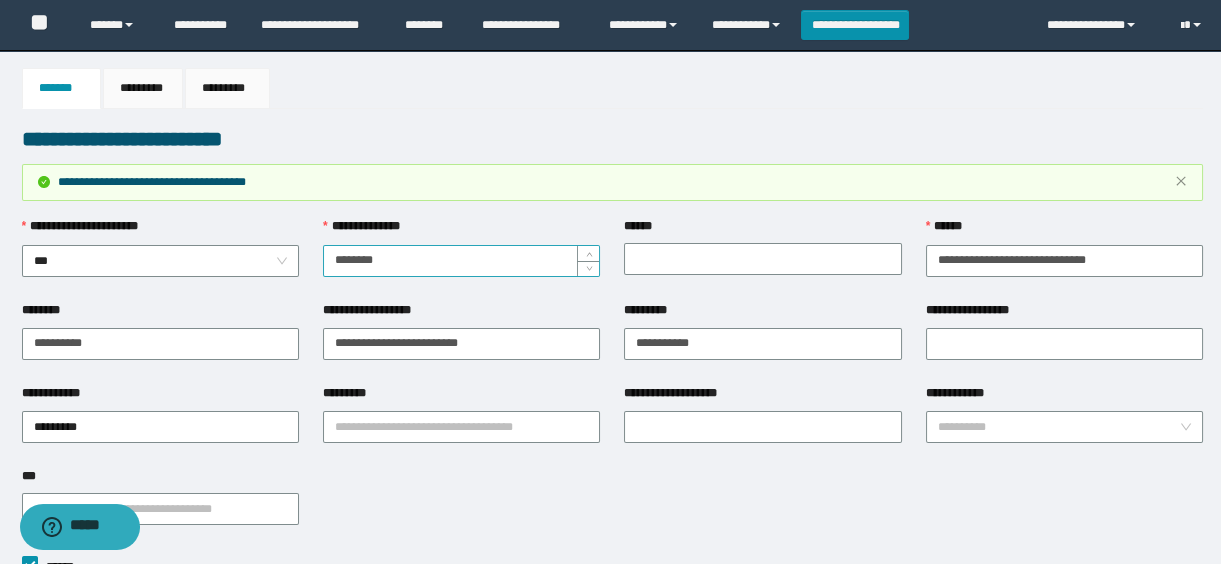 click on "********" at bounding box center [461, 261] 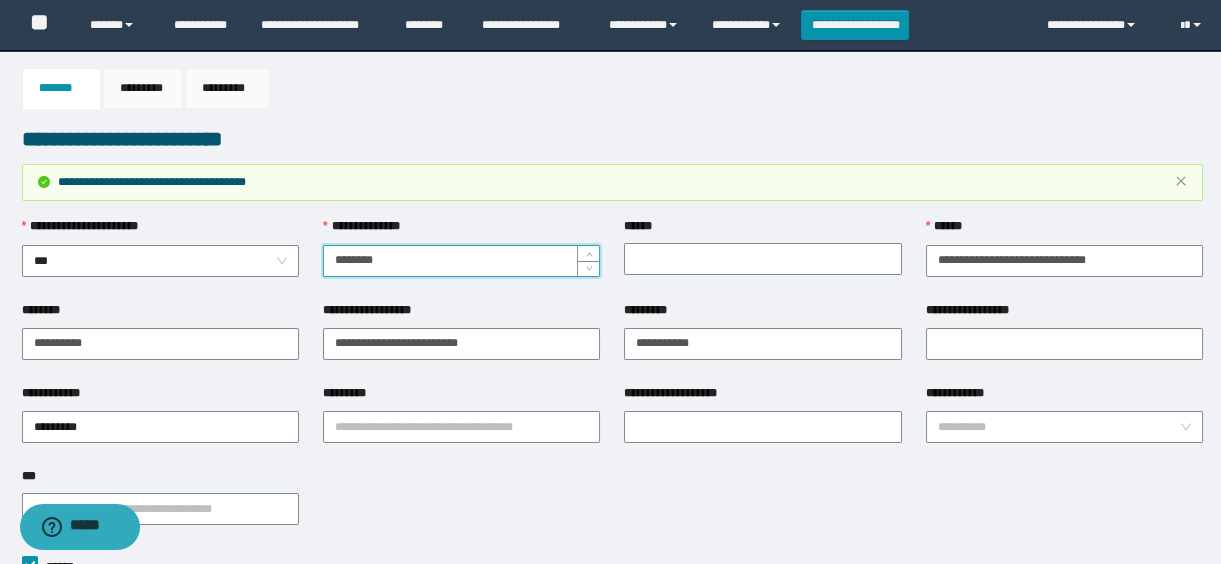click on "********" at bounding box center (461, 261) 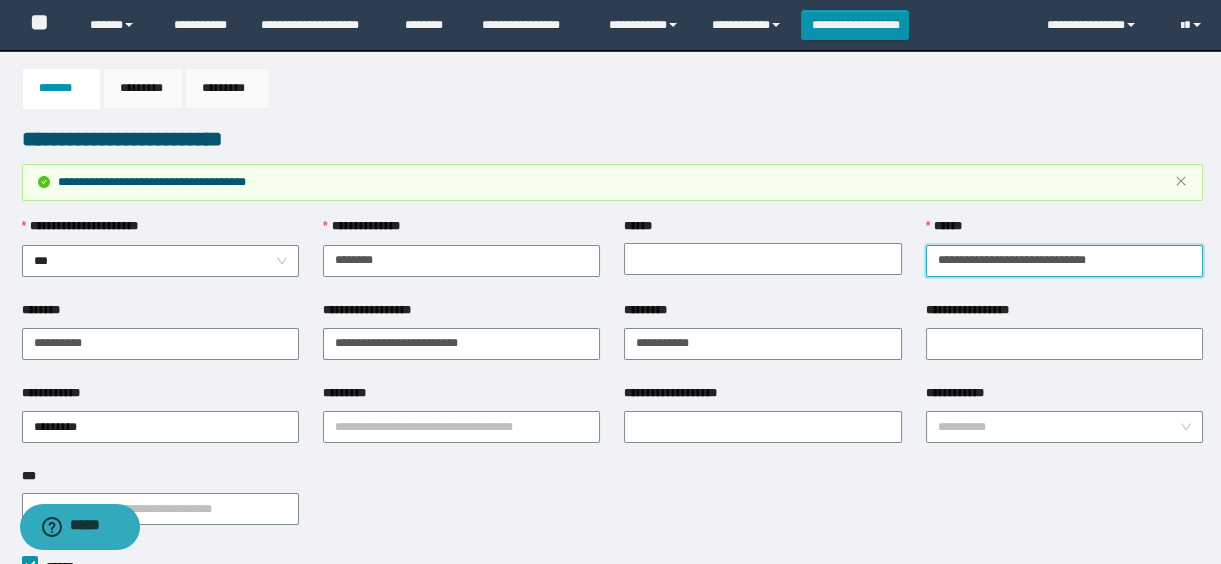 drag, startPoint x: 1150, startPoint y: 264, endPoint x: 910, endPoint y: 225, distance: 243.1481 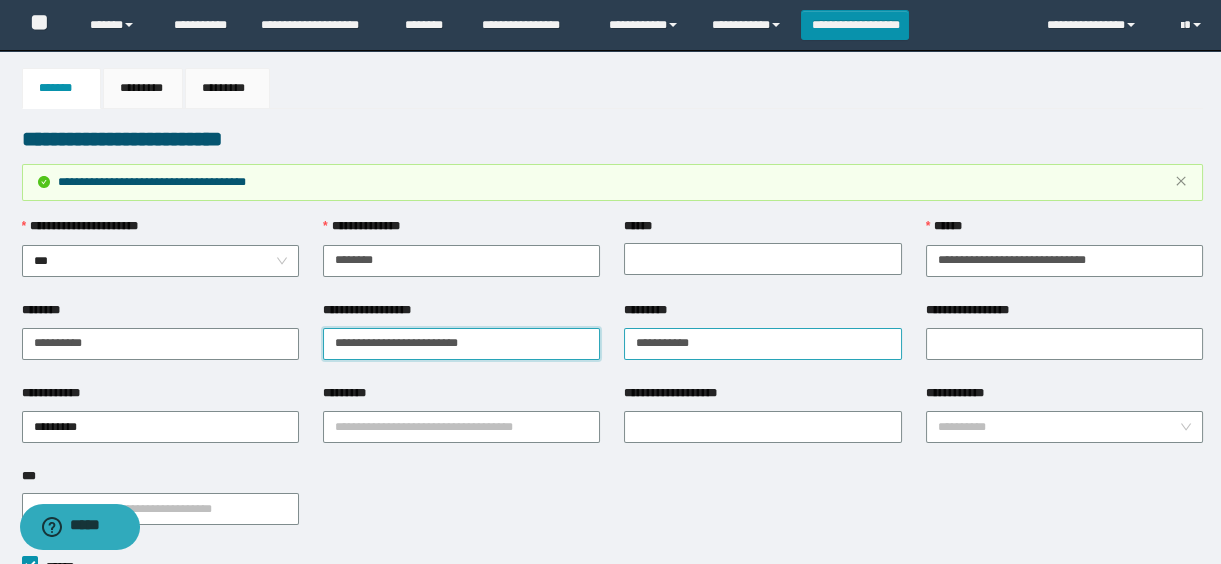 drag, startPoint x: 539, startPoint y: 340, endPoint x: 696, endPoint y: 342, distance: 157.01274 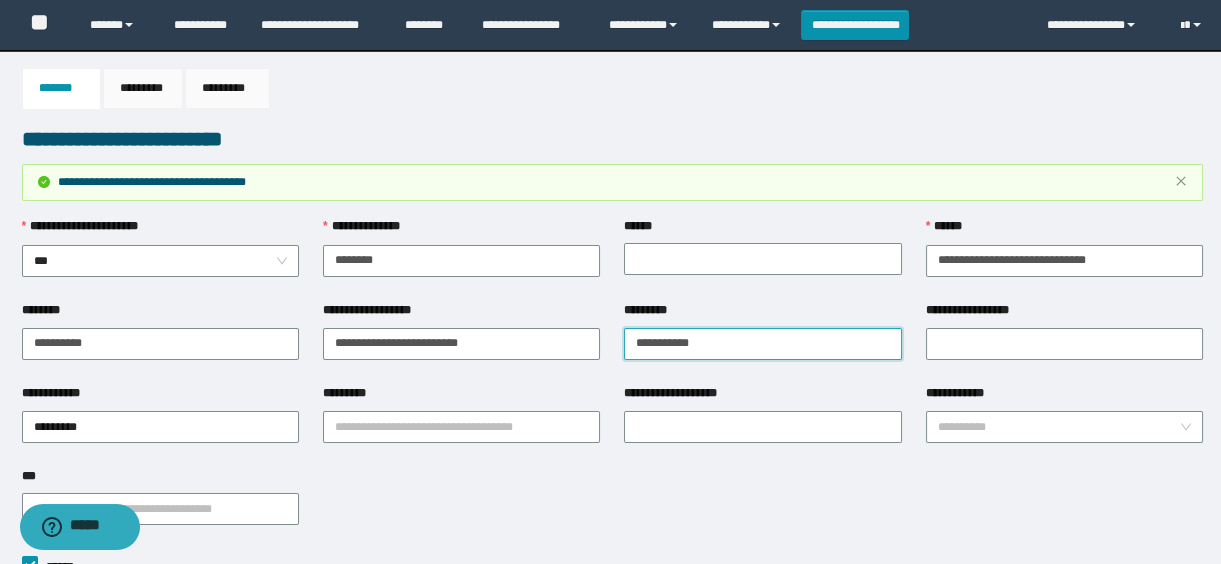 drag, startPoint x: 727, startPoint y: 339, endPoint x: 604, endPoint y: 320, distance: 124.45883 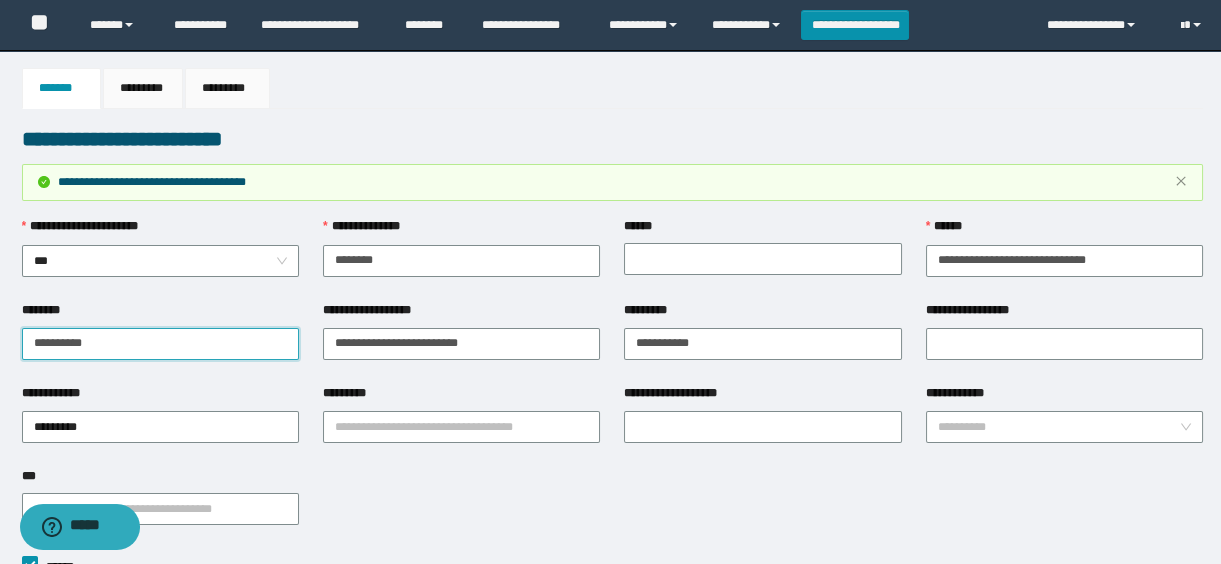 click on "**********" at bounding box center [160, 344] 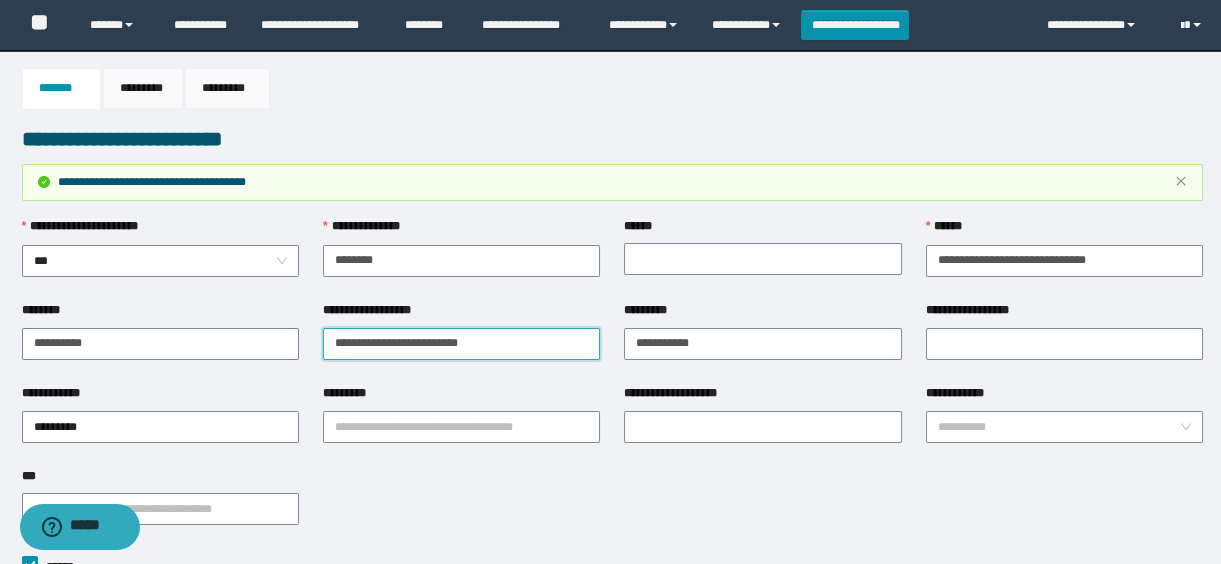 drag, startPoint x: 490, startPoint y: 346, endPoint x: 270, endPoint y: 311, distance: 222.7667 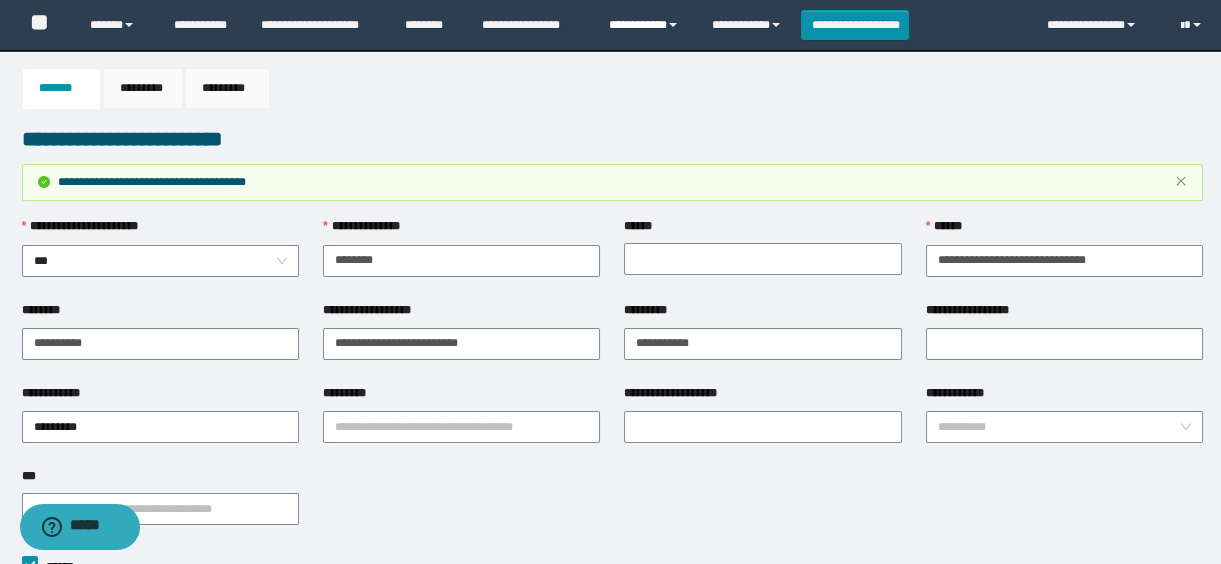 click on "**********" at bounding box center [645, 25] 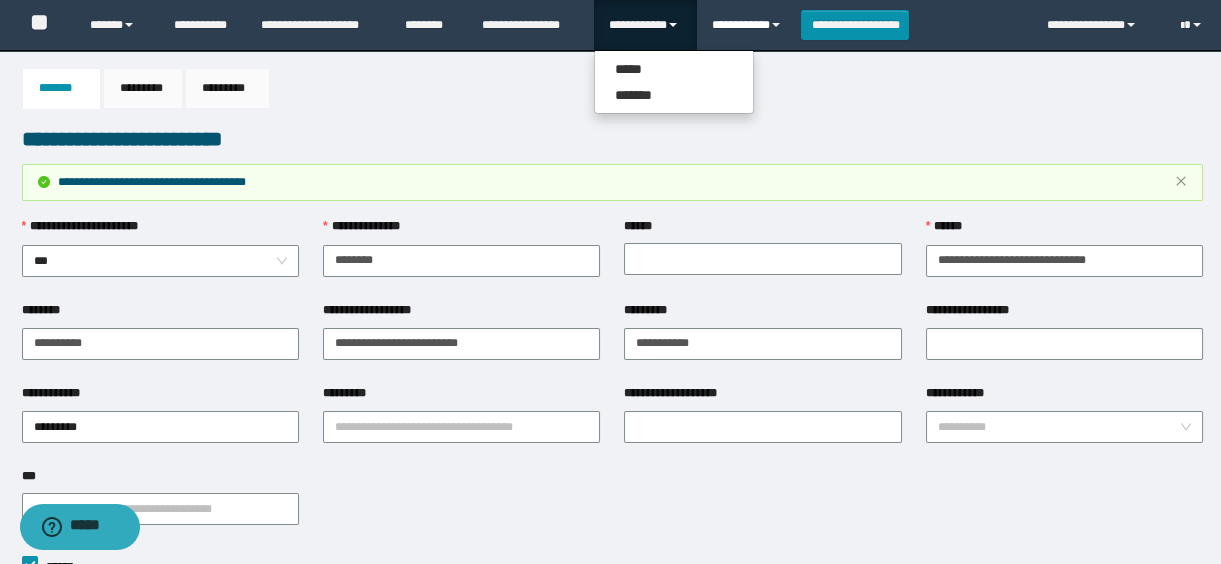 click on "**********" at bounding box center [749, 25] 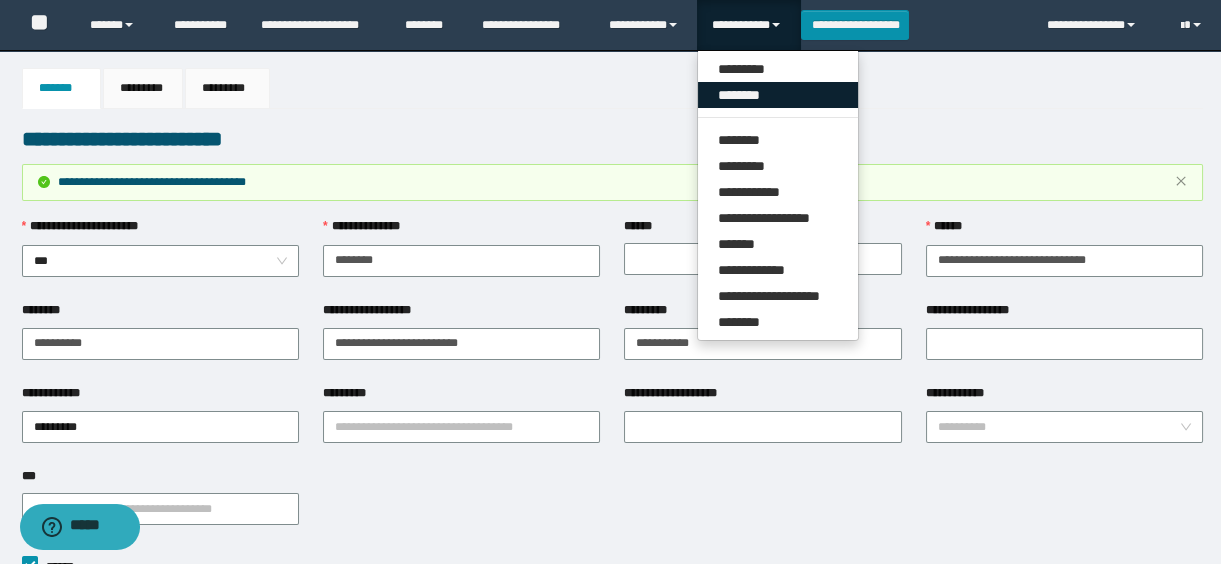 click on "********" at bounding box center (778, 95) 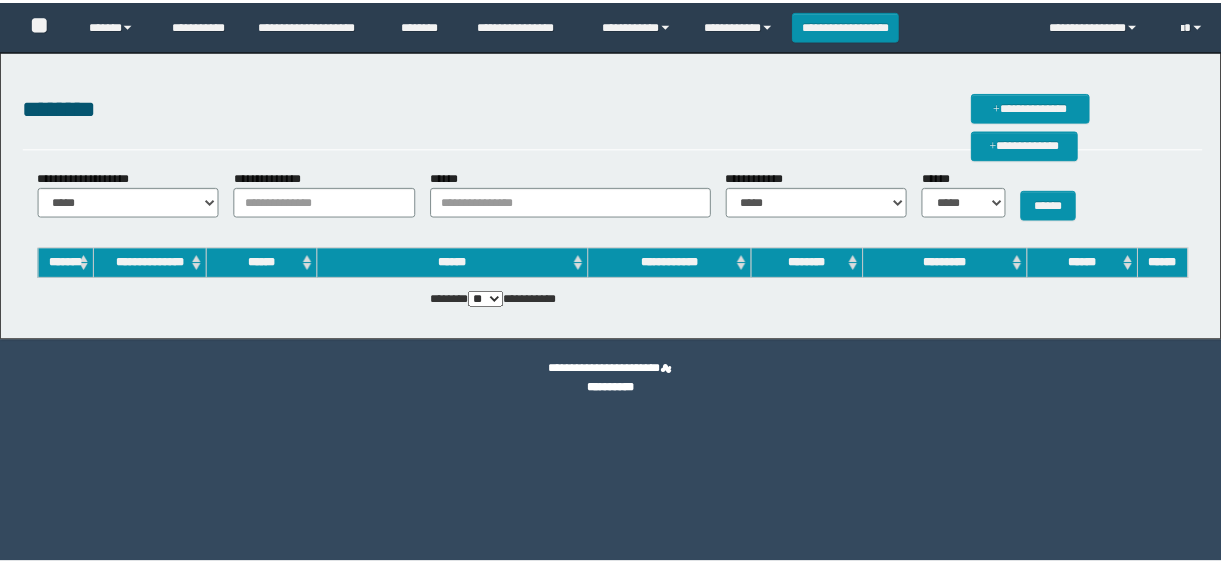 scroll, scrollTop: 0, scrollLeft: 0, axis: both 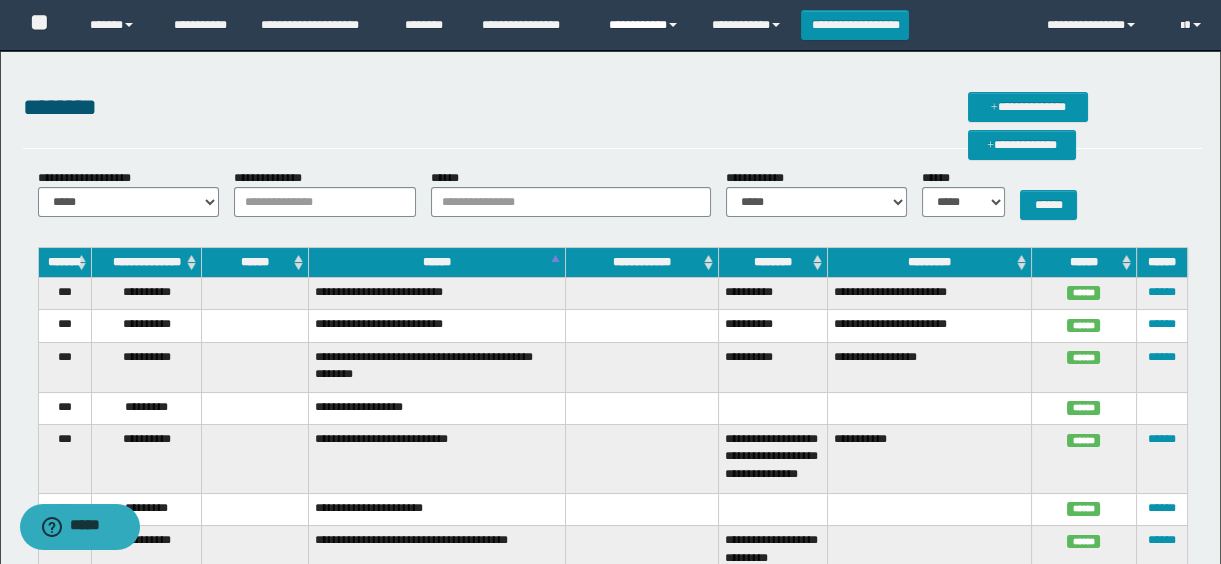 click on "**********" at bounding box center (645, 25) 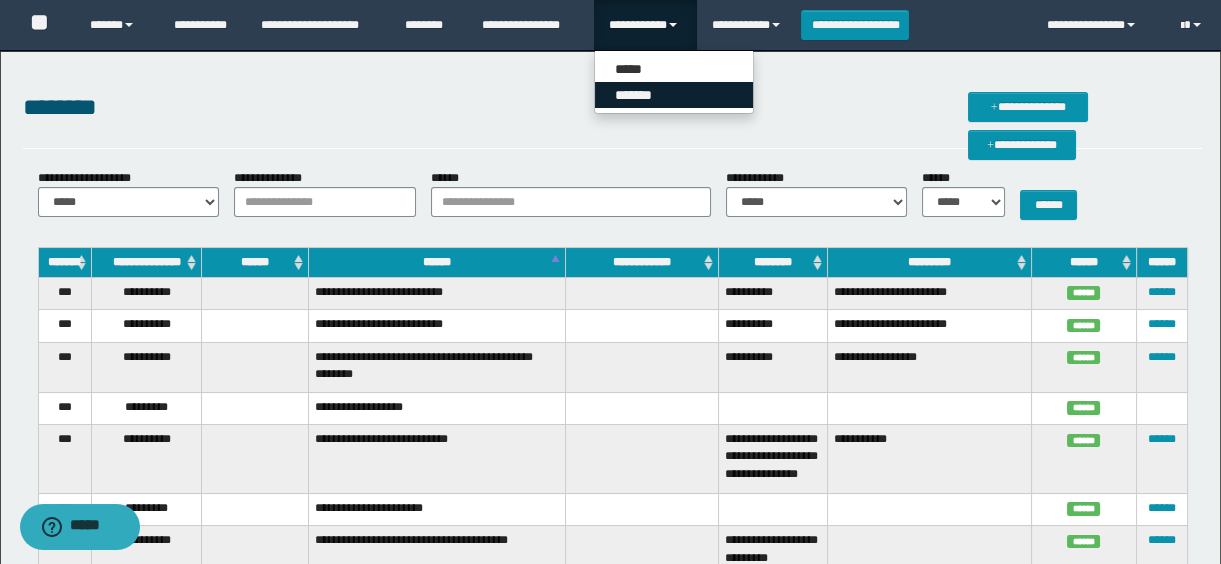 click on "*******" at bounding box center (674, 95) 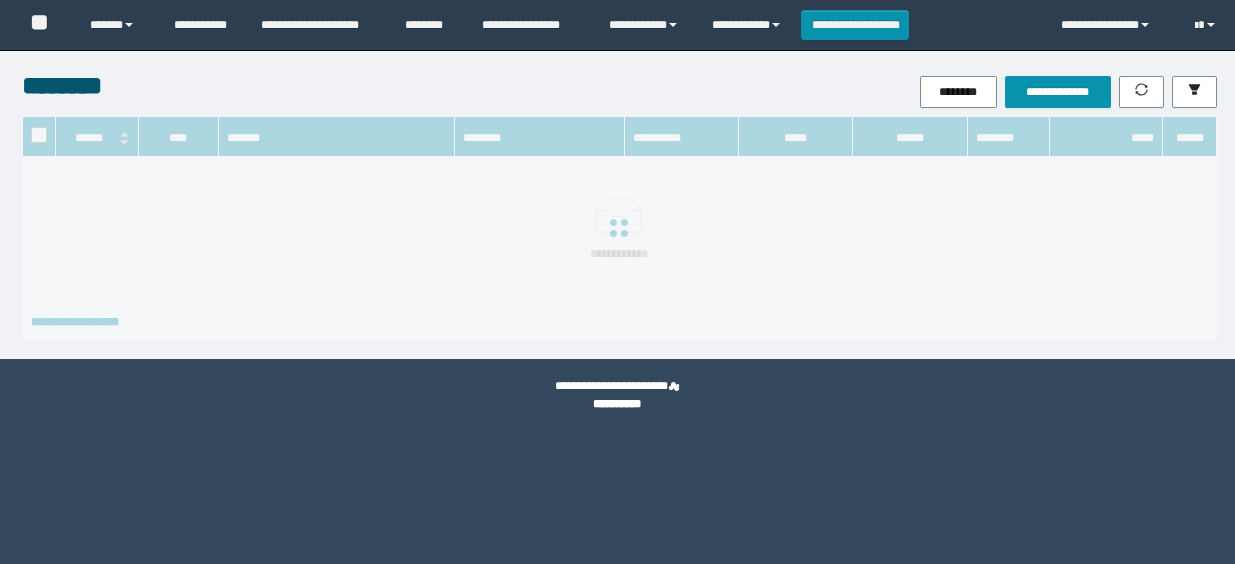 scroll, scrollTop: 0, scrollLeft: 0, axis: both 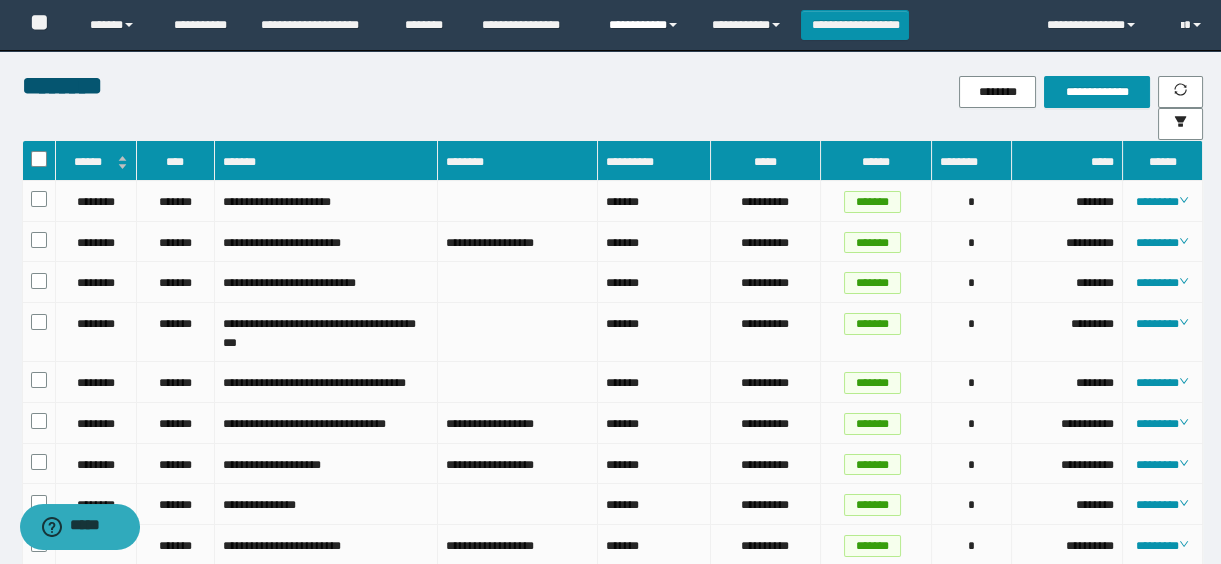 click on "**********" at bounding box center (645, 25) 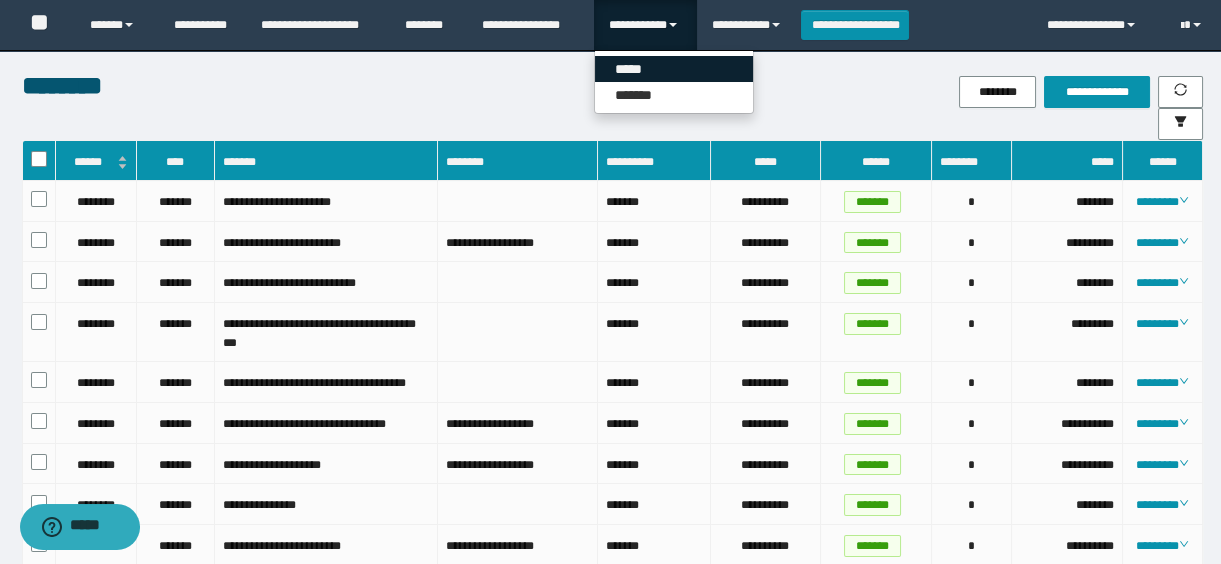 click on "*****" at bounding box center (674, 69) 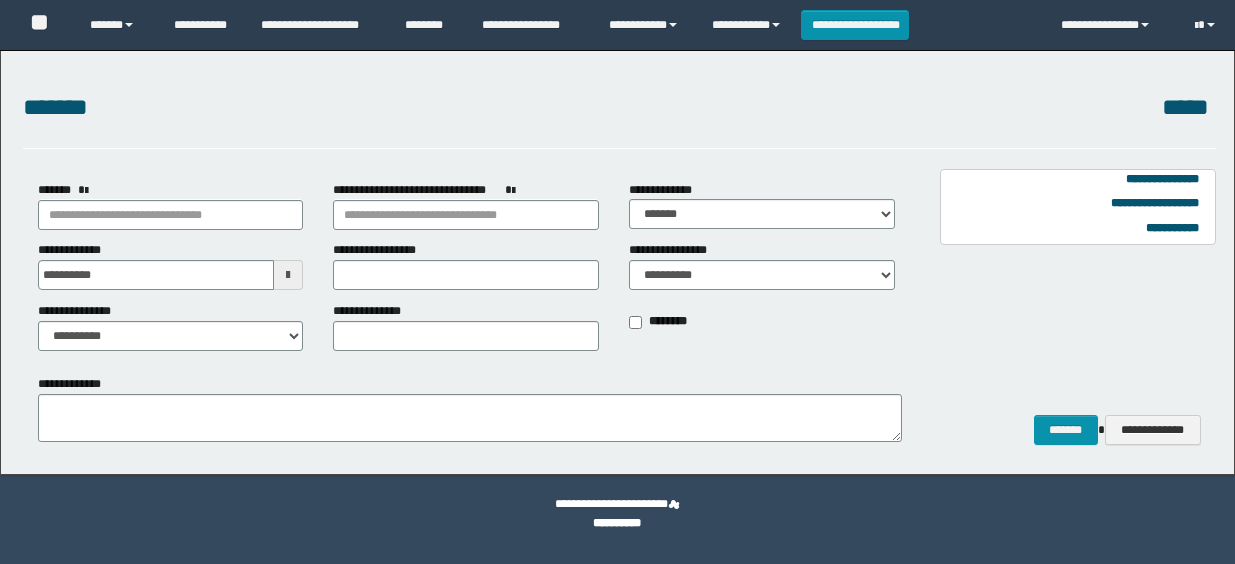 scroll, scrollTop: 0, scrollLeft: 0, axis: both 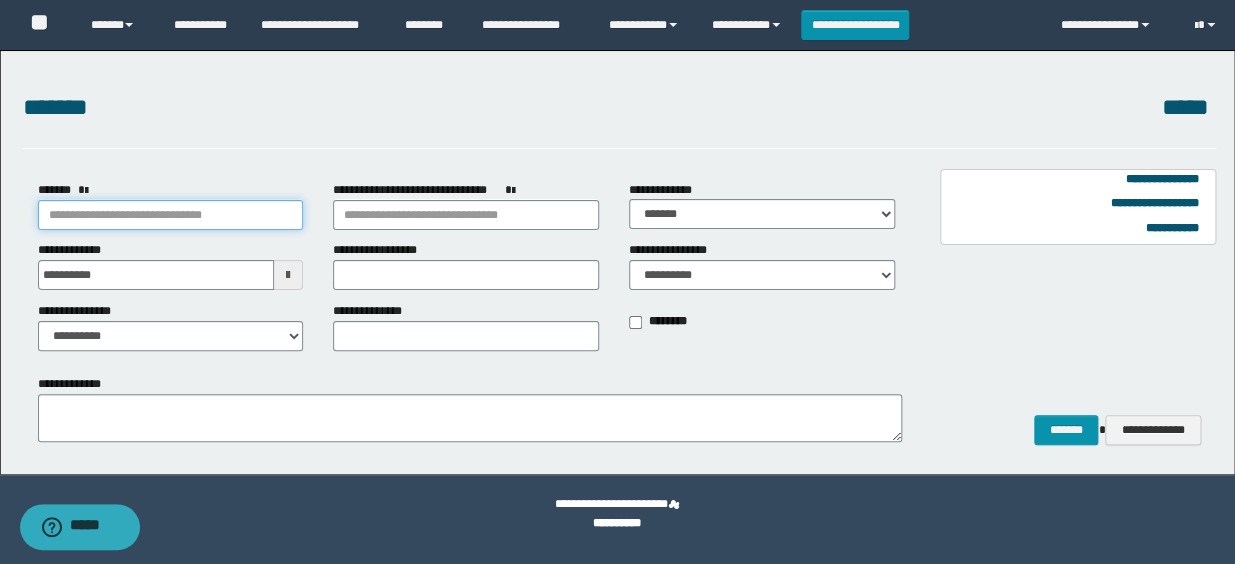 click on "*******" at bounding box center (171, 215) 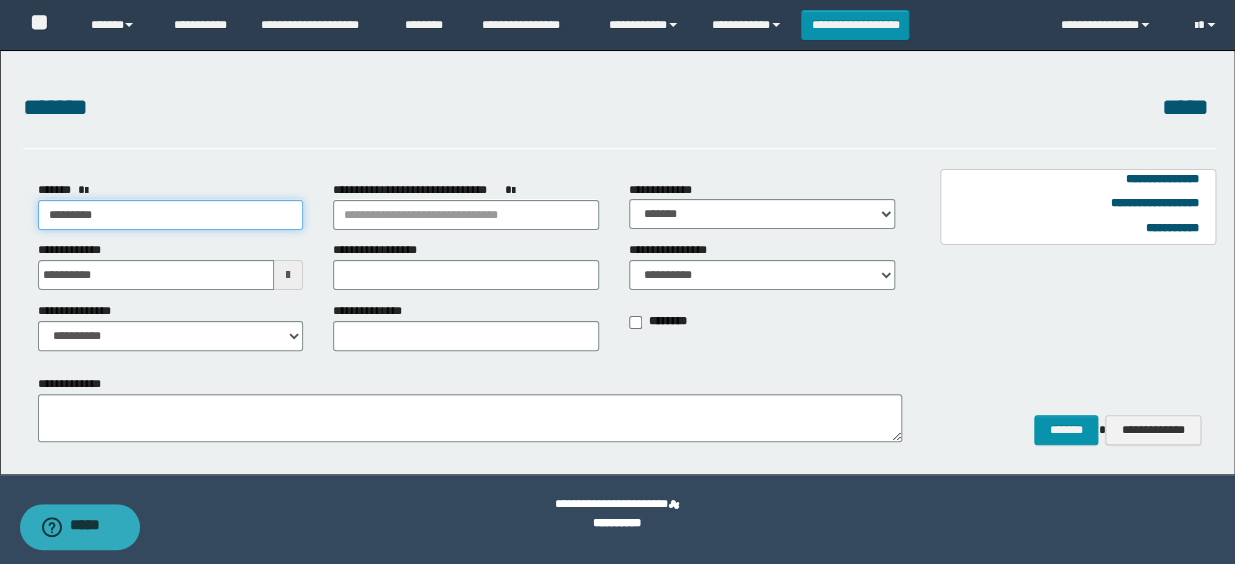 type on "*********" 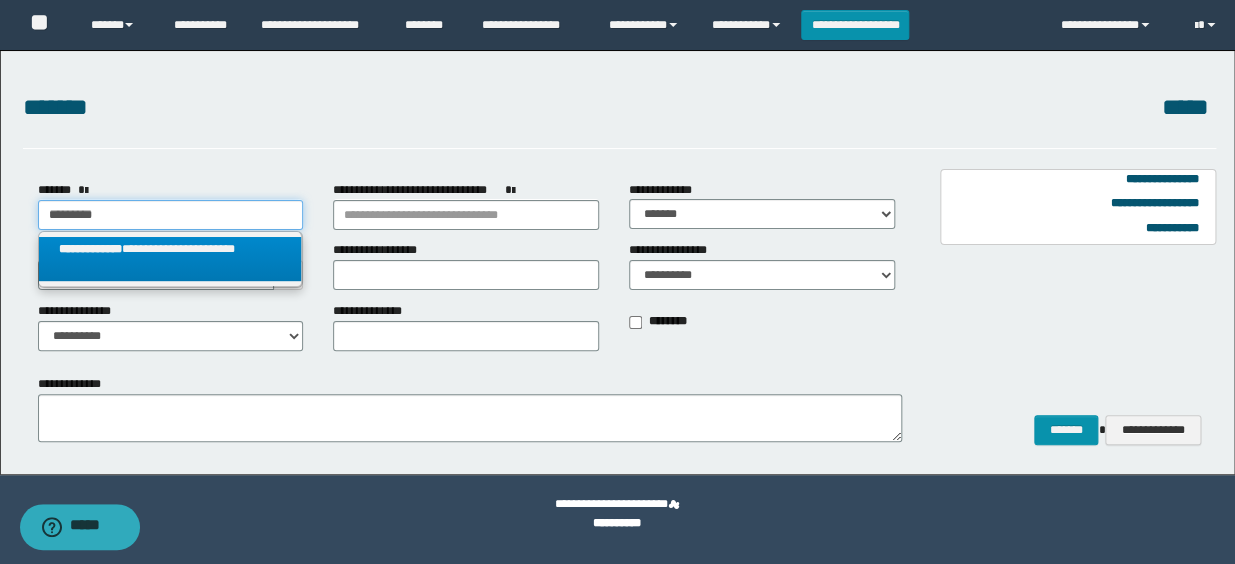 type on "*********" 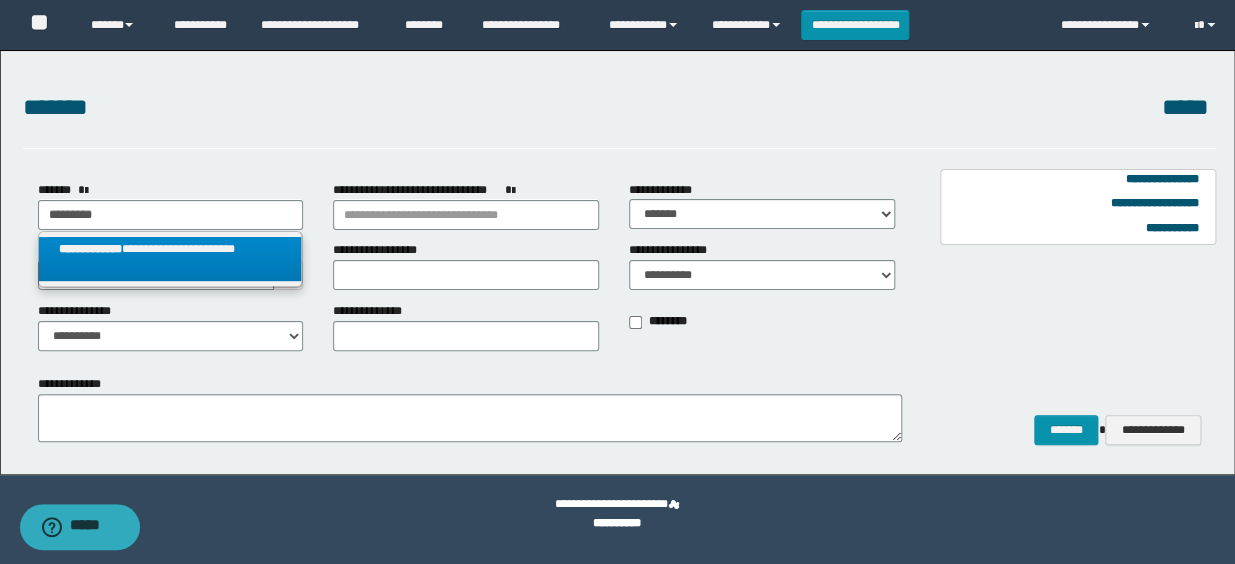 click on "**********" at bounding box center (170, 259) 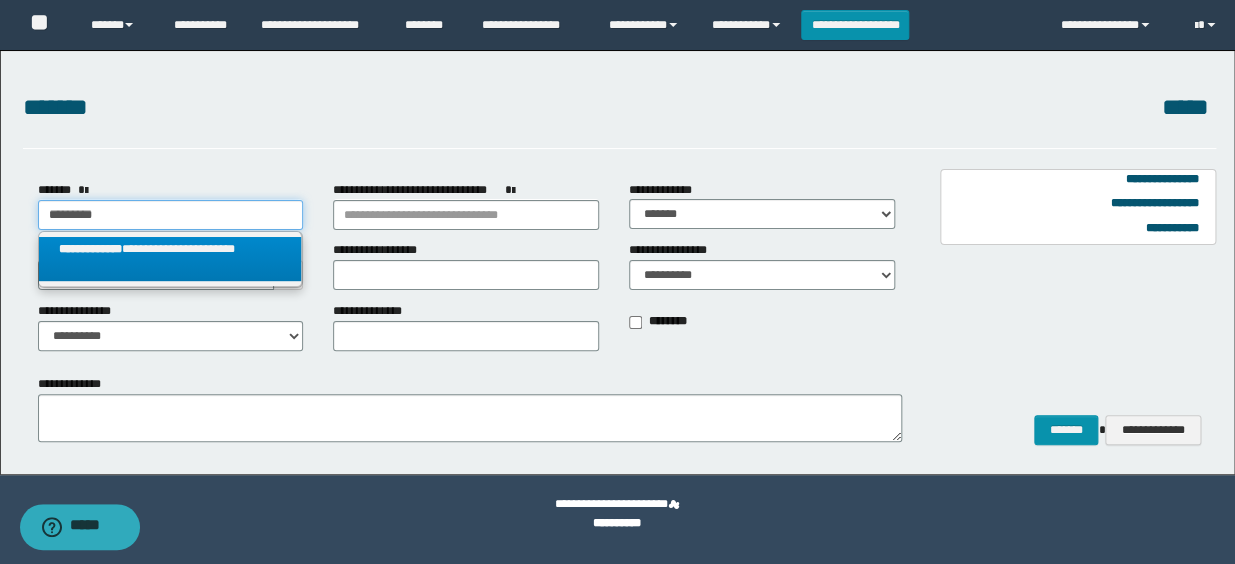 select on "*" 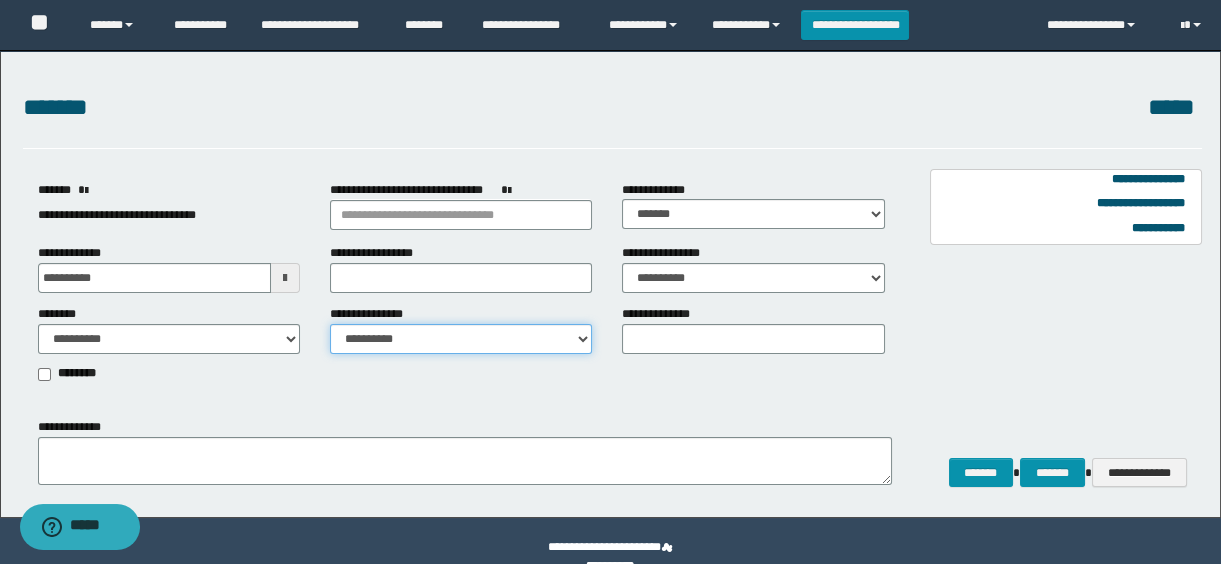 click on "**********" at bounding box center (461, 339) 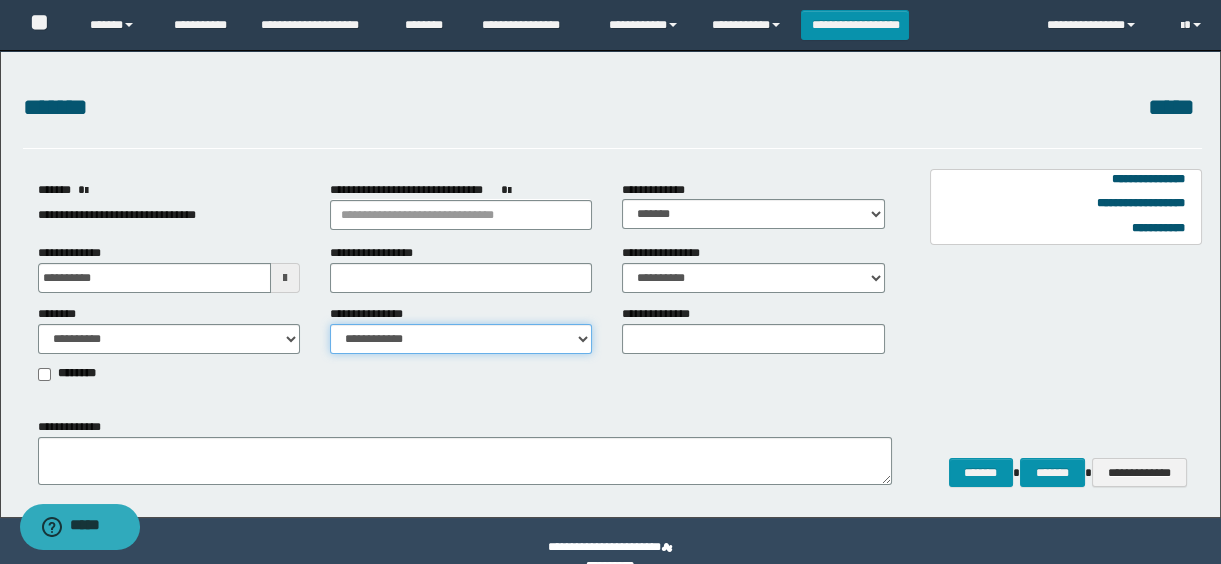 click on "**********" at bounding box center [461, 339] 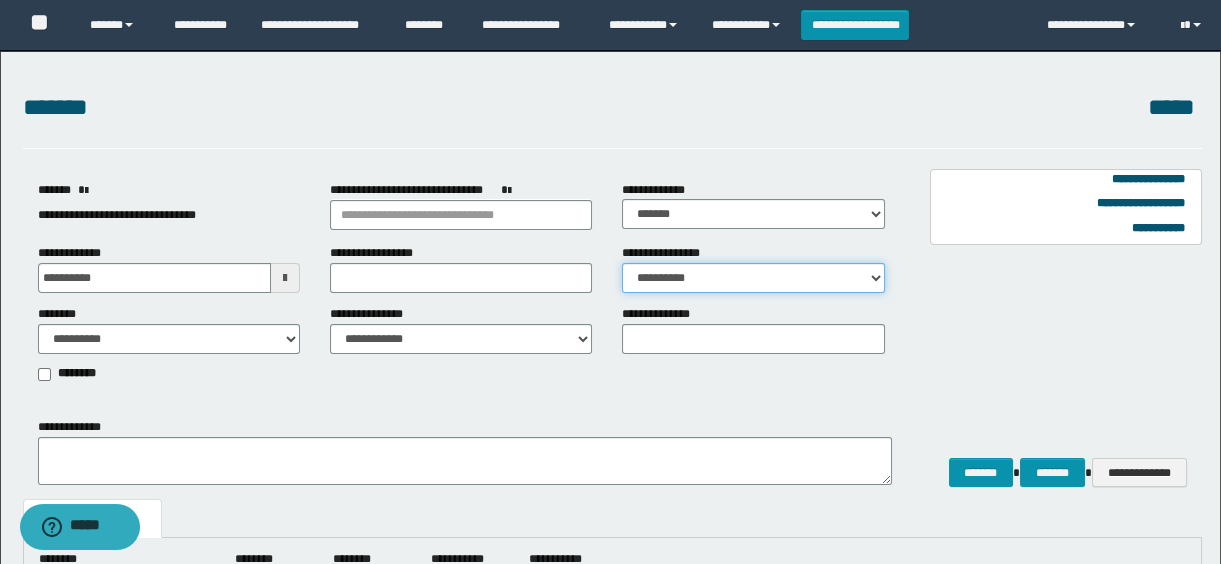 click on "**********" at bounding box center (753, 278) 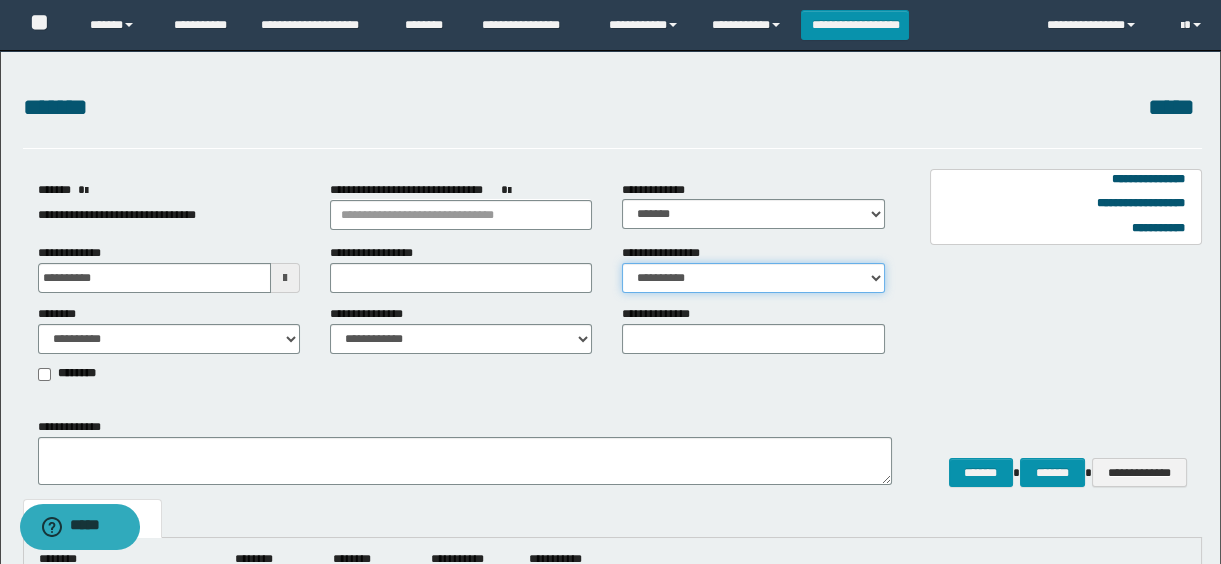 select on "*" 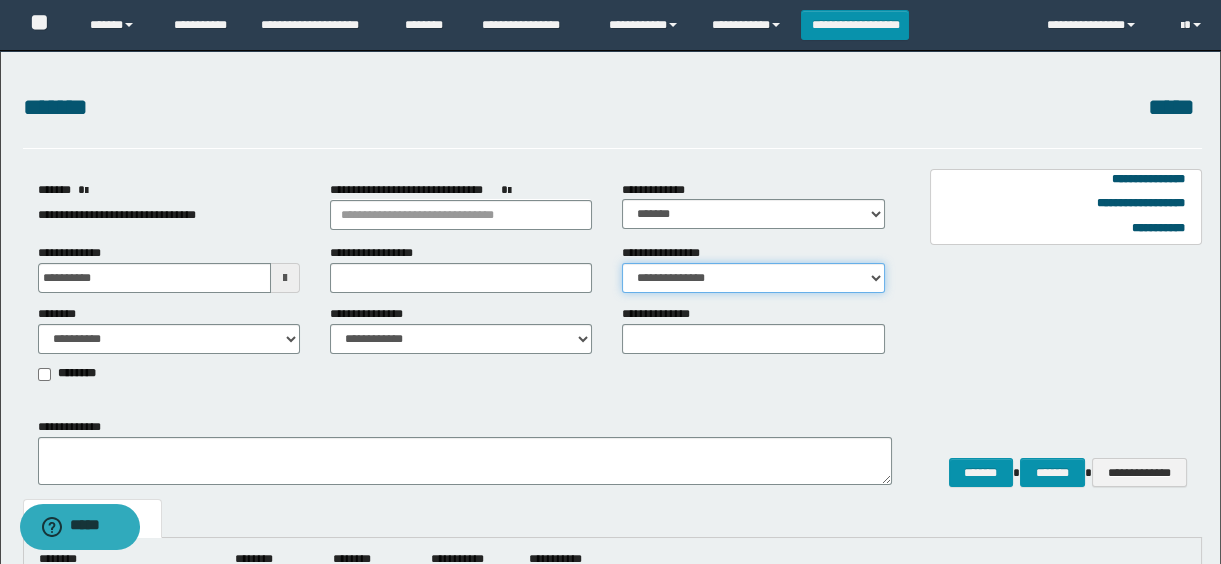 click on "**********" at bounding box center (753, 278) 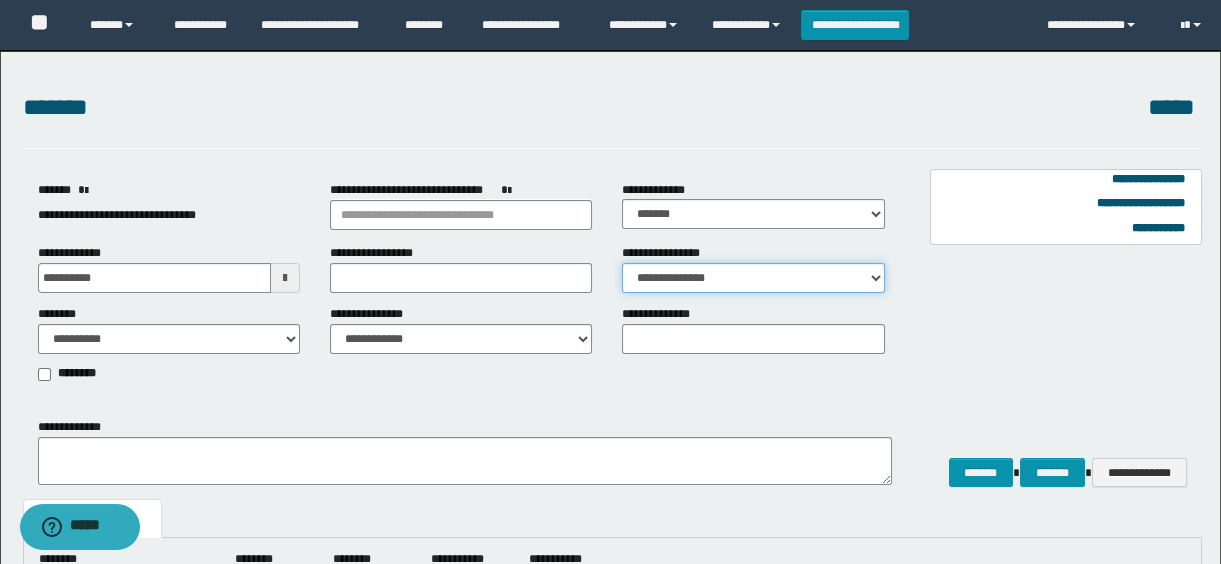 scroll, scrollTop: 181, scrollLeft: 0, axis: vertical 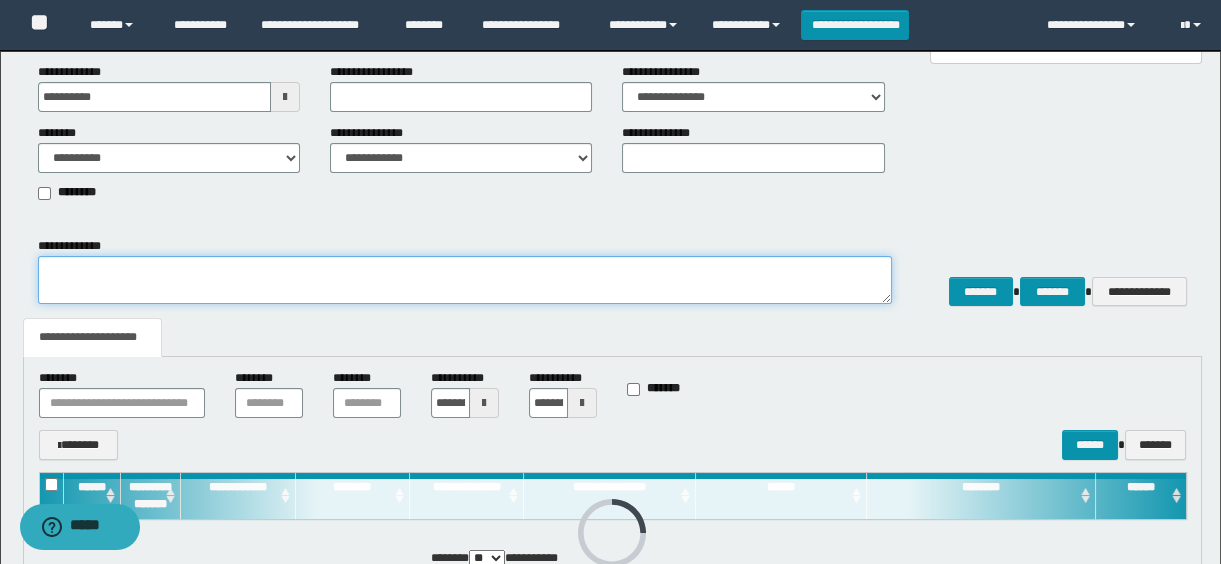 drag, startPoint x: 136, startPoint y: 295, endPoint x: 151, endPoint y: 284, distance: 18.601076 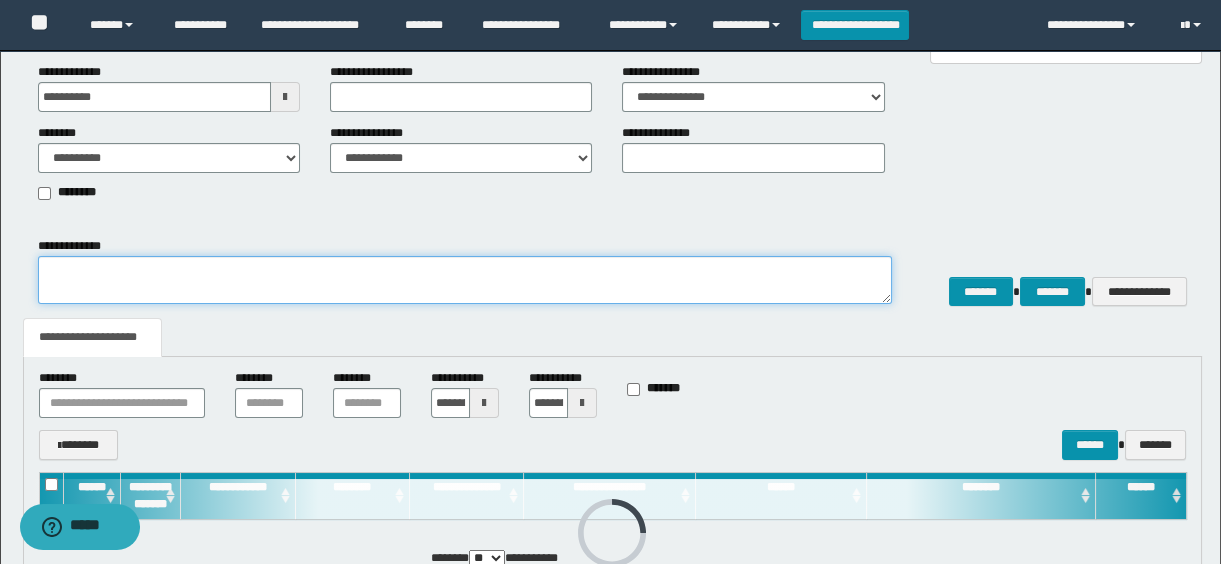 click on "**********" at bounding box center (465, 280) 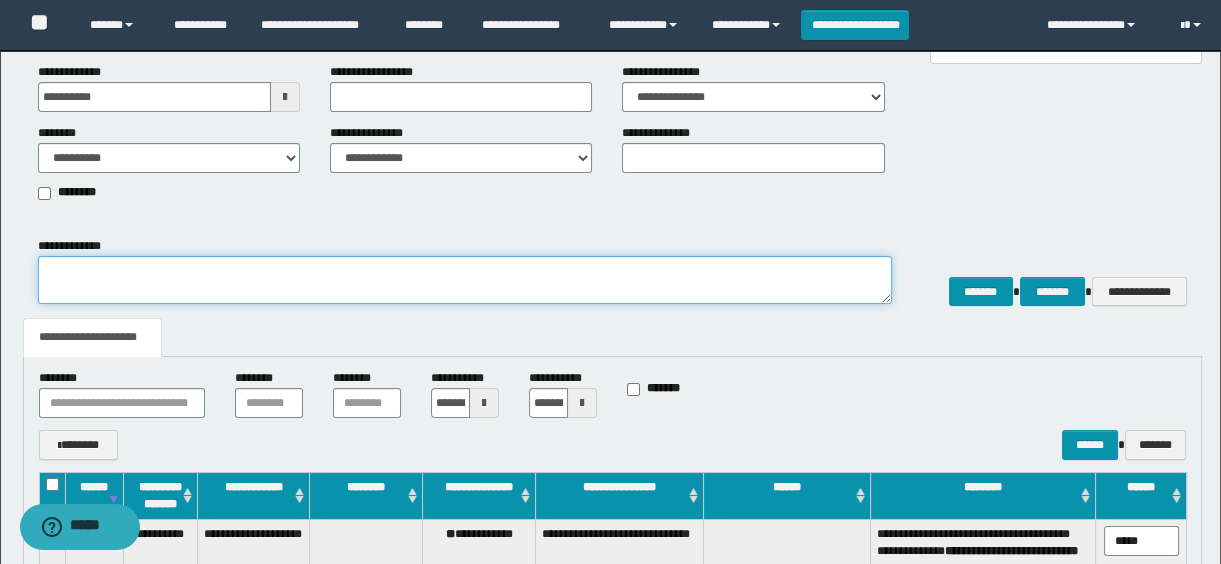 paste on "**********" 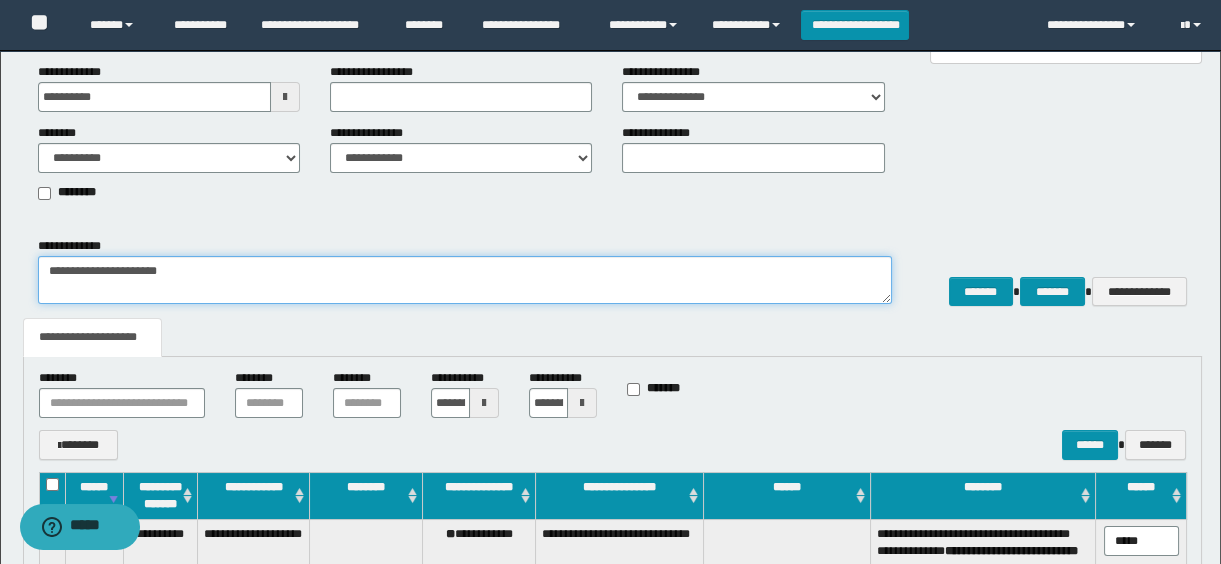 click on "**********" at bounding box center (465, 280) 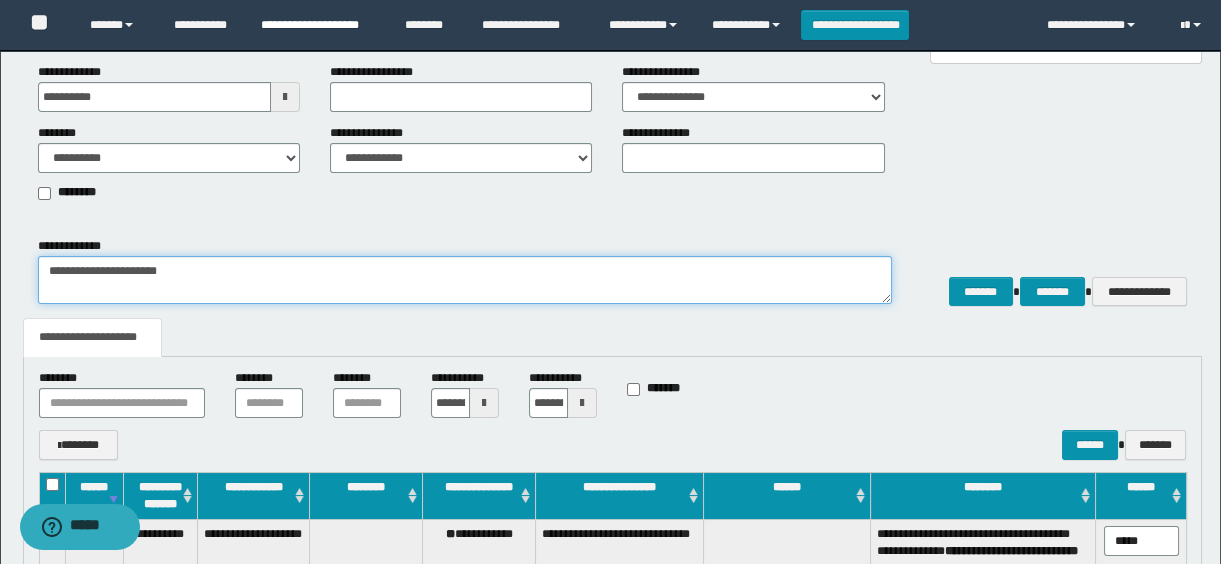 type on "**********" 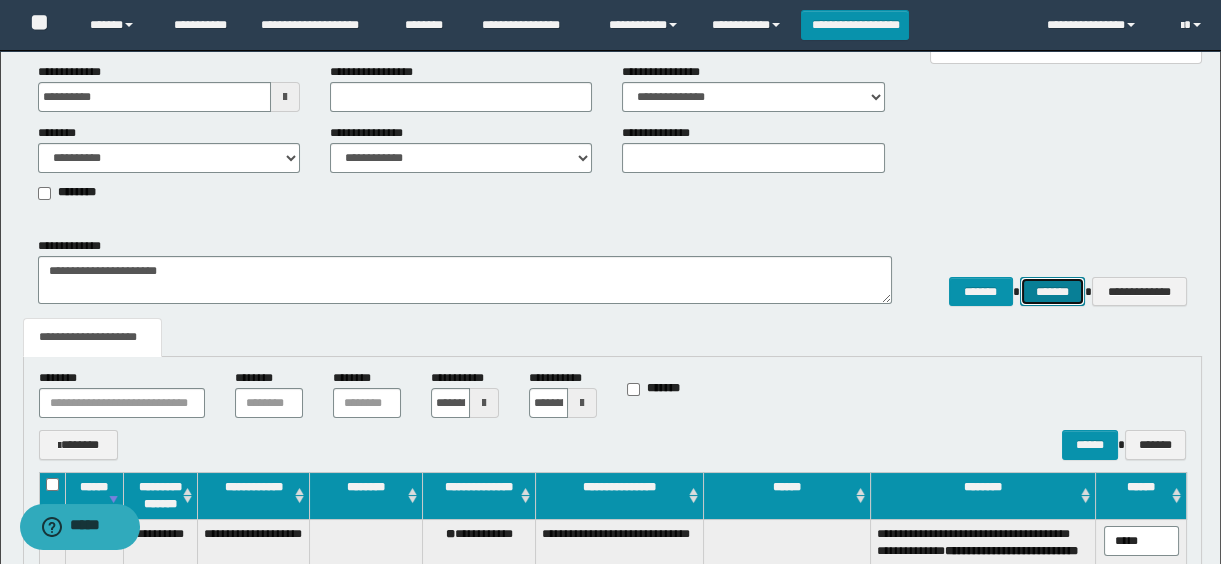 click on "*******" at bounding box center (1052, 292) 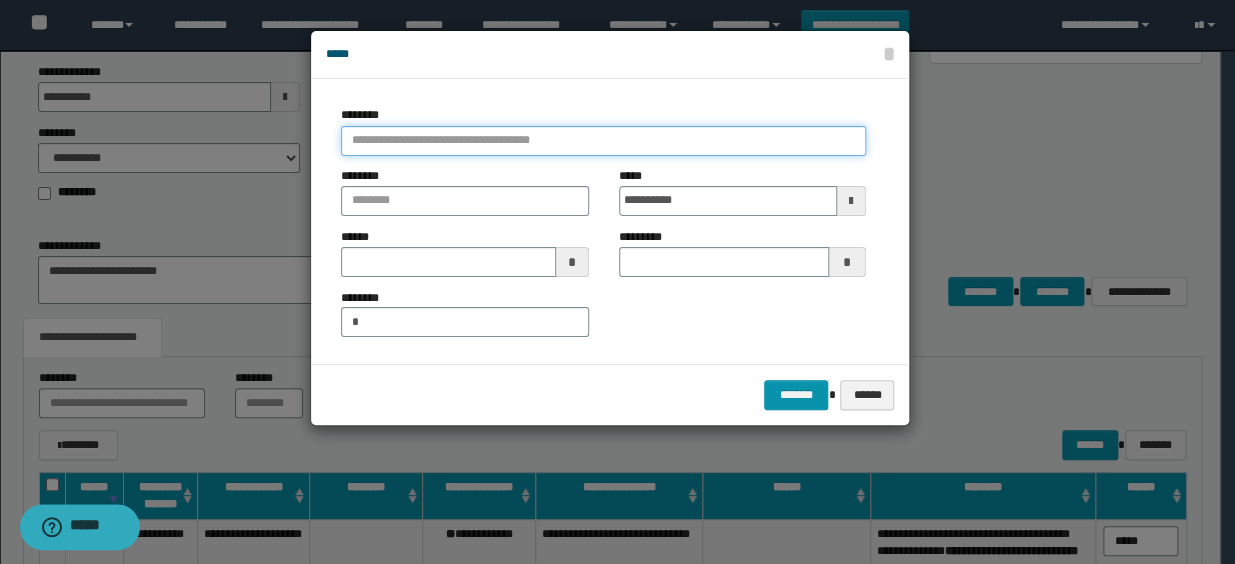 drag, startPoint x: 511, startPoint y: 126, endPoint x: 510, endPoint y: 145, distance: 19.026299 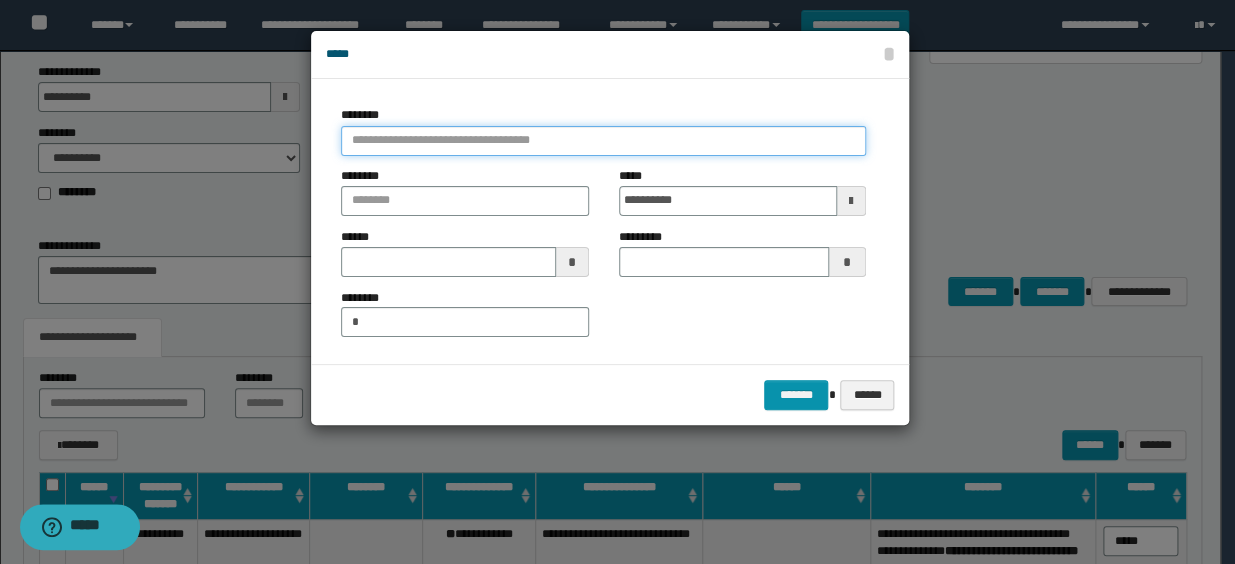 click at bounding box center (603, 141) 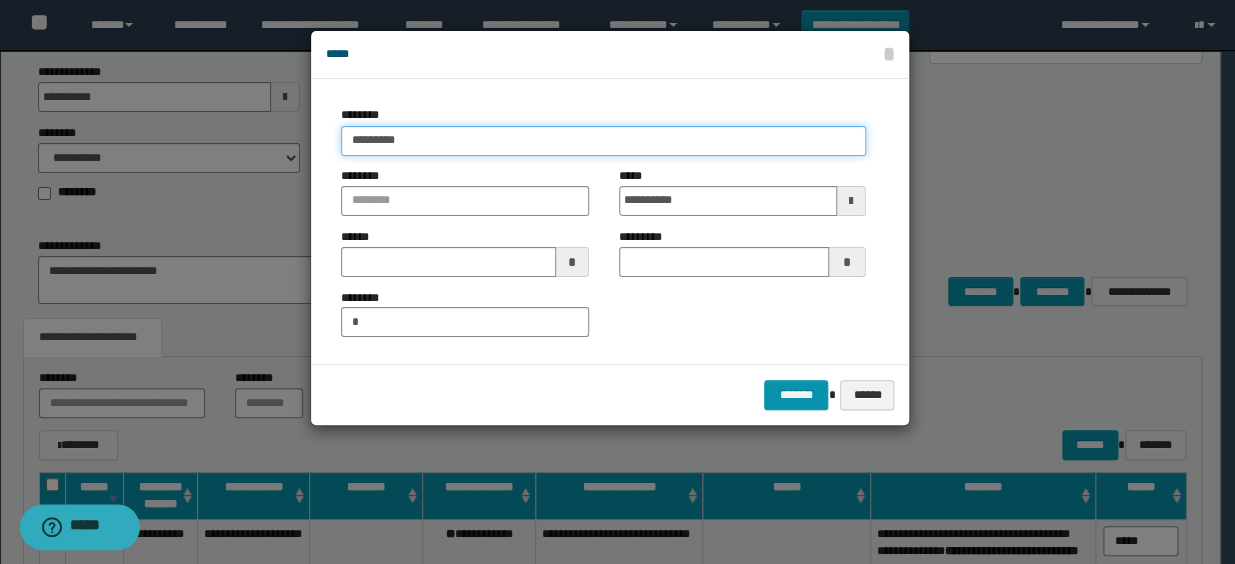 type on "**********" 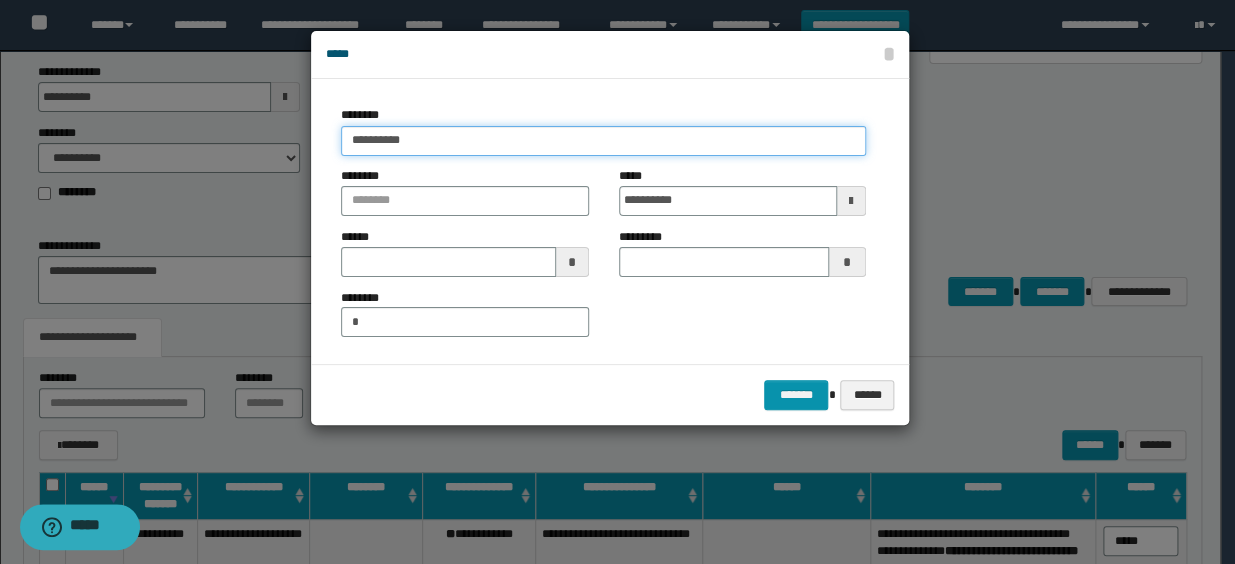 type on "**********" 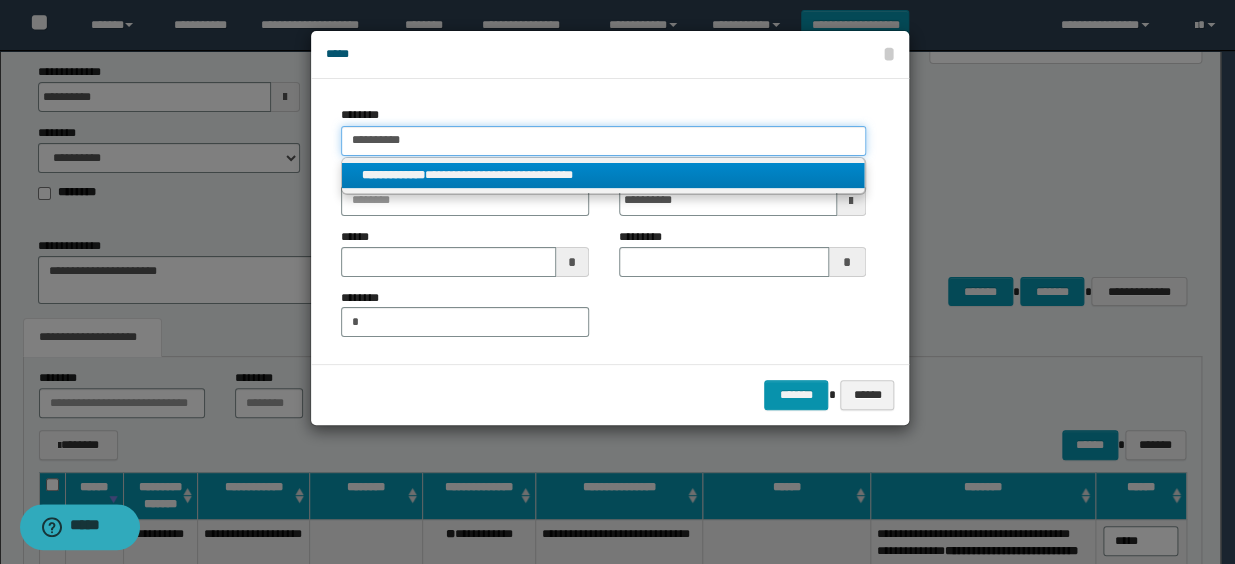 type on "**********" 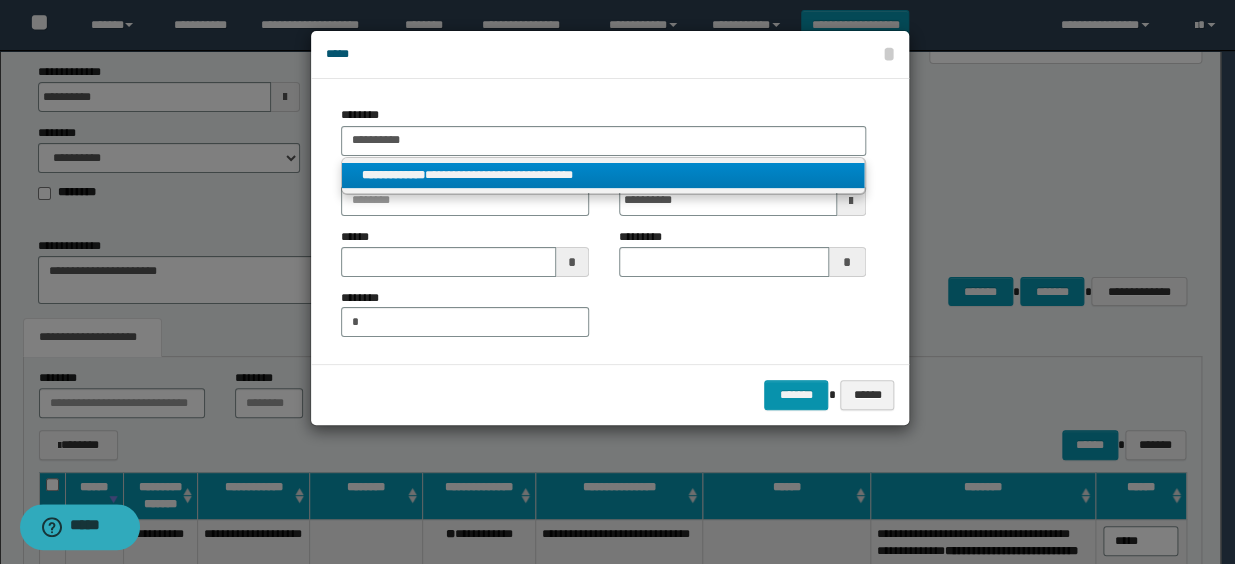 click on "**********" at bounding box center (603, 175) 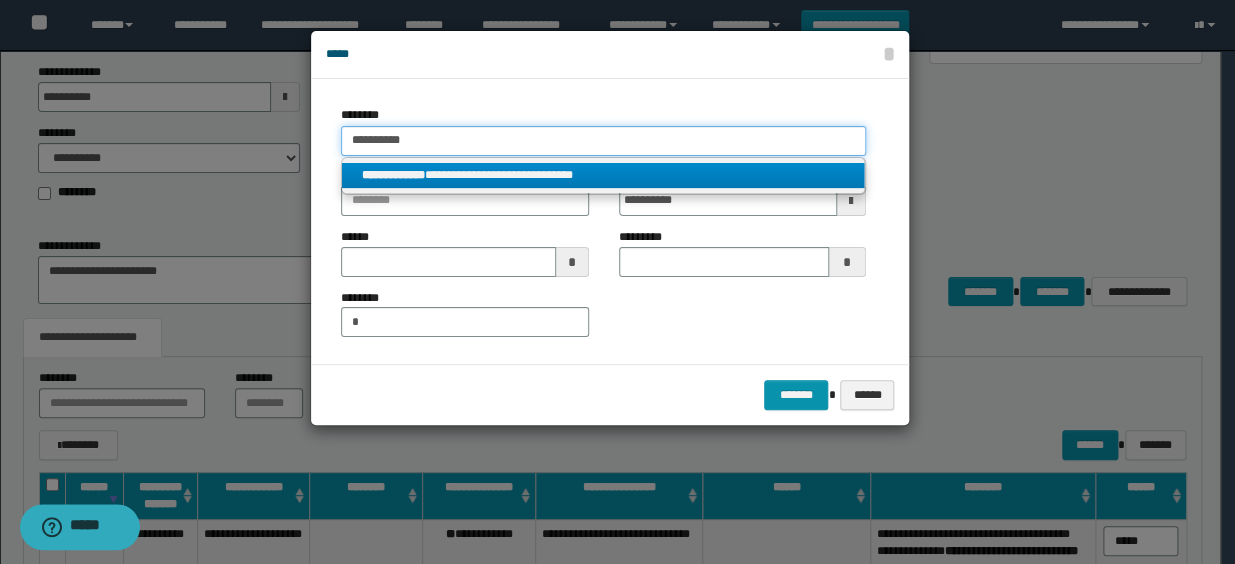 type 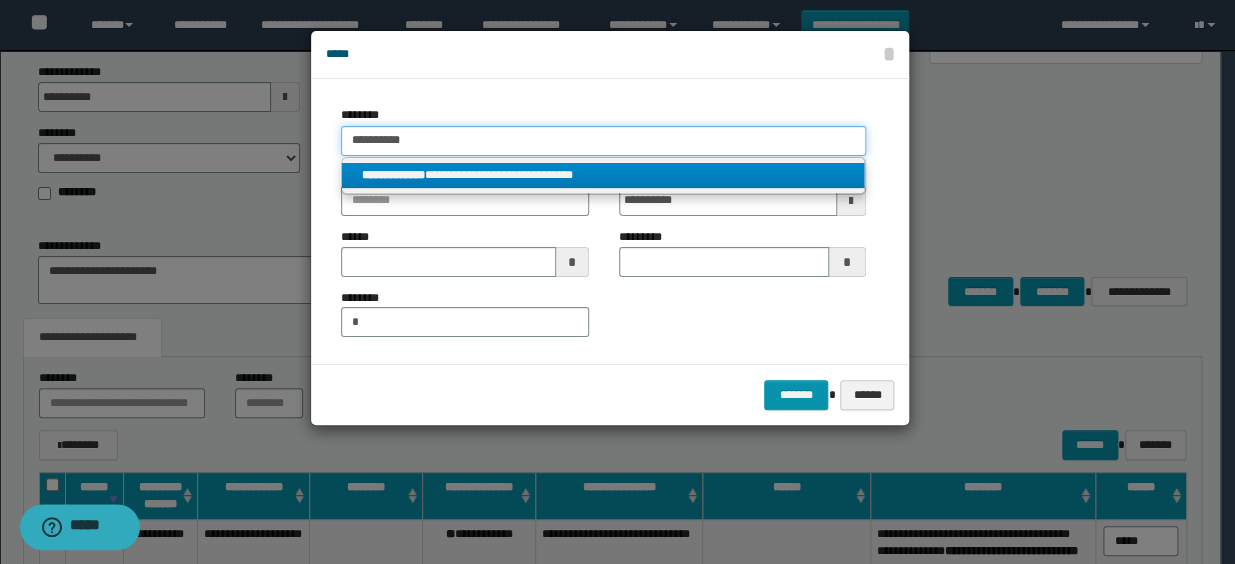 type on "**********" 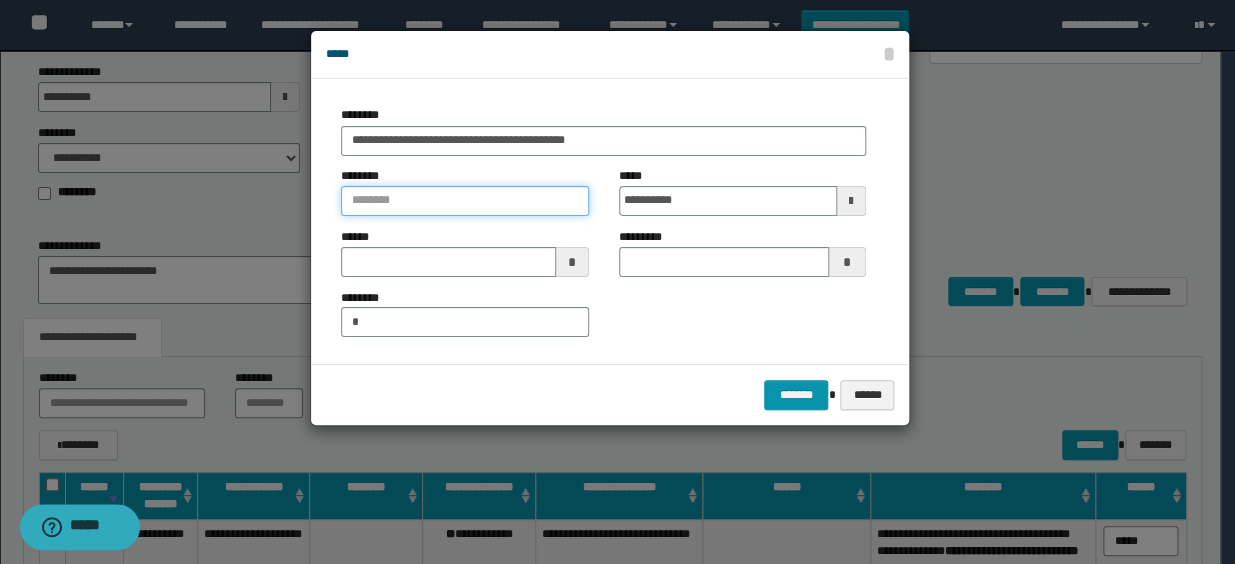 click at bounding box center (464, 201) 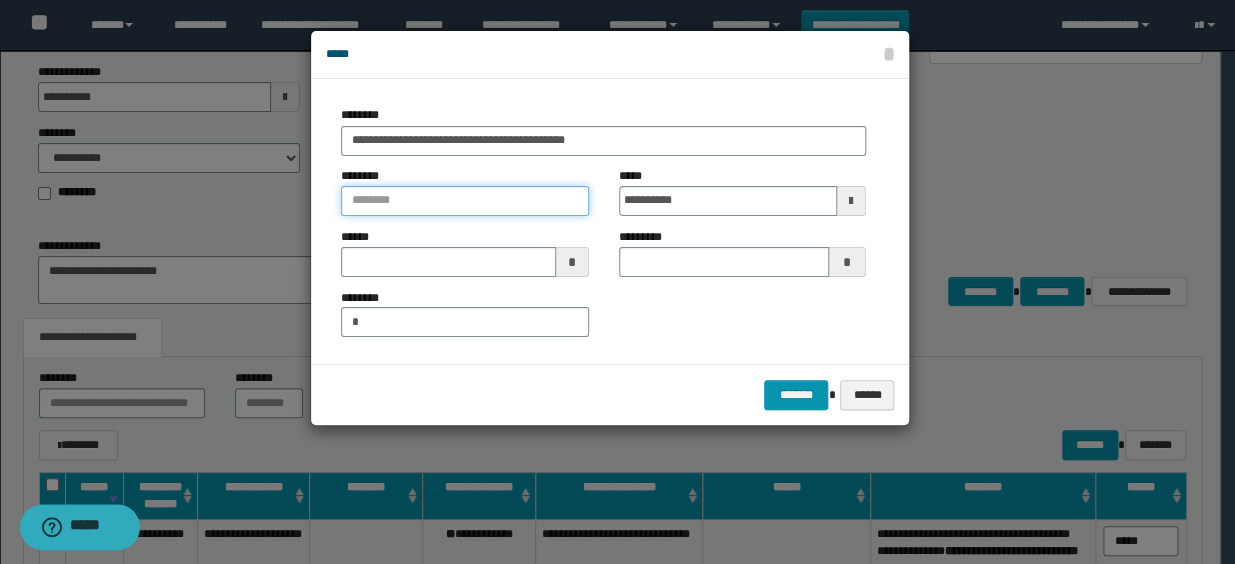 click at bounding box center (464, 201) 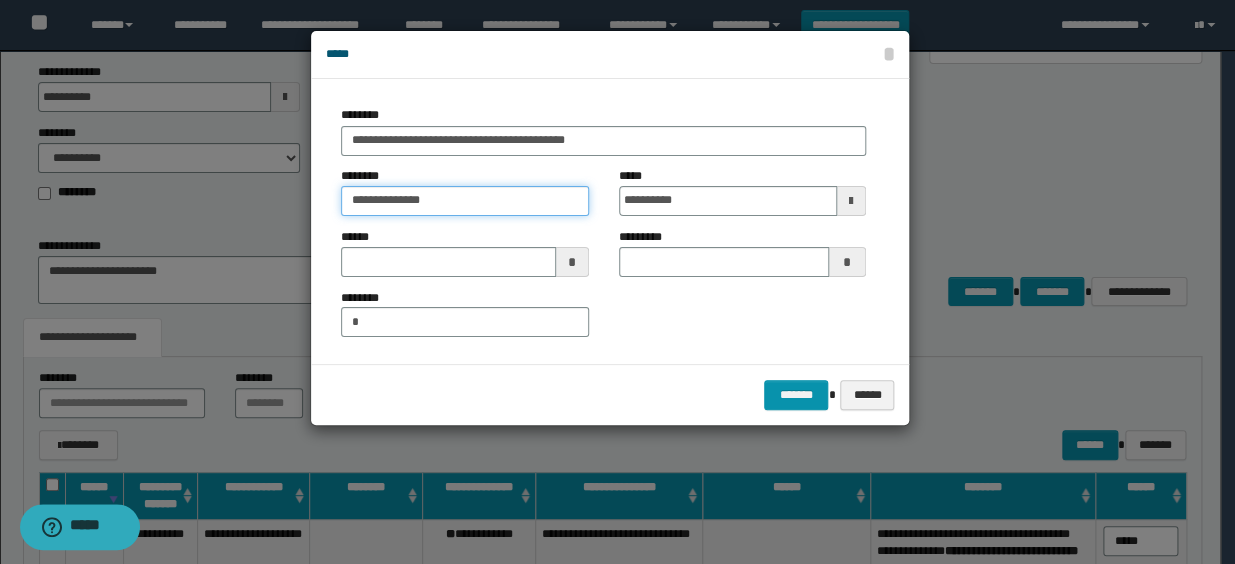 type on "**********" 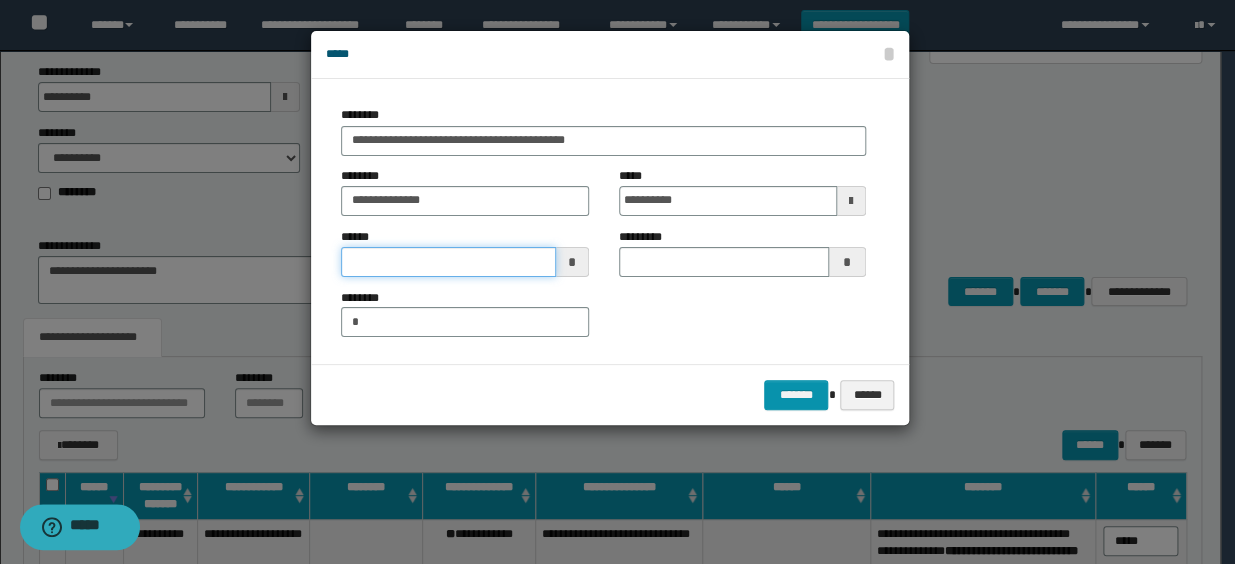 click at bounding box center (448, 262) 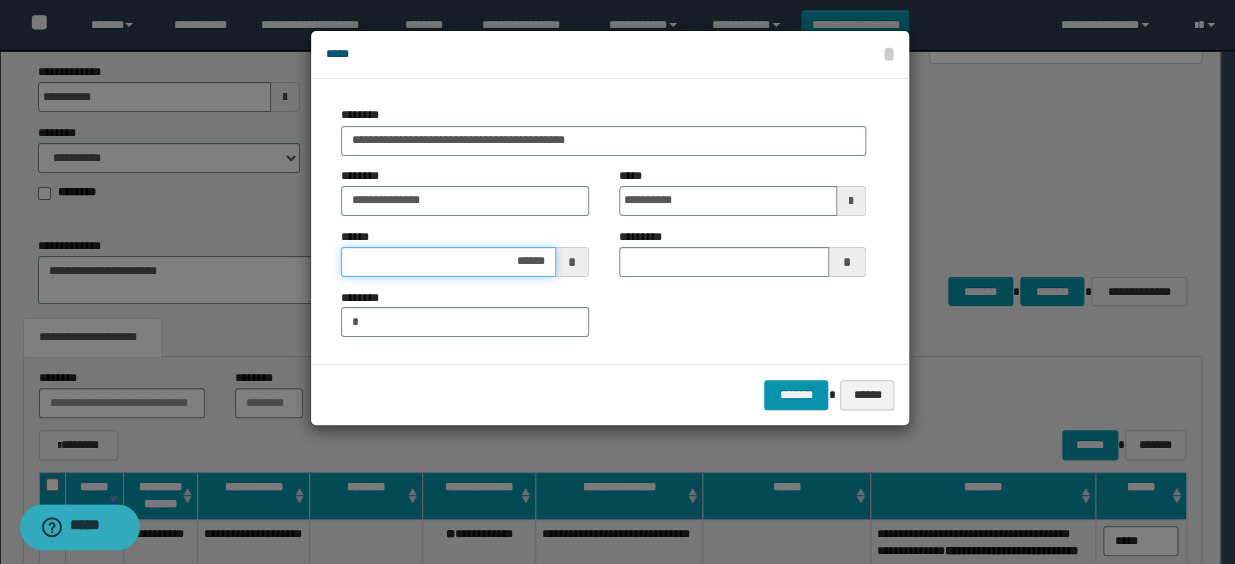 type on "*******" 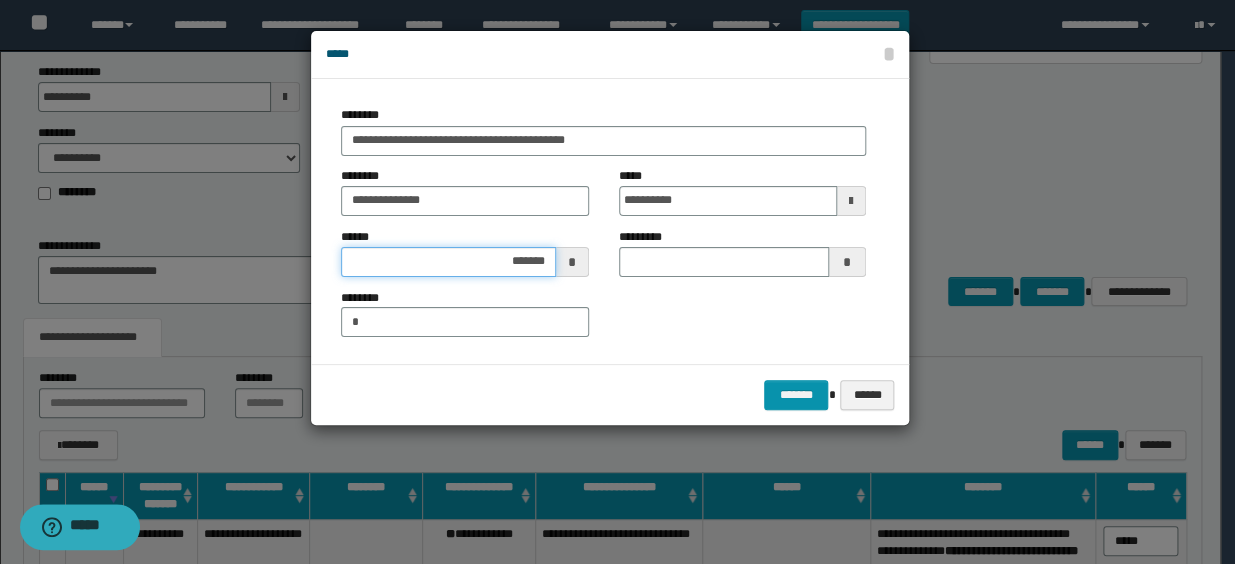 drag, startPoint x: 527, startPoint y: 260, endPoint x: 549, endPoint y: 265, distance: 22.561028 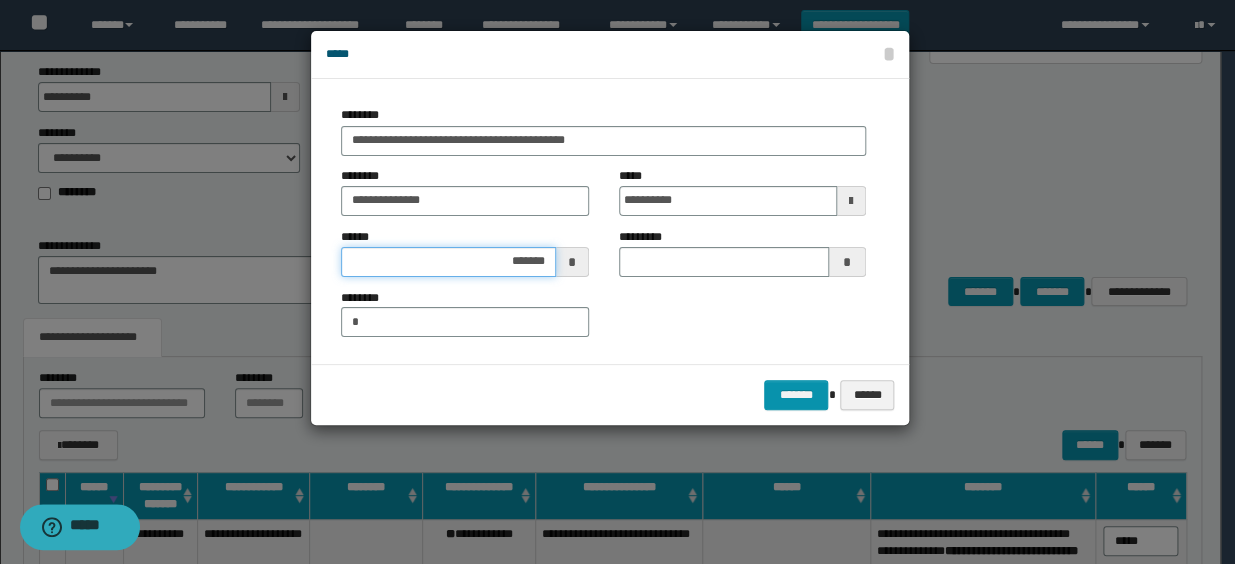 click on "*******" at bounding box center (448, 262) 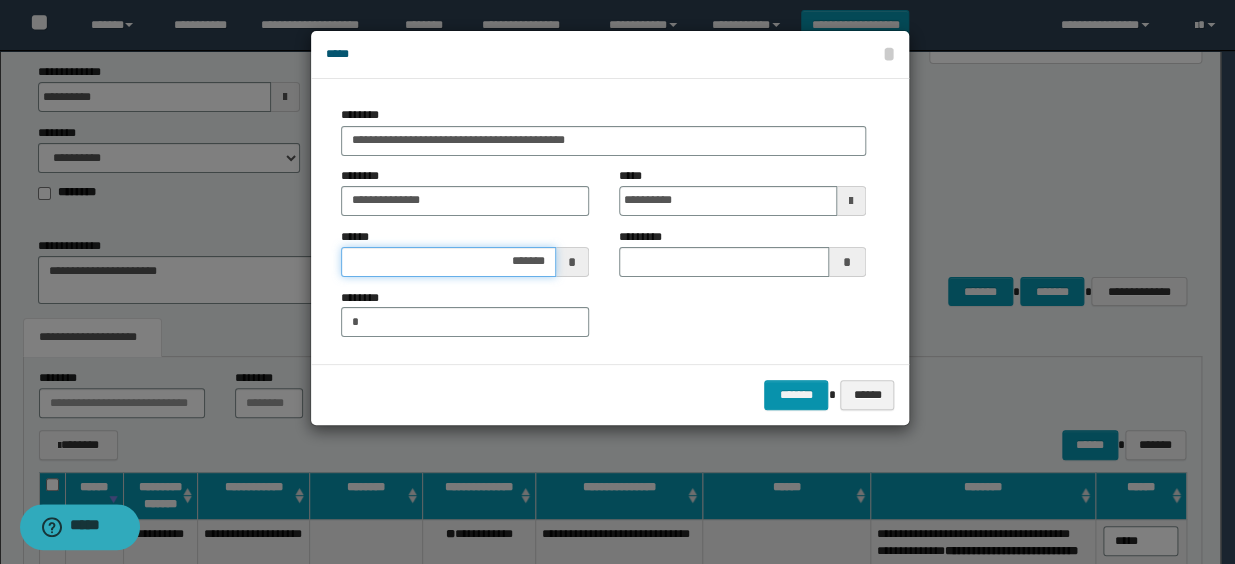 drag, startPoint x: 518, startPoint y: 262, endPoint x: 537, endPoint y: 264, distance: 19.104973 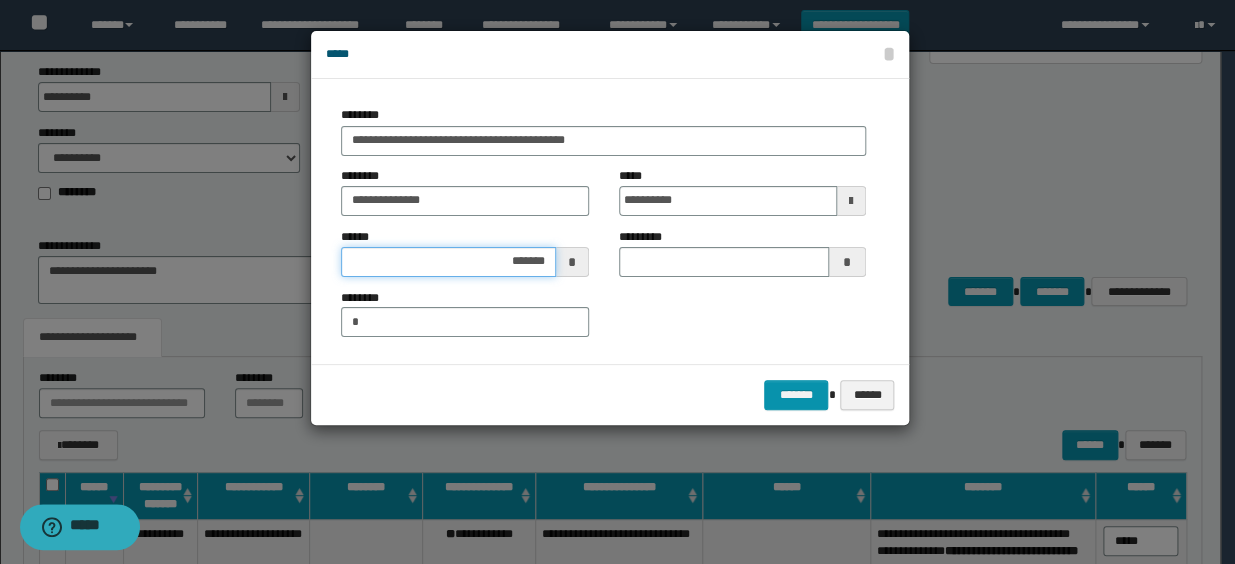 click on "*******" at bounding box center [448, 262] 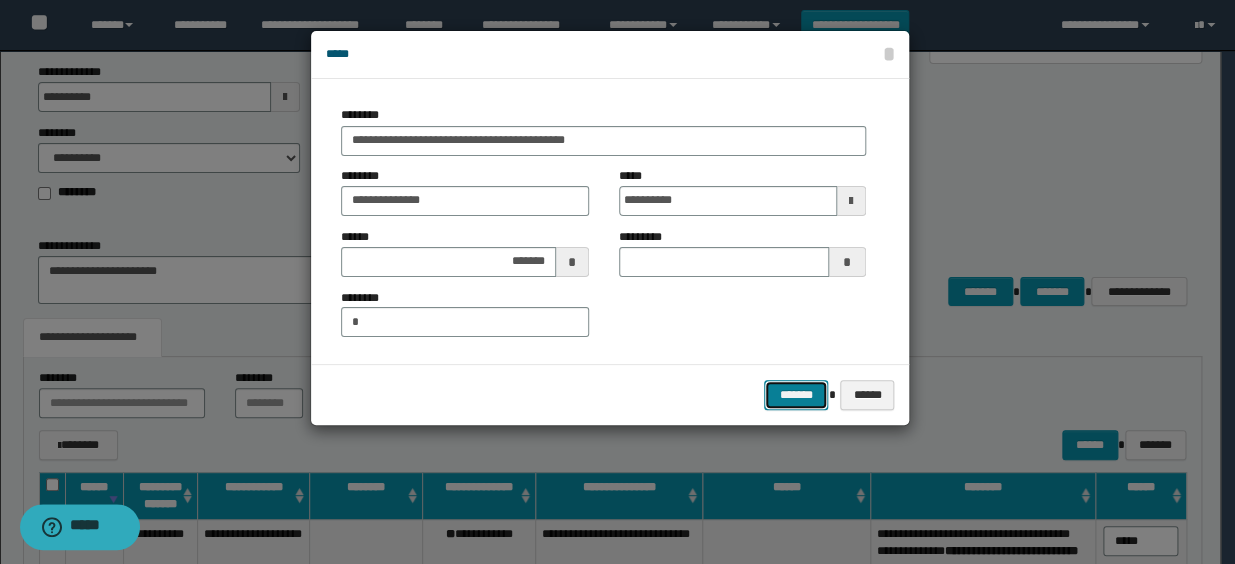 click on "*******" at bounding box center (796, 395) 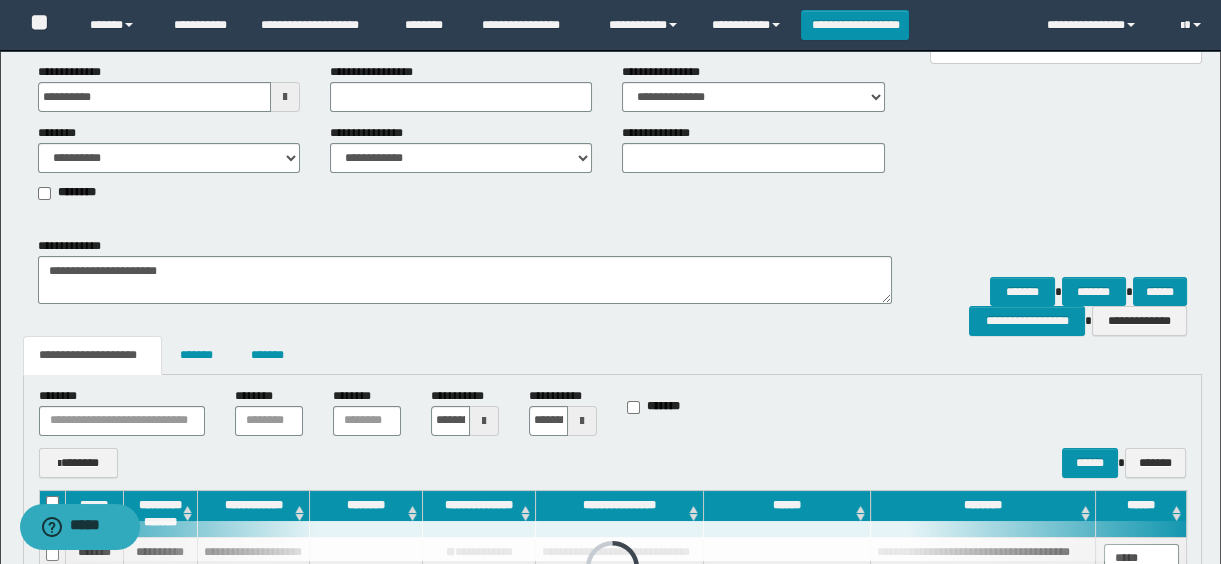 click on "**********" at bounding box center (613, 286) 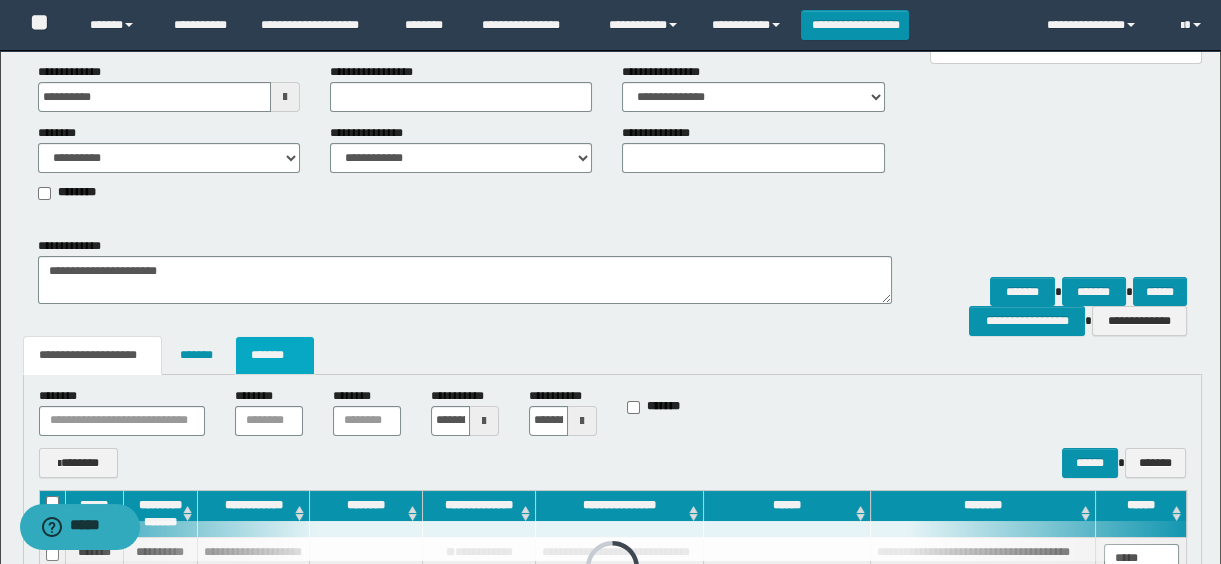 click on "*******" at bounding box center [275, 355] 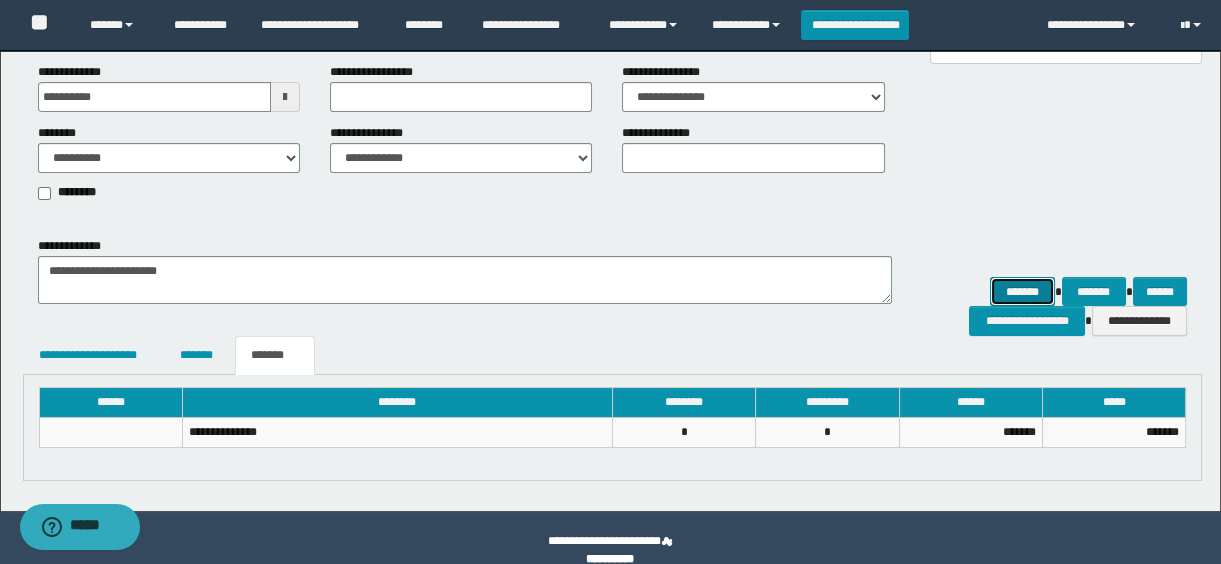 click on "*******" at bounding box center (1022, 292) 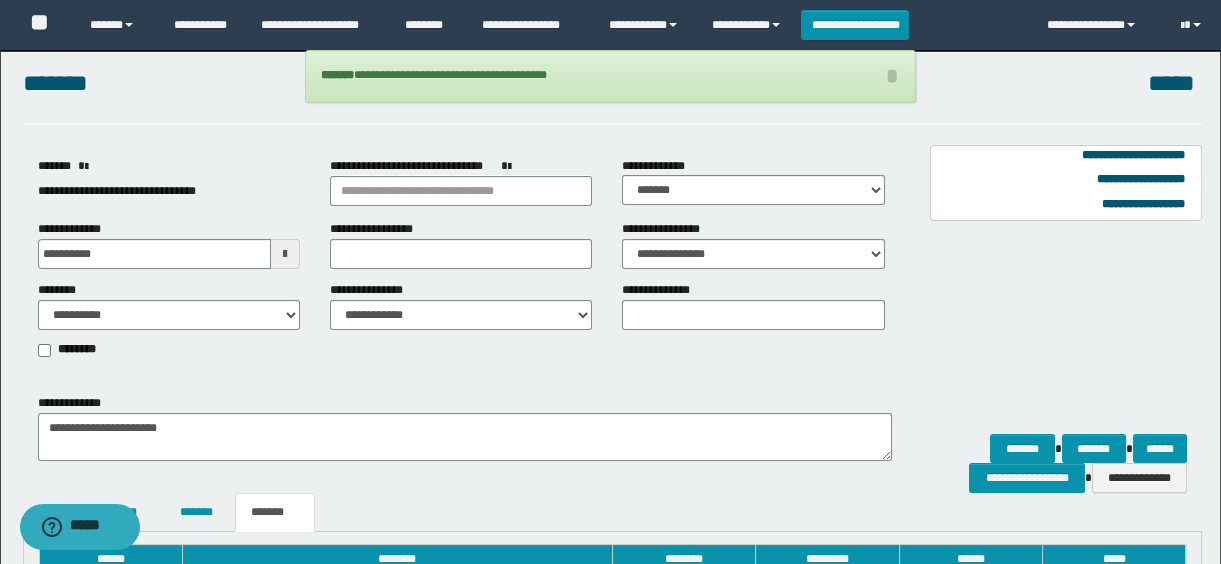 scroll, scrollTop: 115, scrollLeft: 0, axis: vertical 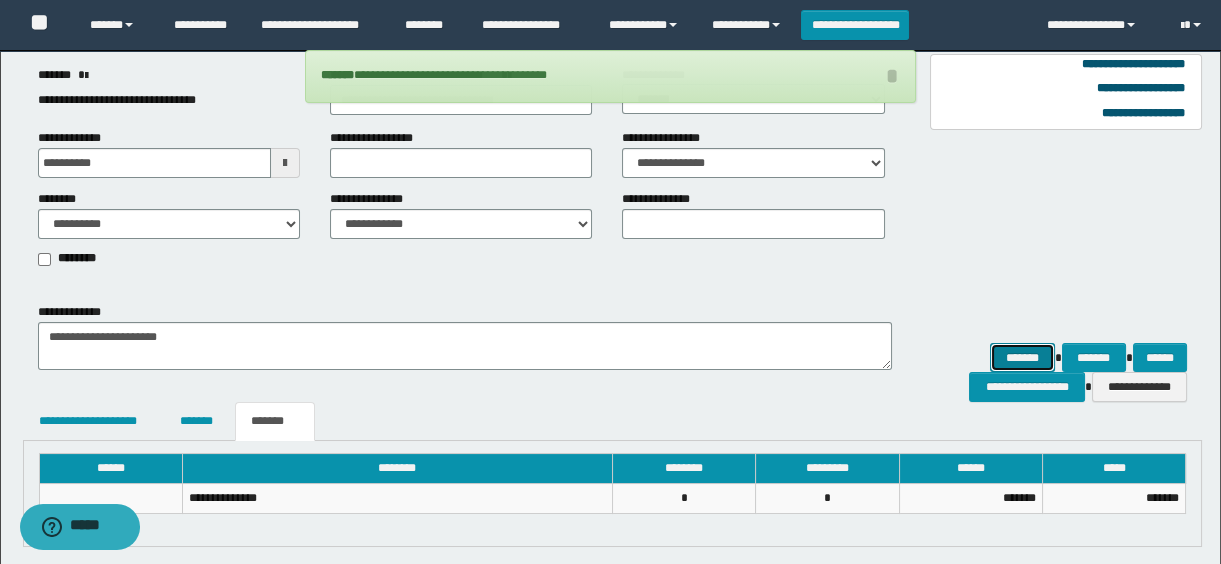 click on "*******" at bounding box center (1022, 358) 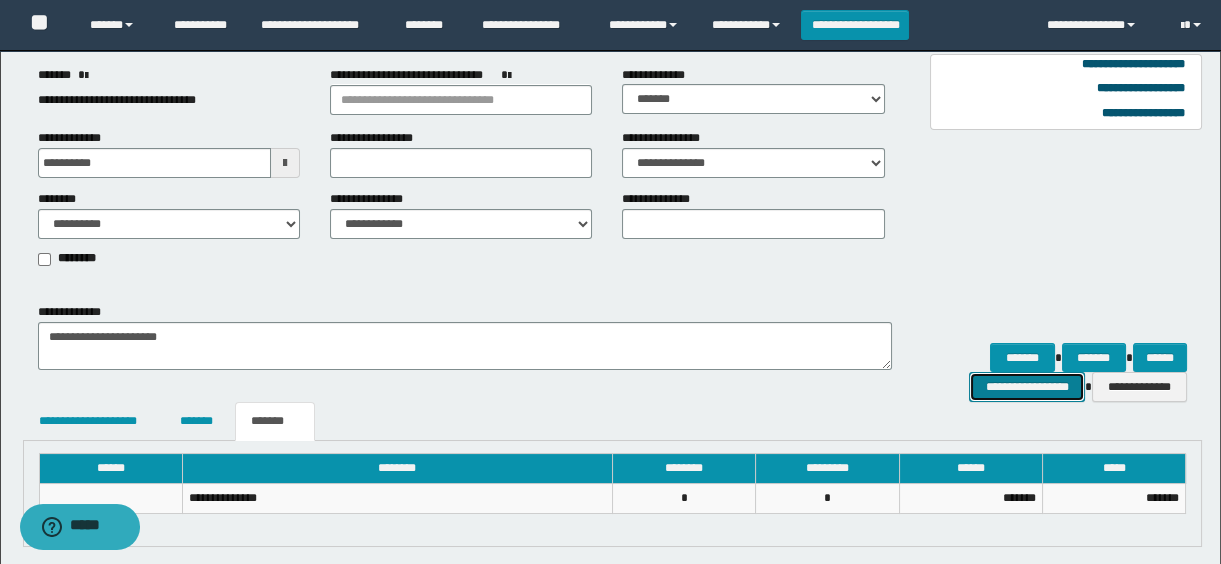 click on "**********" at bounding box center [1026, 387] 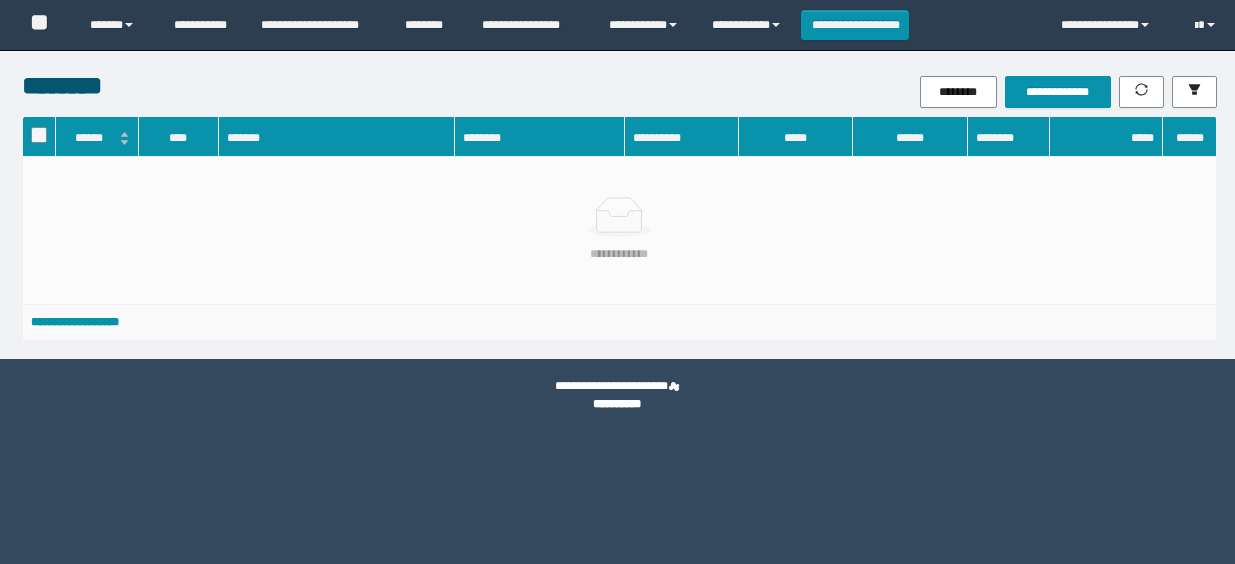 scroll, scrollTop: 0, scrollLeft: 0, axis: both 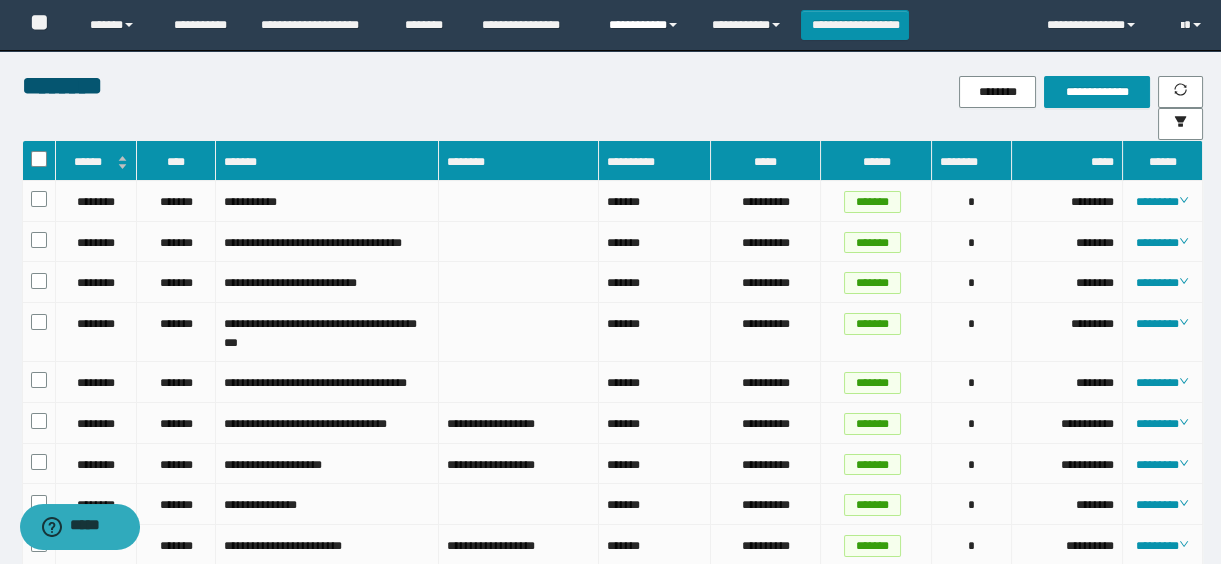 click on "**********" at bounding box center [645, 25] 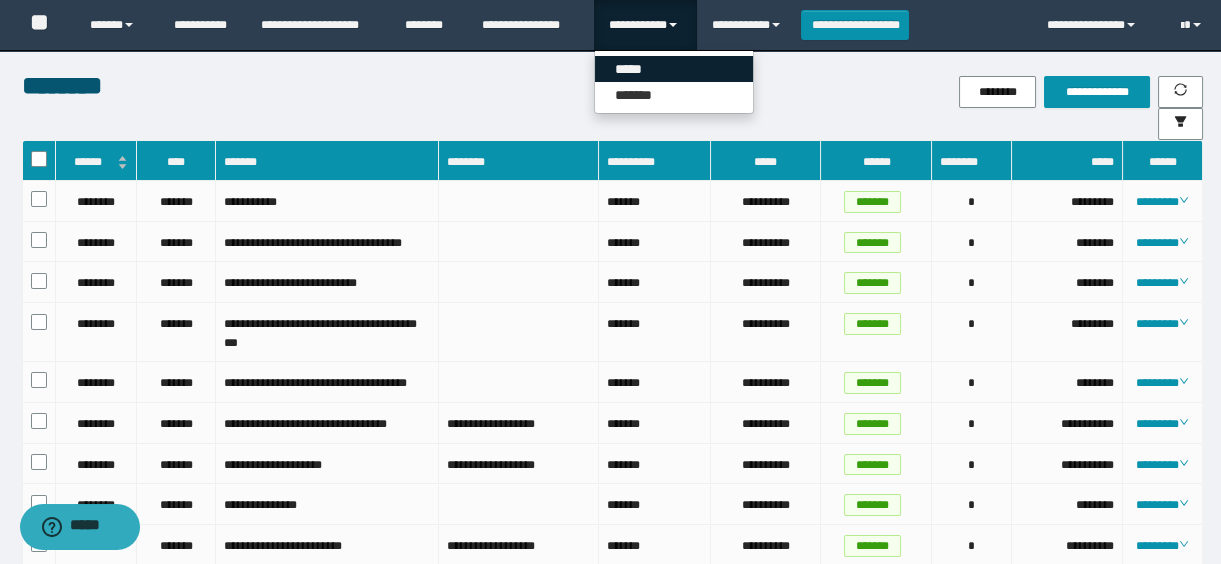 click on "*****" at bounding box center [674, 69] 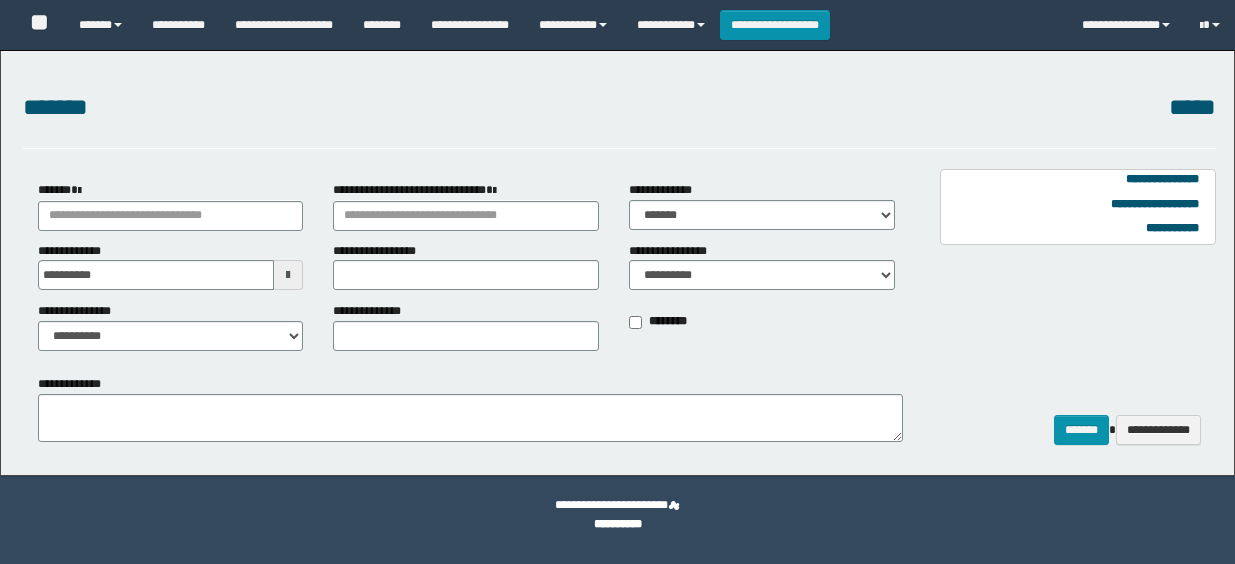 scroll, scrollTop: 0, scrollLeft: 0, axis: both 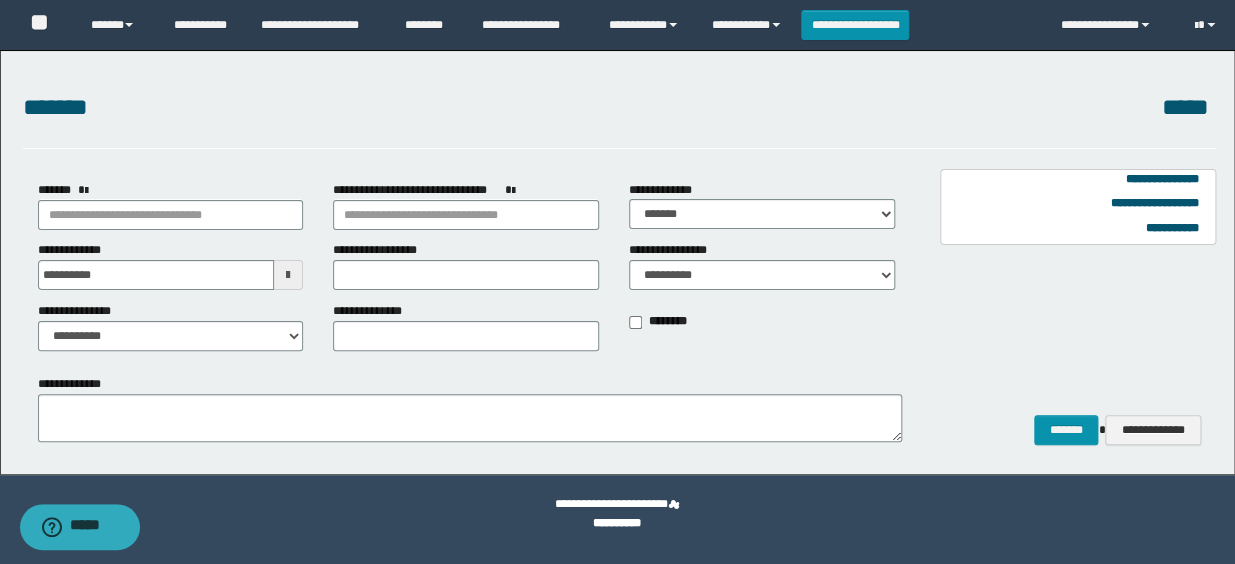 click on "*******" at bounding box center (58, 190) 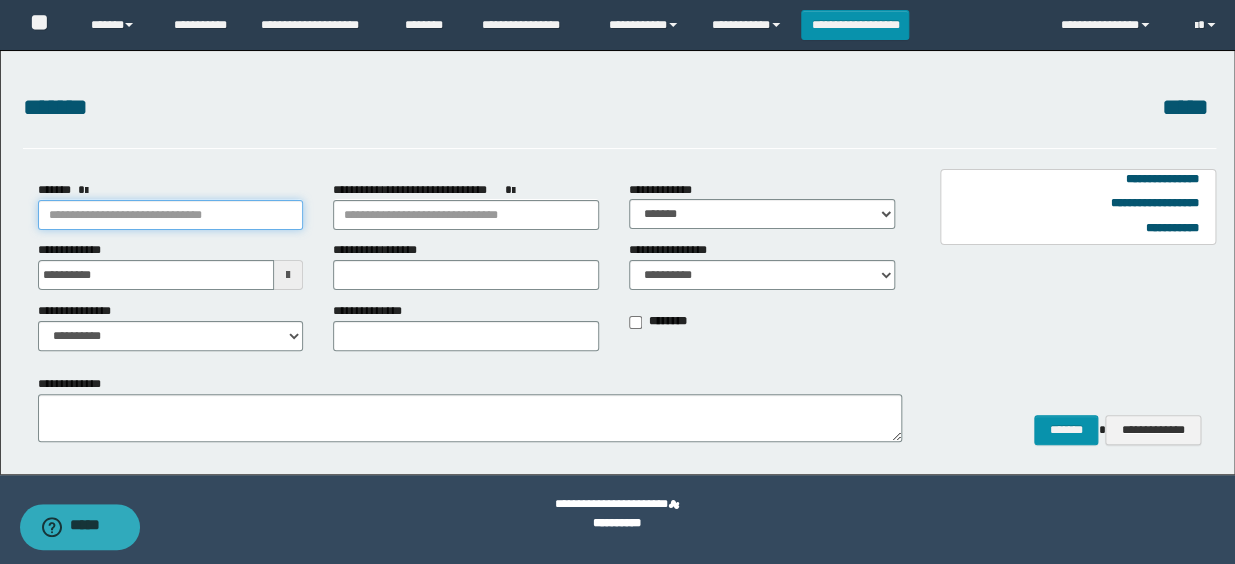 click on "*******" at bounding box center (171, 215) 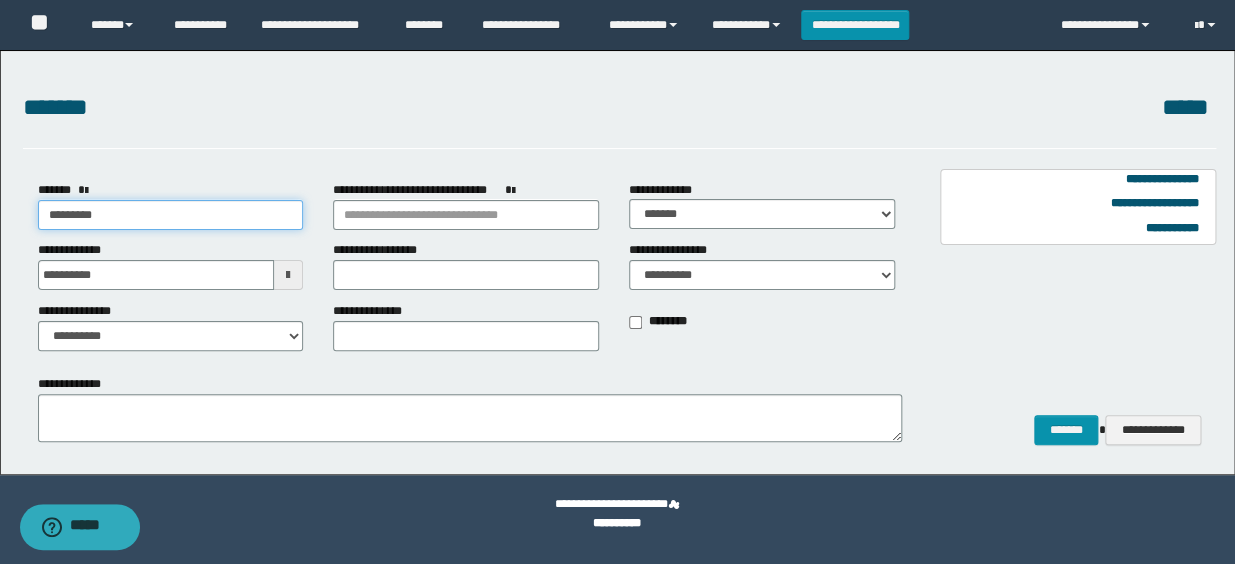 type on "*********" 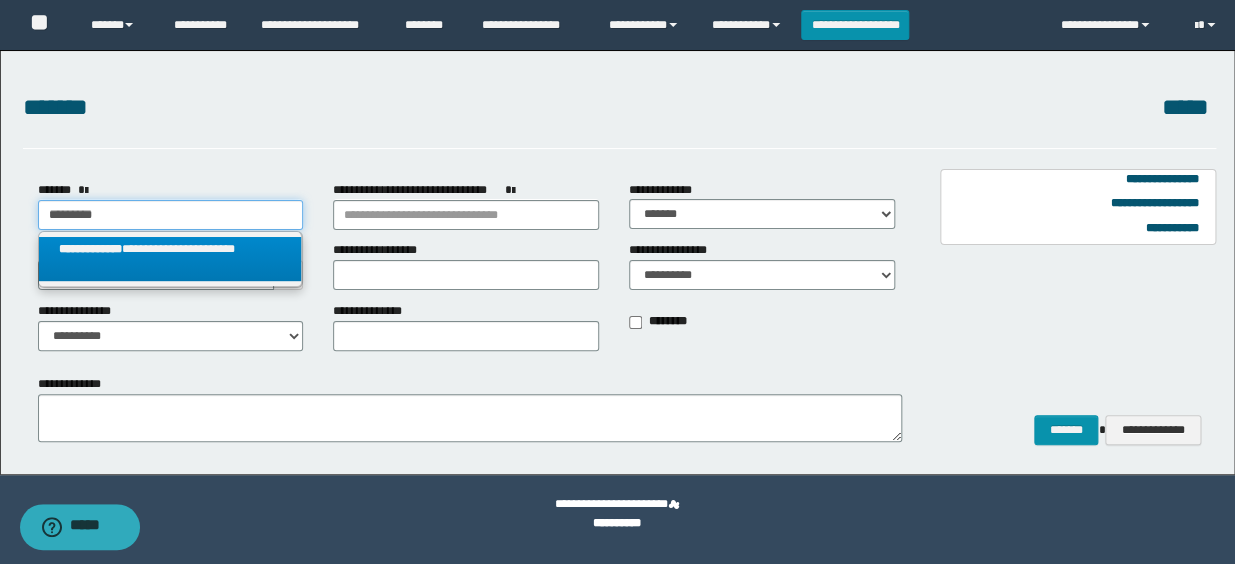 type on "*********" 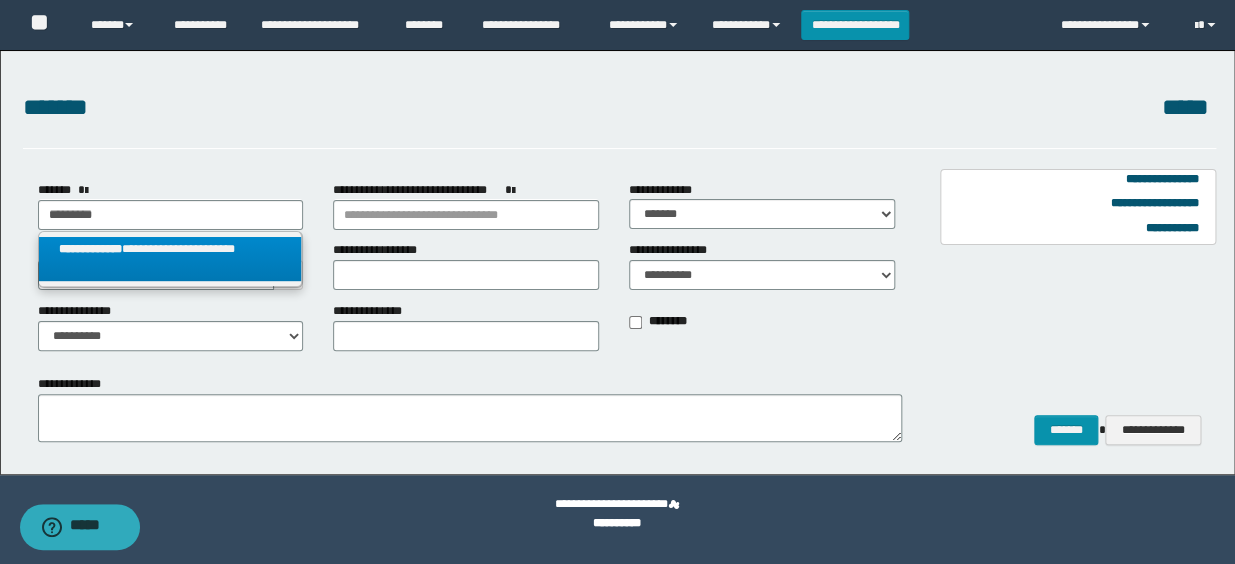 click on "**********" at bounding box center (170, 259) 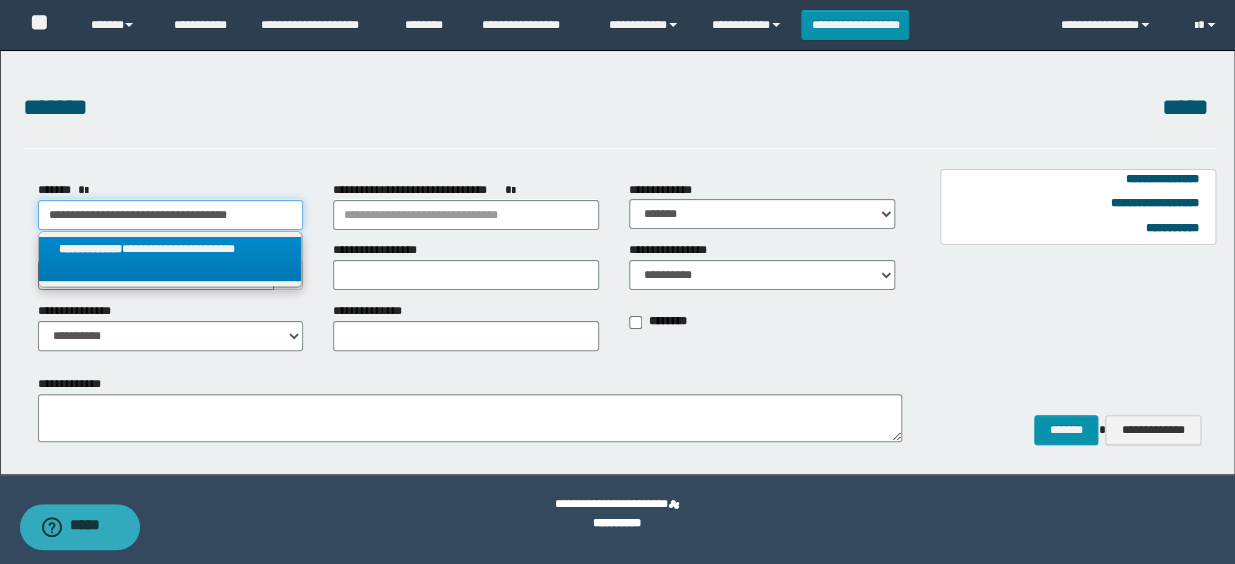 select on "*" 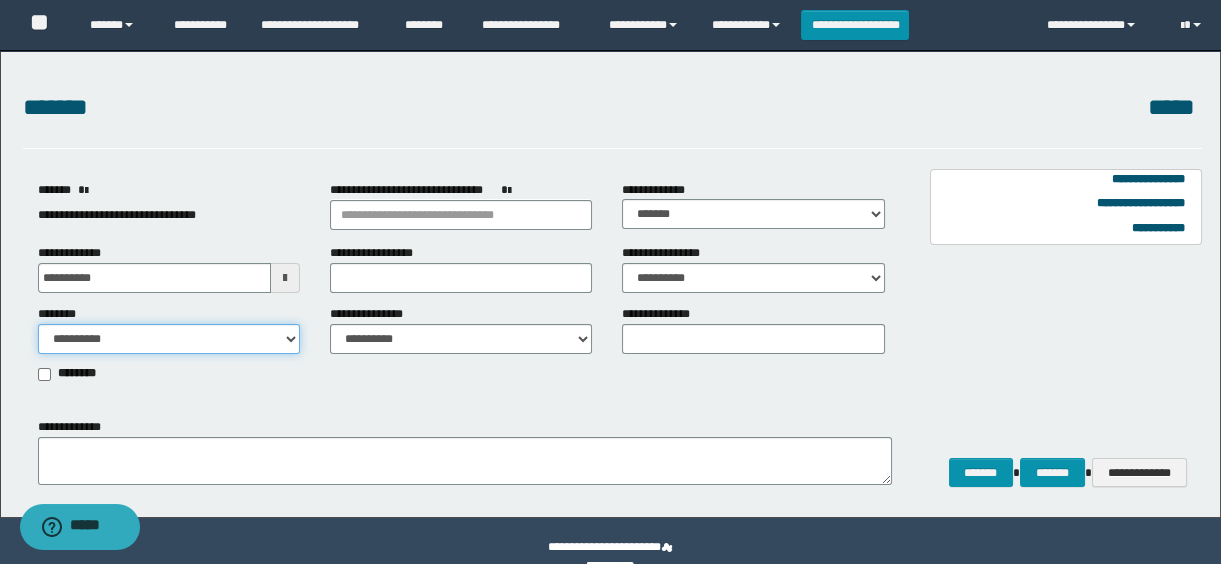 click on "**********" at bounding box center [169, 339] 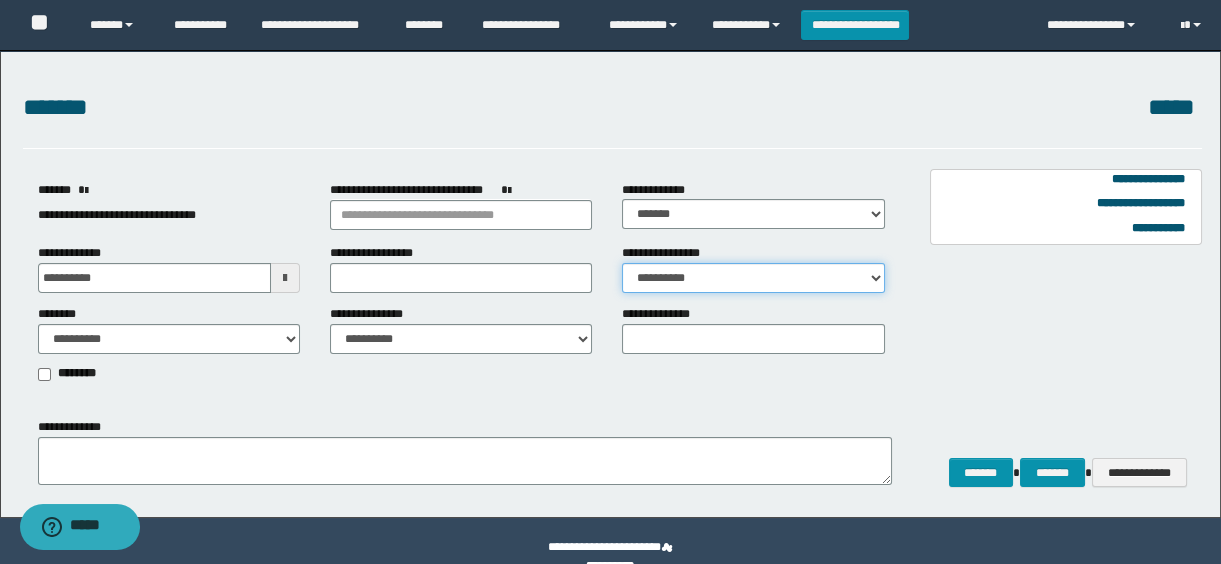 drag, startPoint x: 649, startPoint y: 281, endPoint x: 661, endPoint y: 281, distance: 12 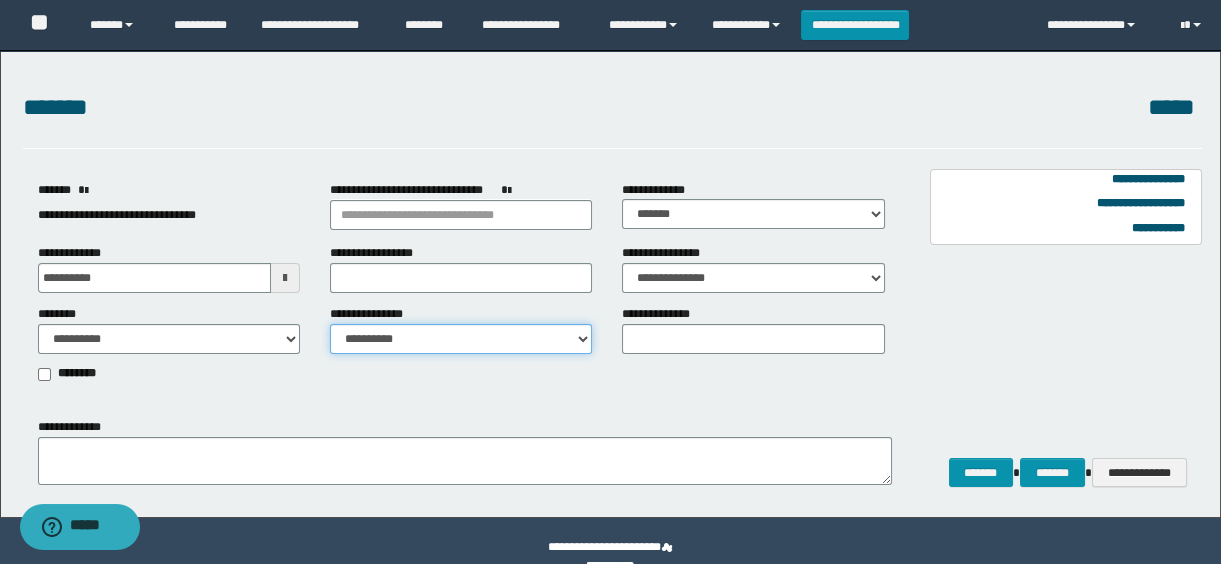 drag, startPoint x: 412, startPoint y: 336, endPoint x: 404, endPoint y: 344, distance: 11.313708 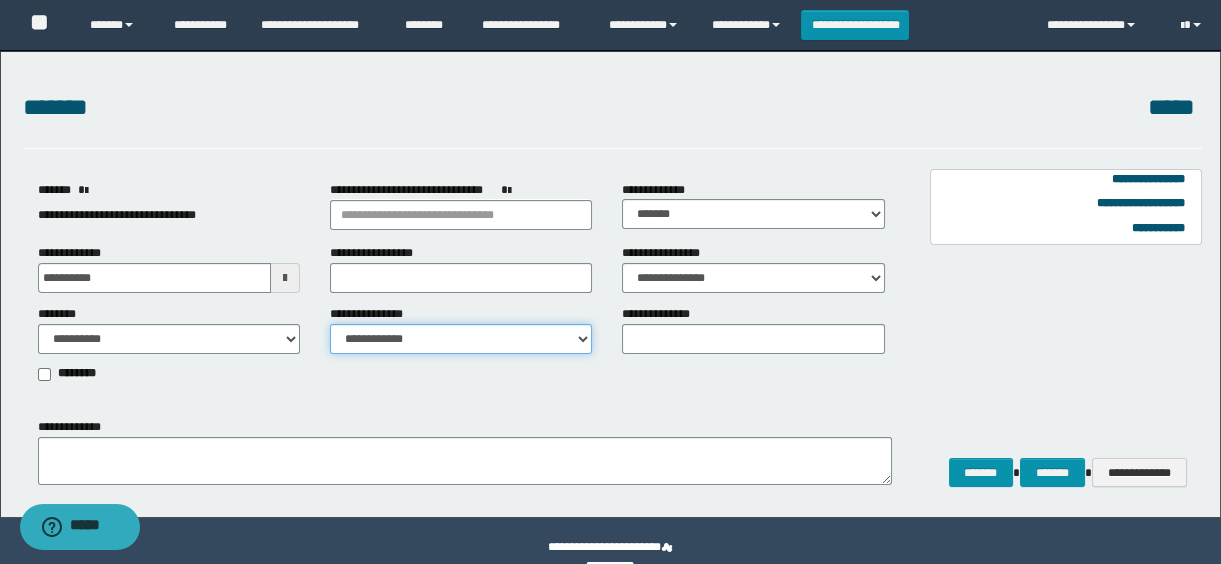click on "**********" at bounding box center [461, 339] 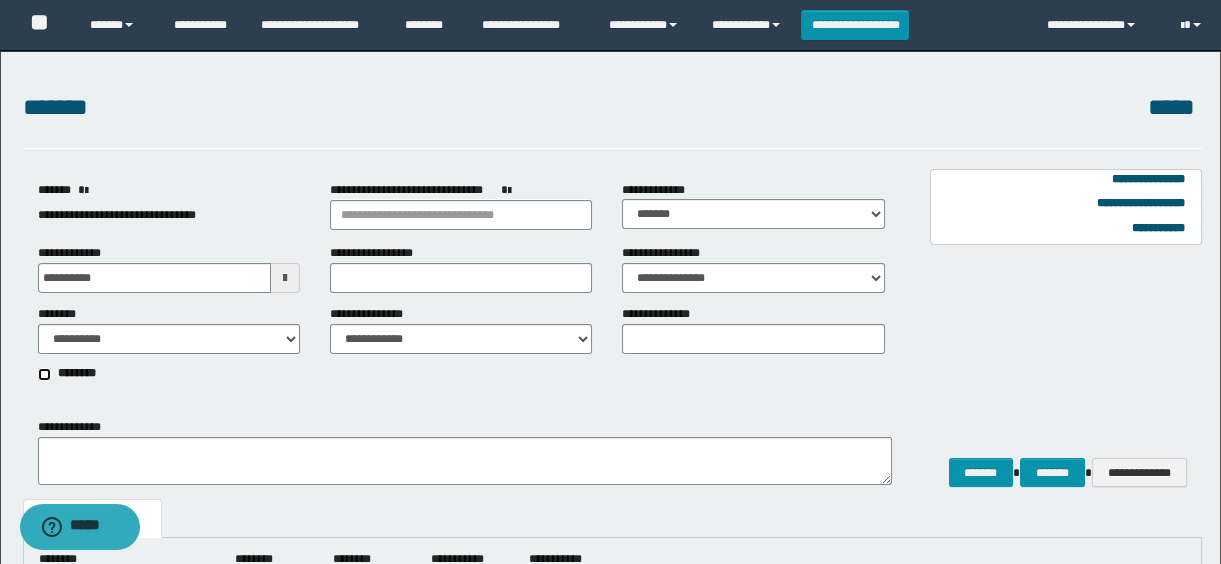 scroll, scrollTop: 181, scrollLeft: 0, axis: vertical 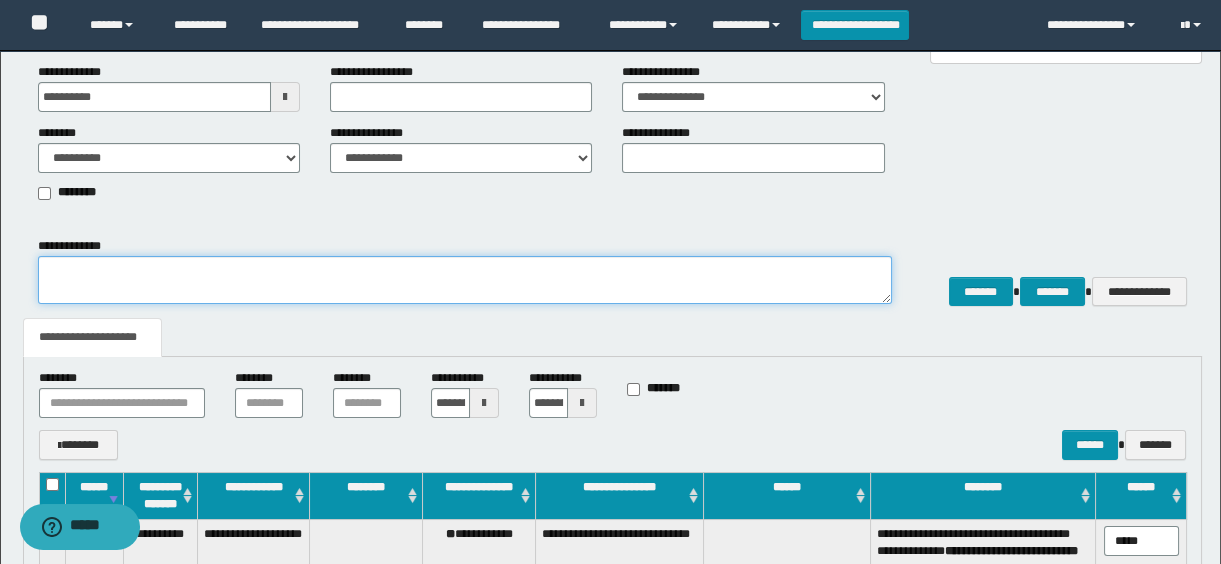 click on "**********" at bounding box center [465, 280] 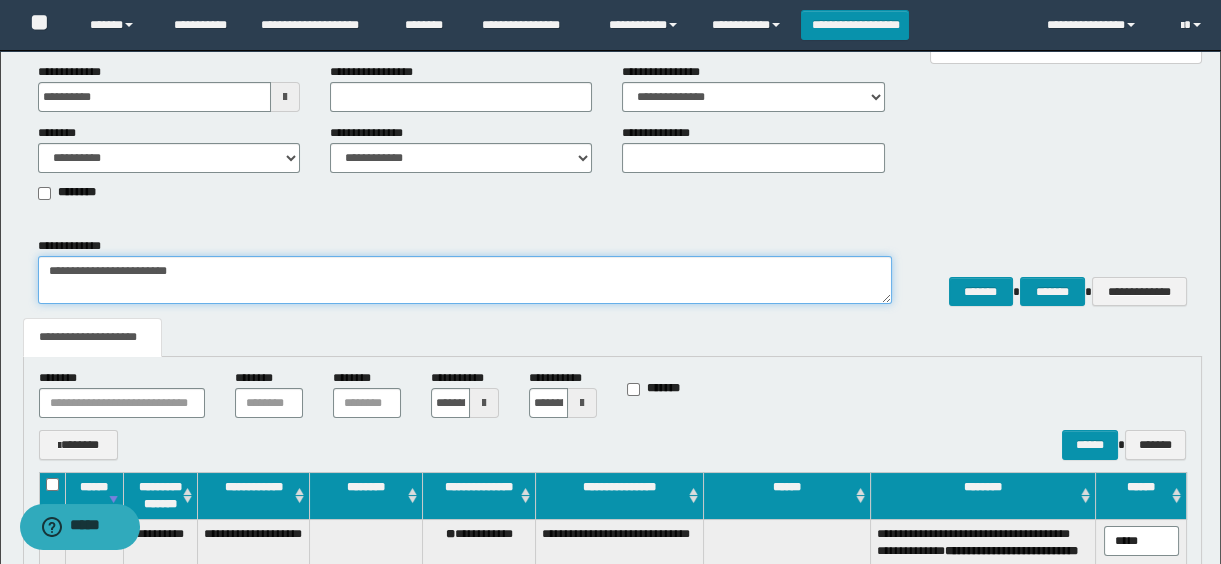 click on "**********" at bounding box center (465, 280) 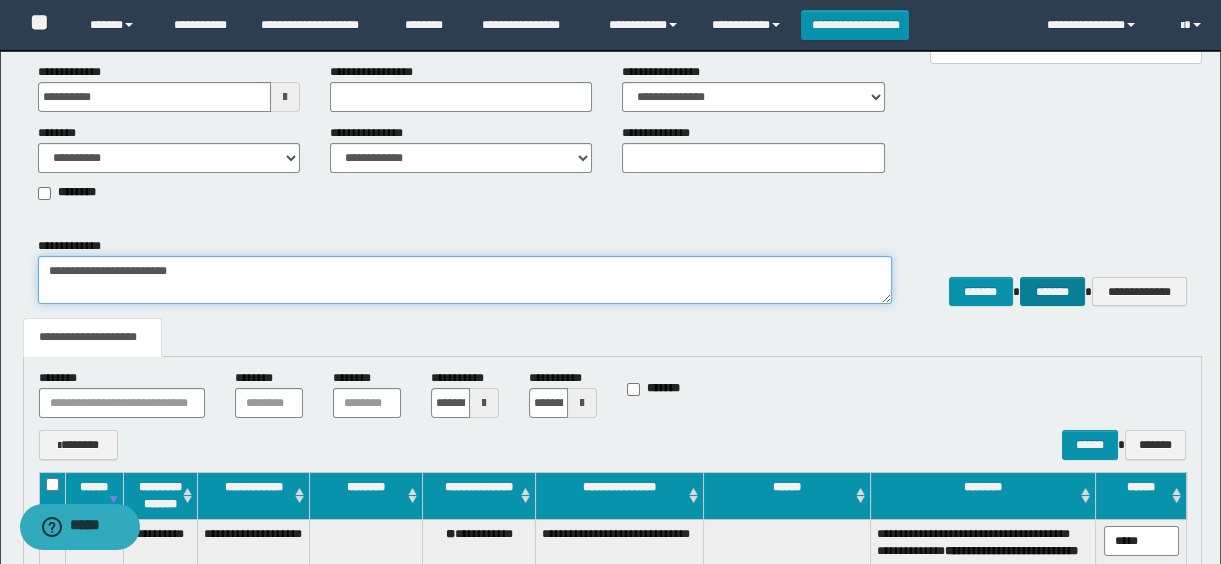 type on "**********" 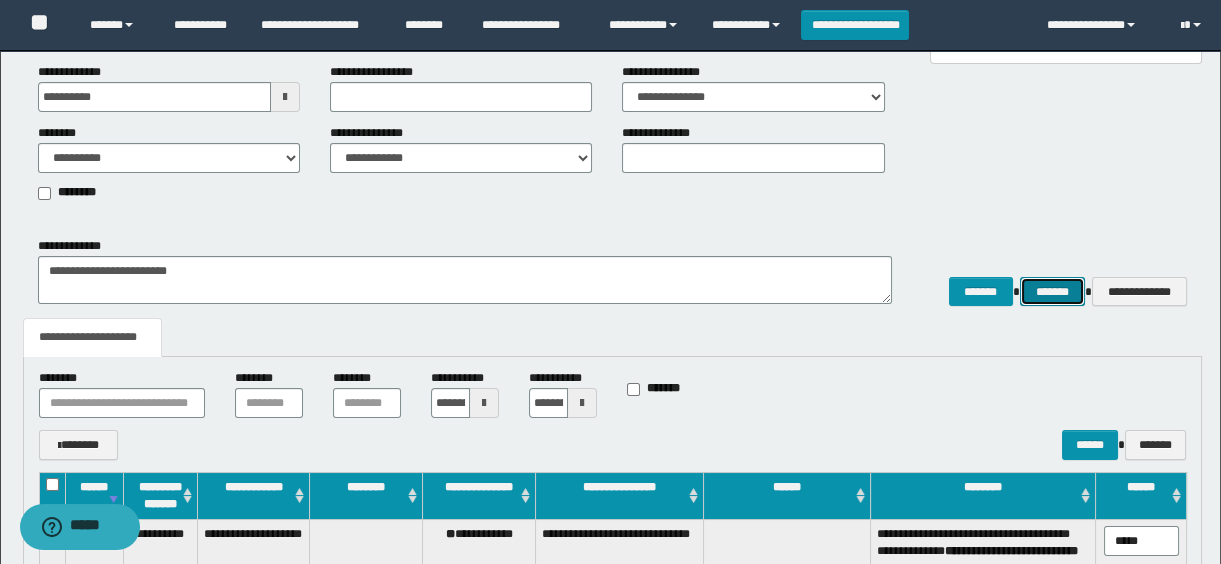 click on "*******" at bounding box center [1052, 292] 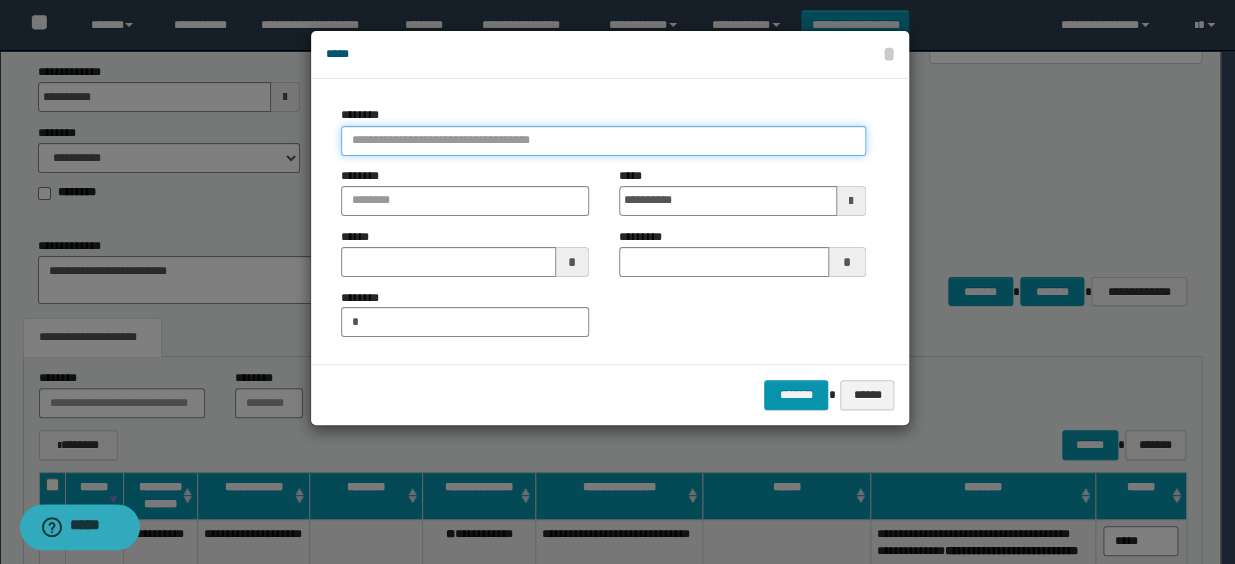 click at bounding box center [603, 141] 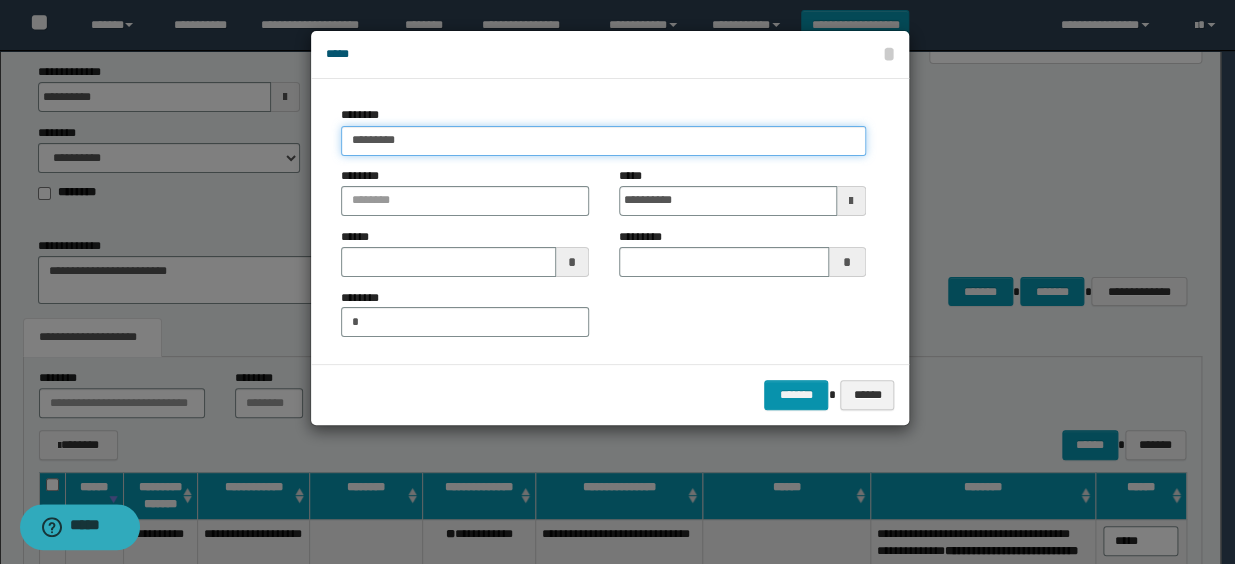 type on "**********" 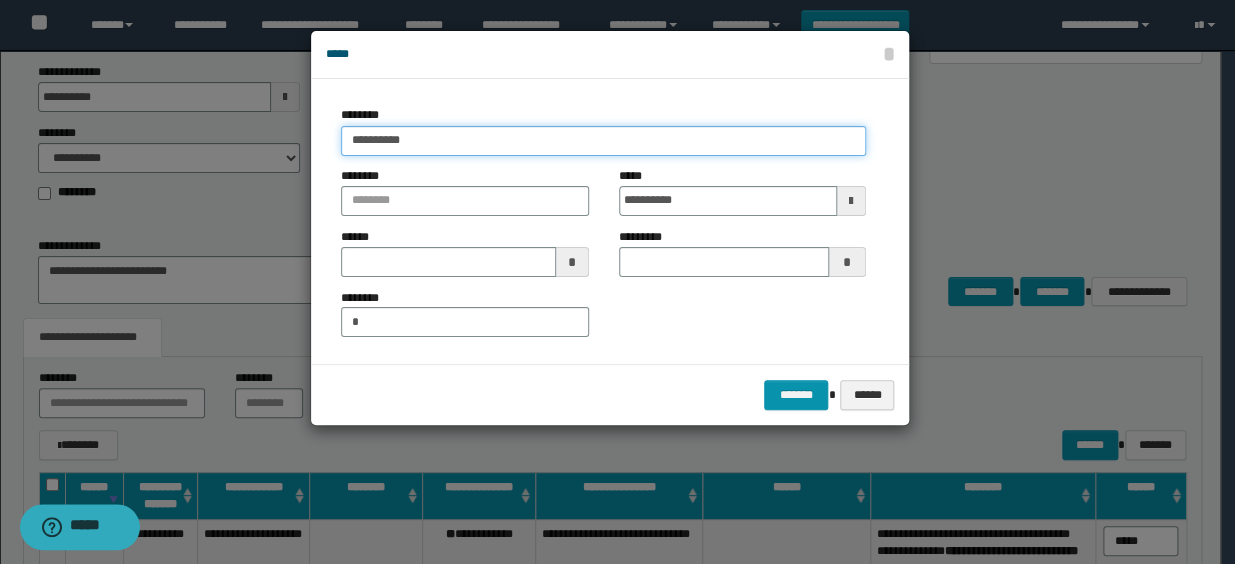 type on "**********" 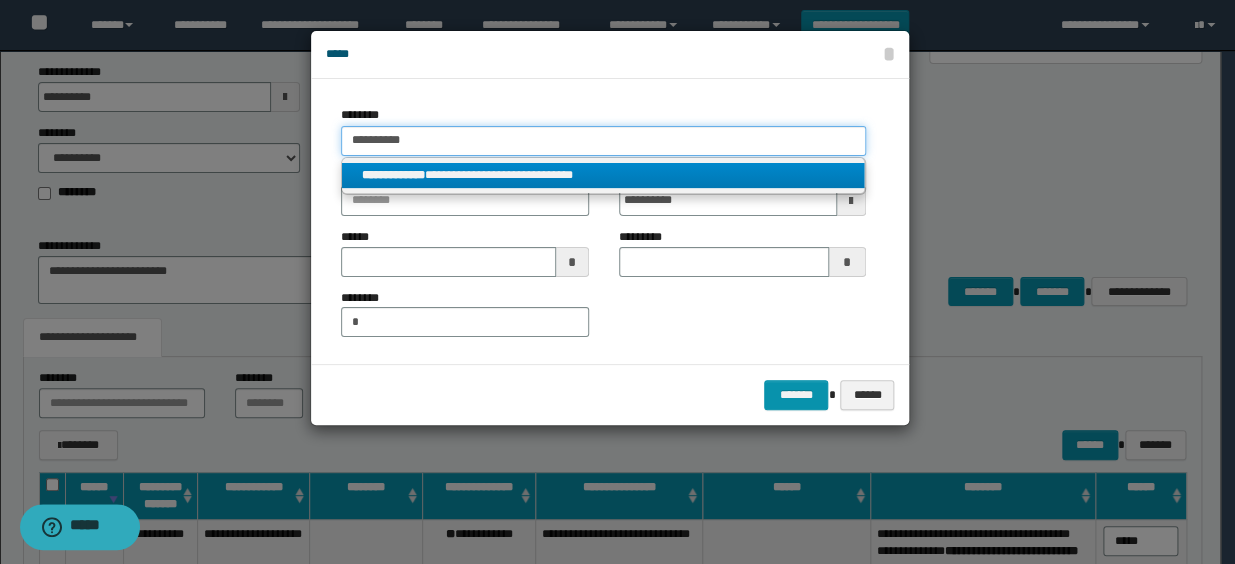 type on "**********" 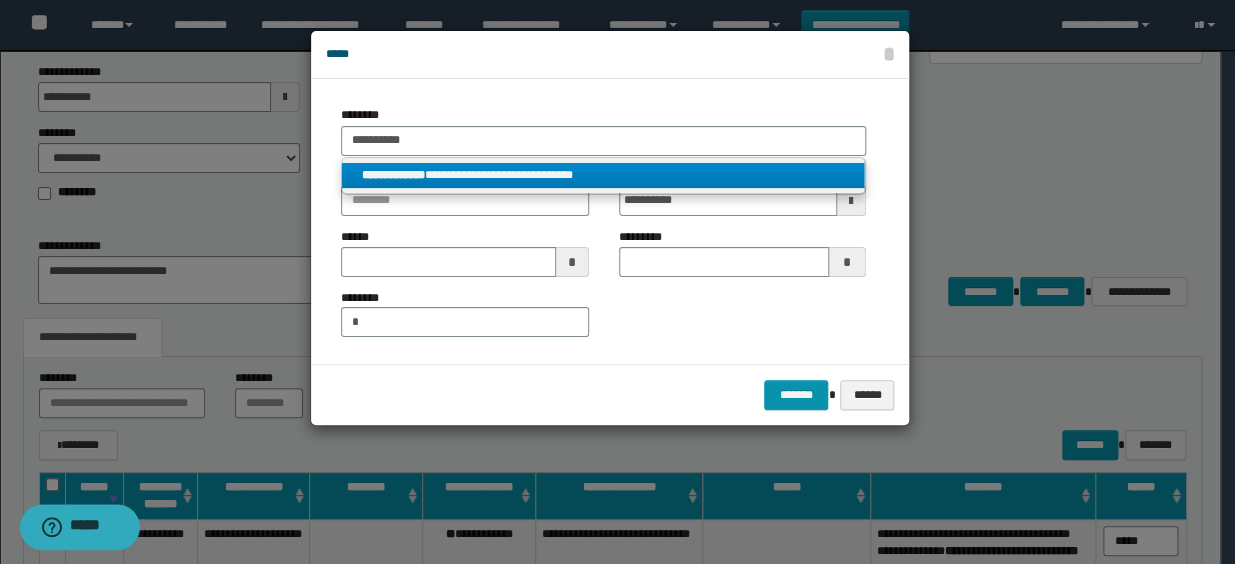 click on "**********" at bounding box center (603, 175) 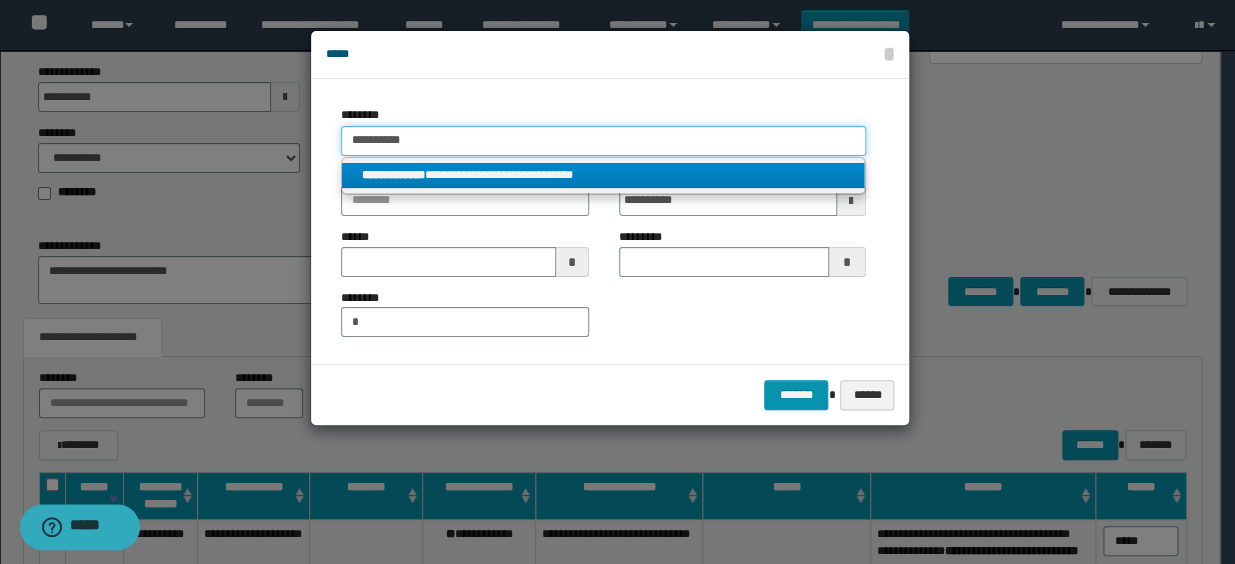 type 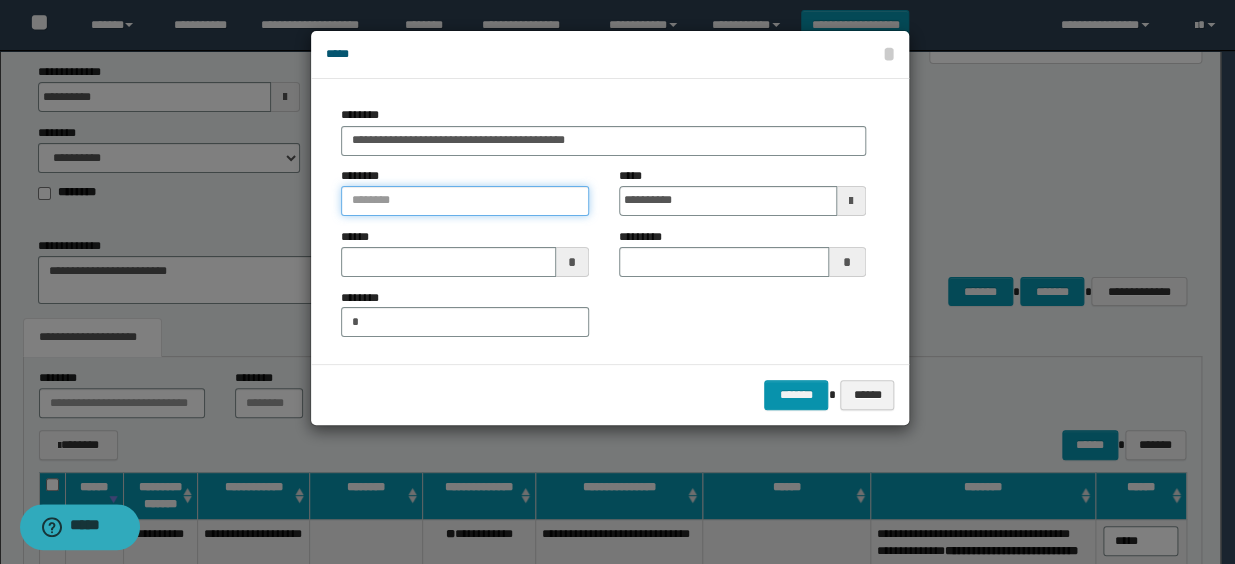 click at bounding box center (464, 201) 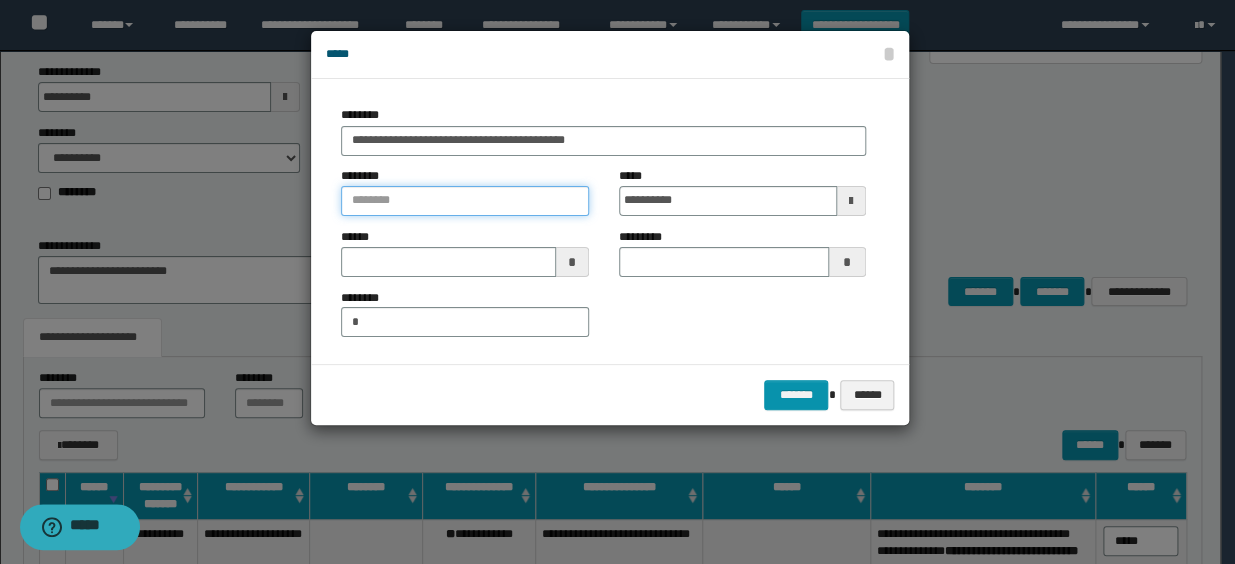 paste on "**********" 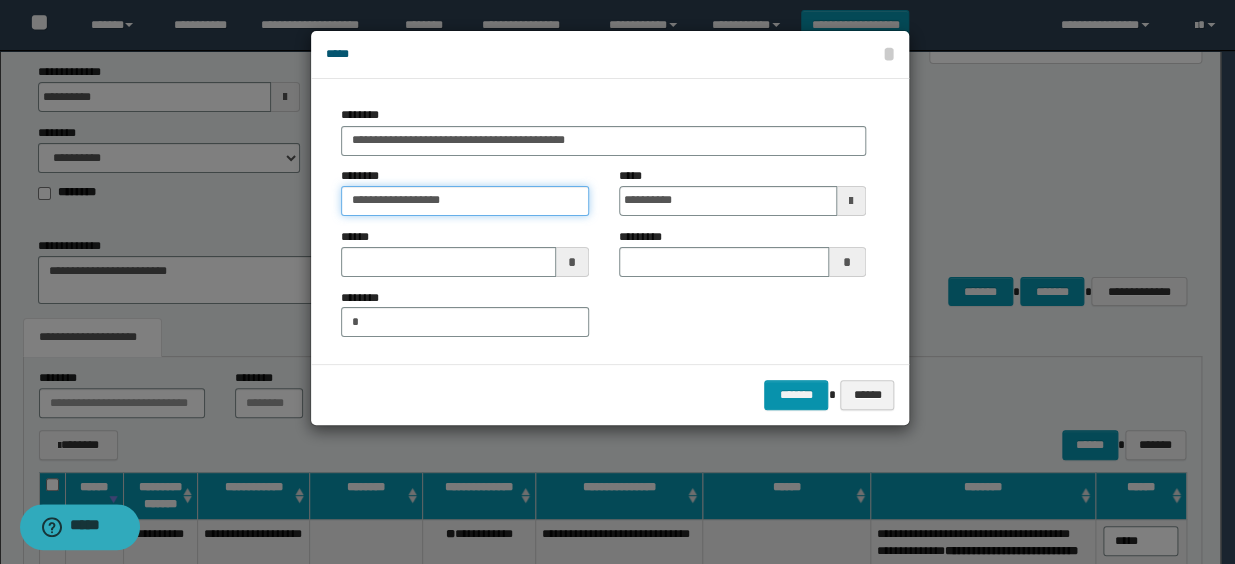 type on "**********" 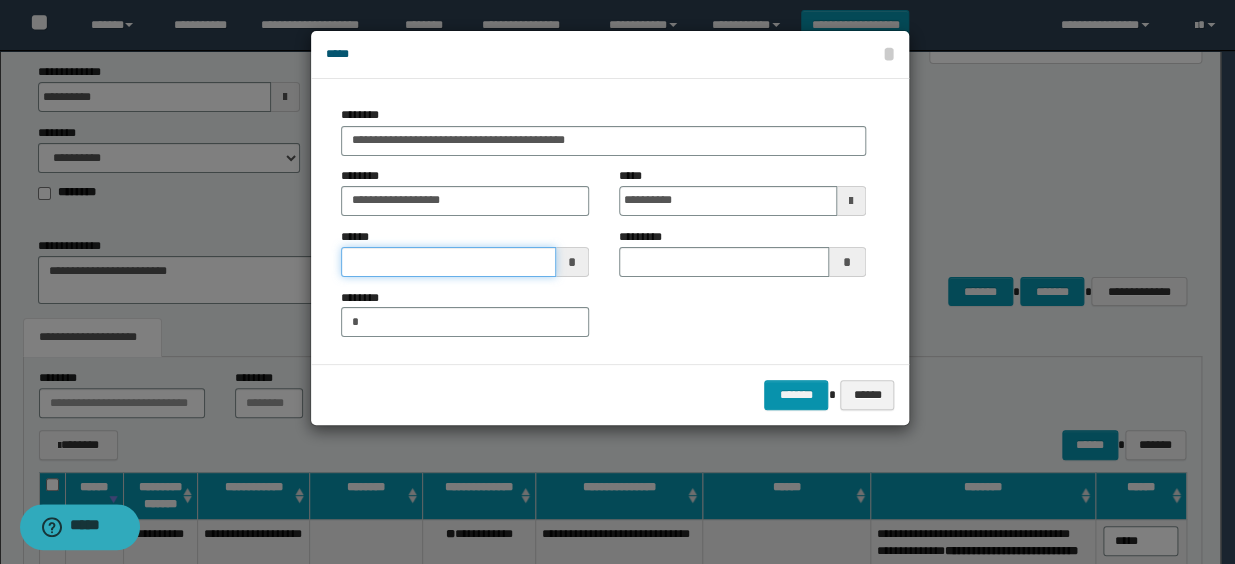 click at bounding box center (448, 262) 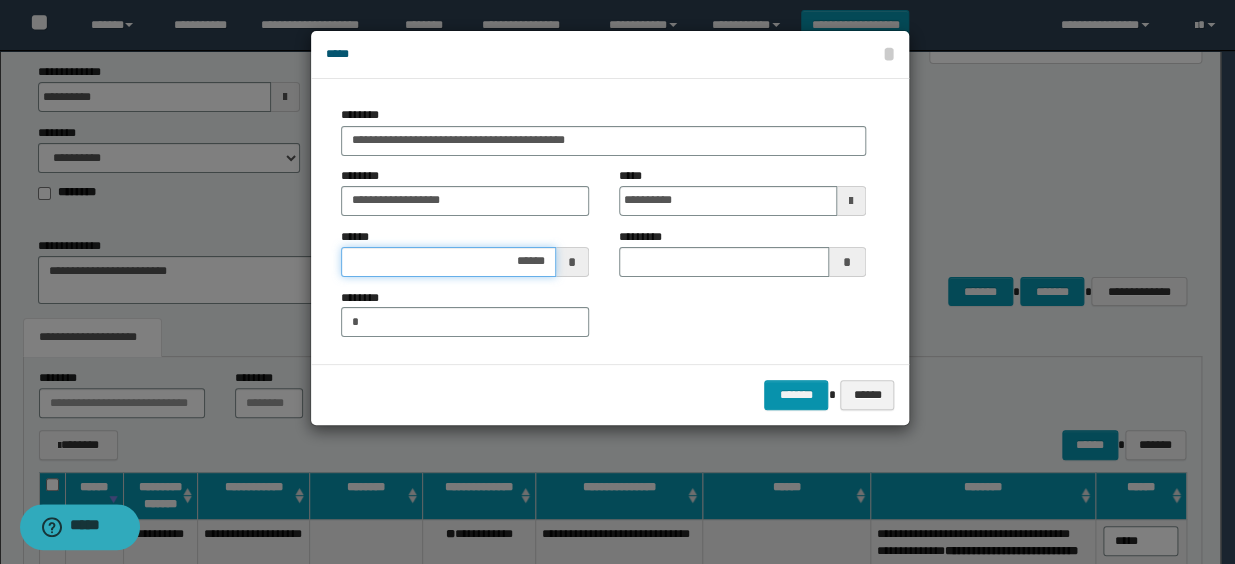 type on "*******" 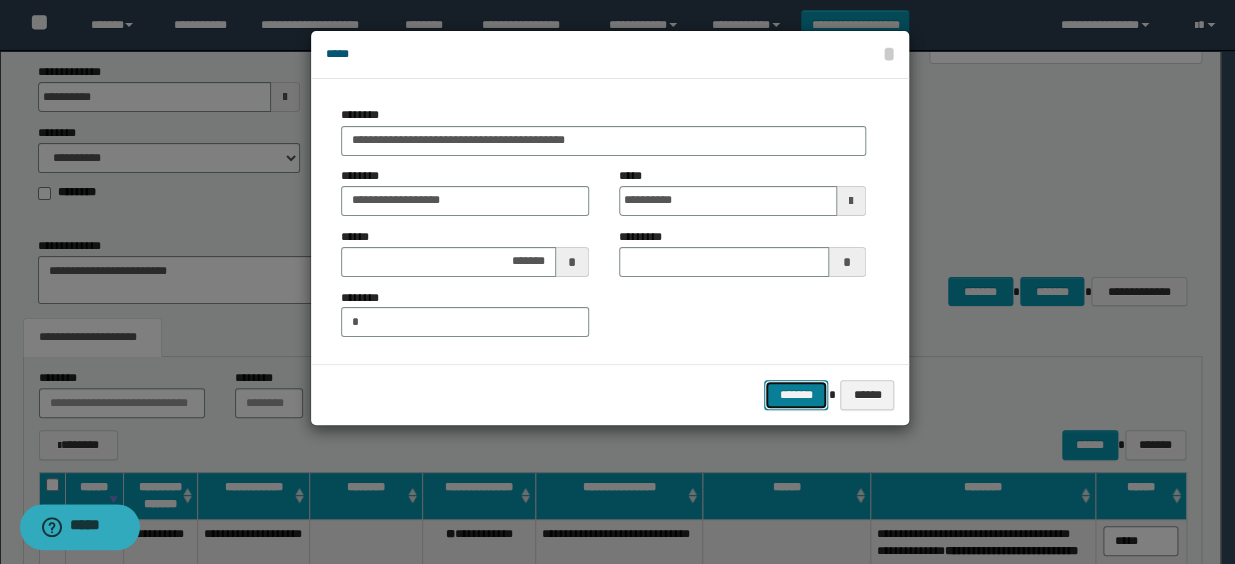 click on "*******" at bounding box center [796, 395] 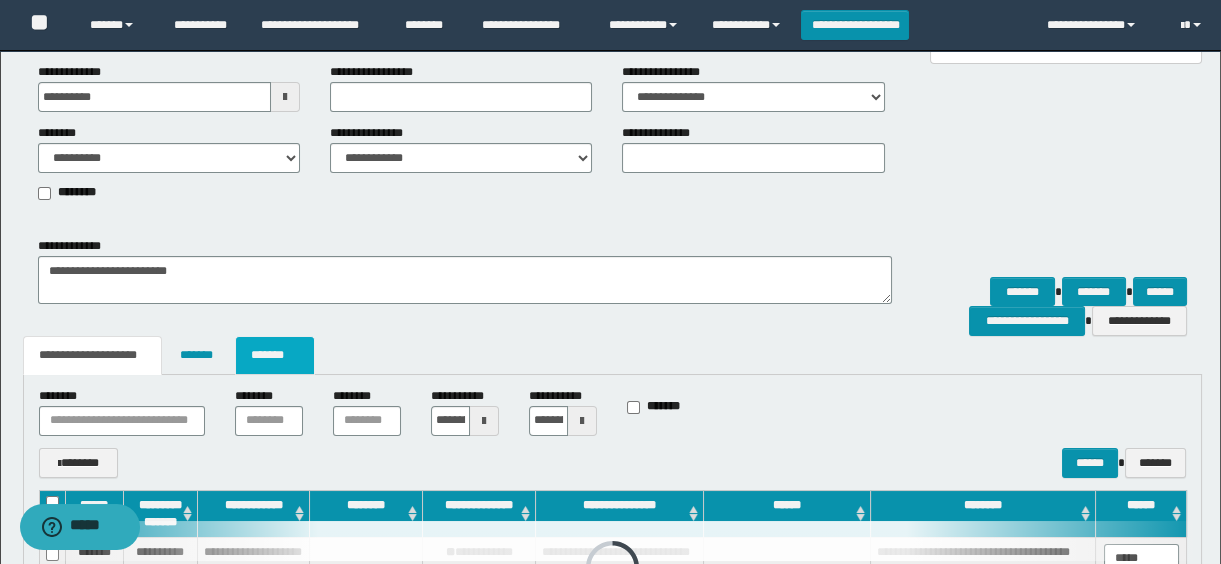 click on "*******" at bounding box center (275, 355) 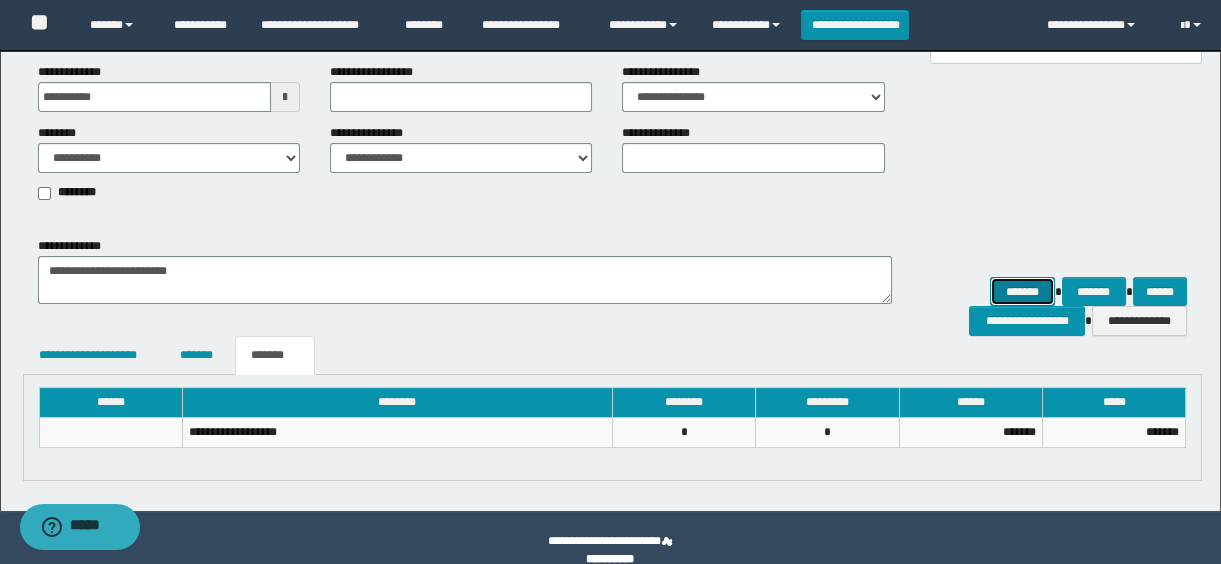 click on "*******" at bounding box center (1022, 292) 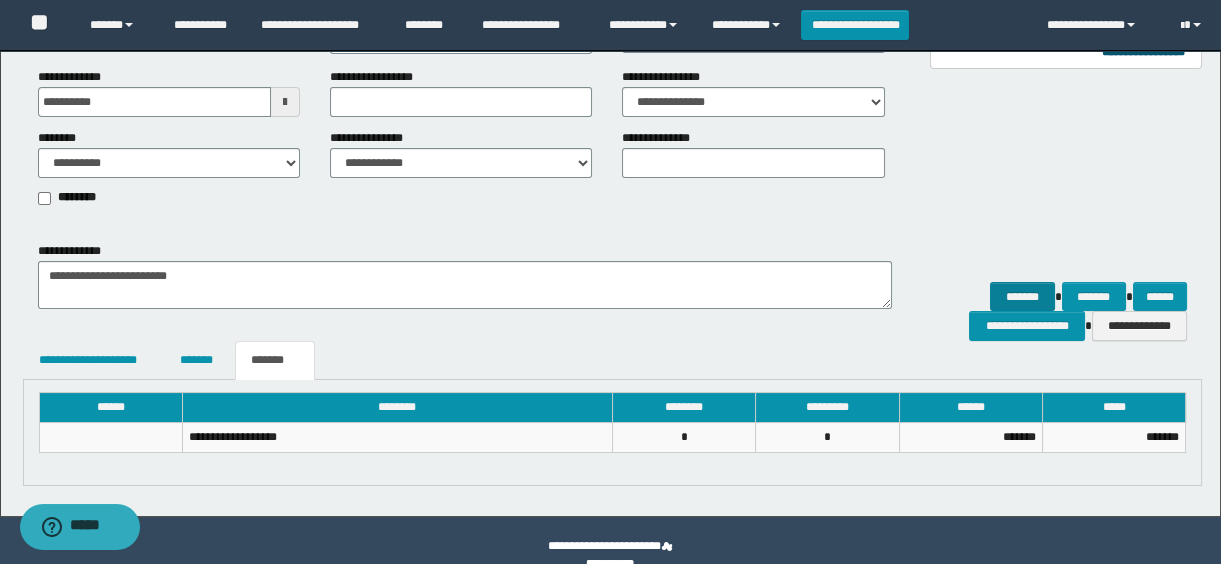 scroll, scrollTop: 181, scrollLeft: 0, axis: vertical 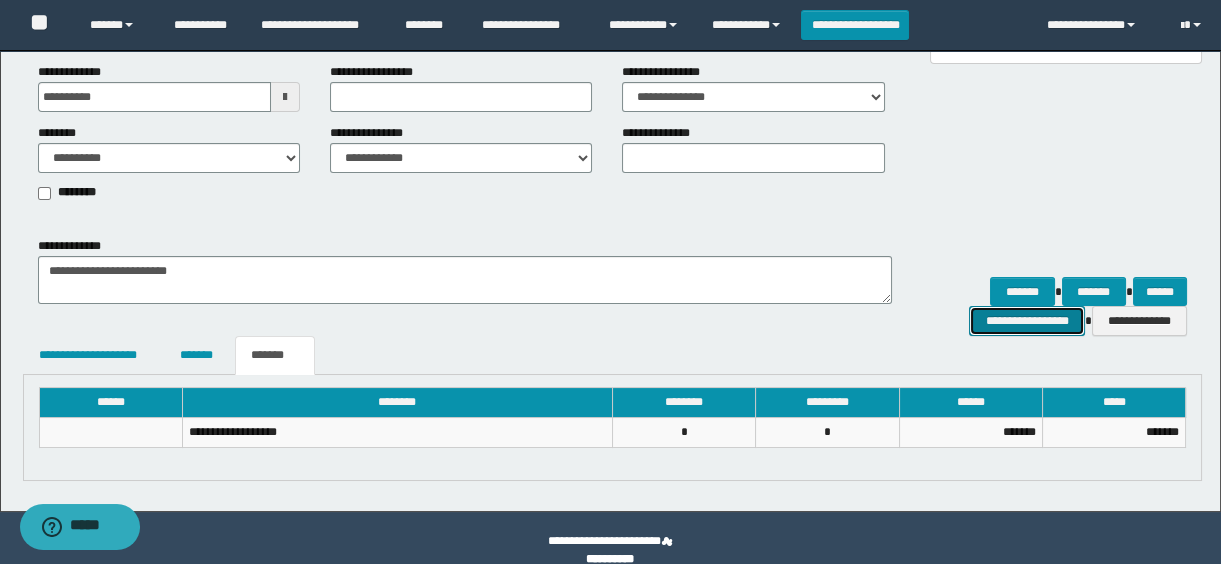 click on "**********" at bounding box center [1026, 321] 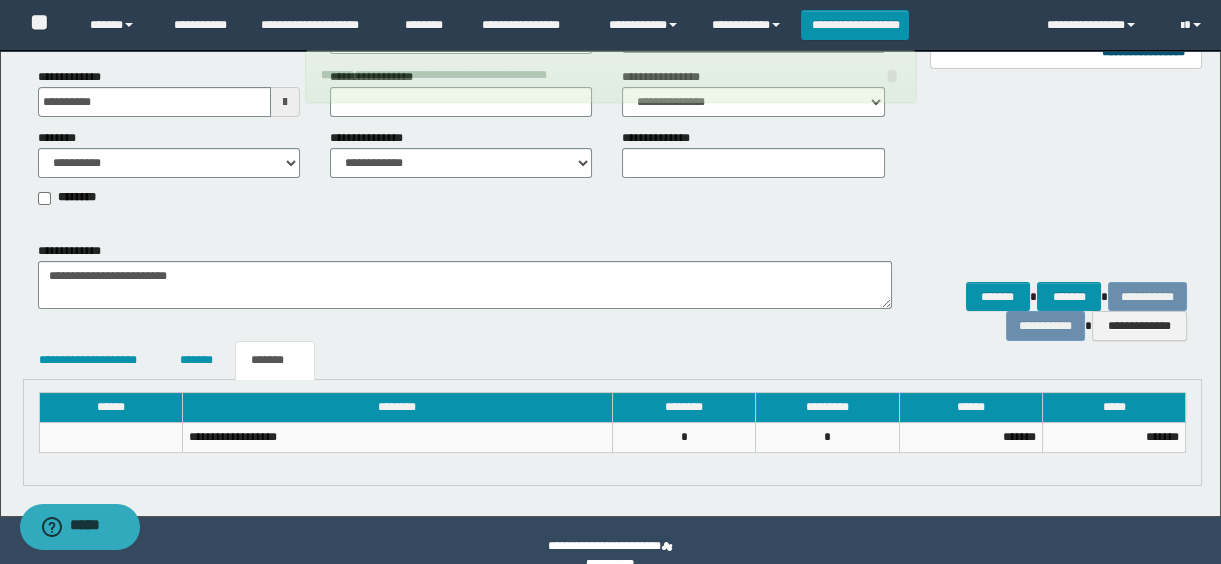 scroll, scrollTop: 181, scrollLeft: 0, axis: vertical 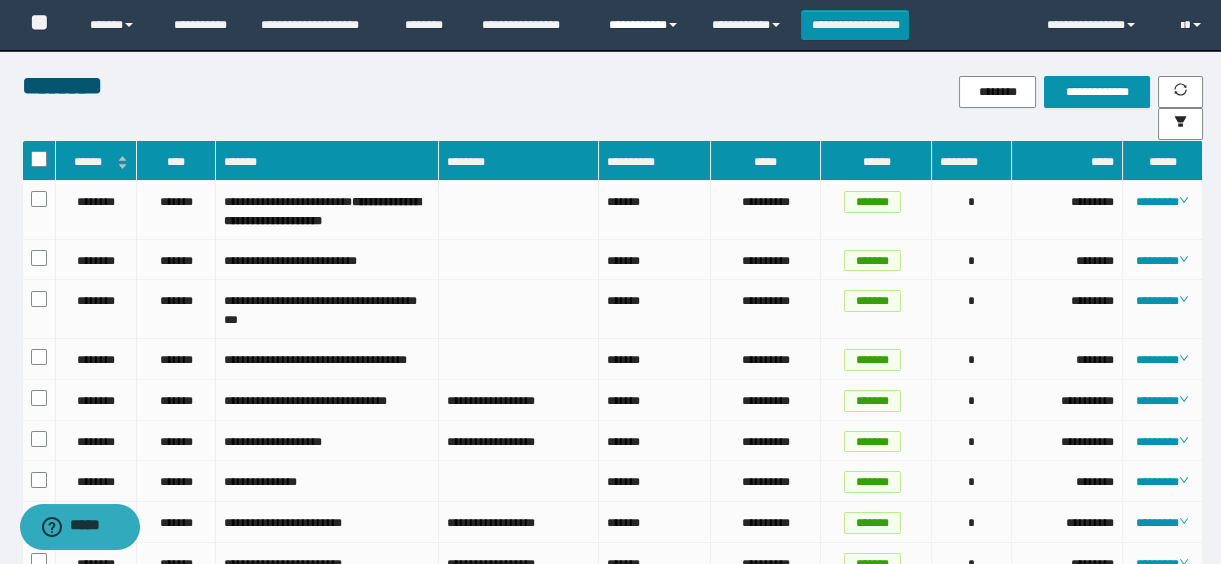 click on "**********" at bounding box center [645, 25] 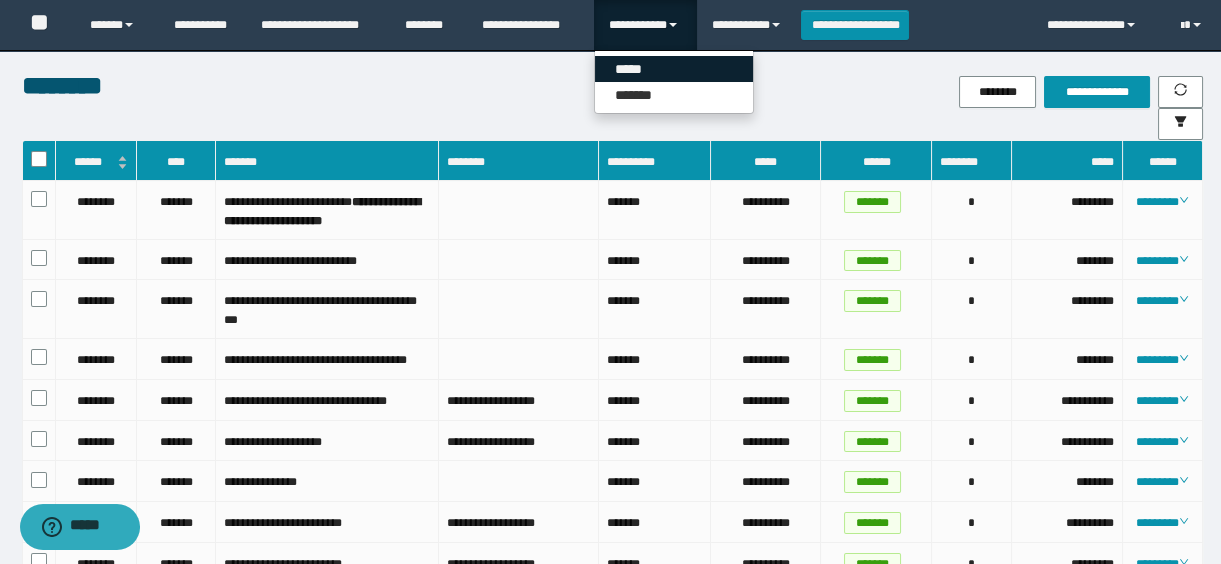 click on "*****" at bounding box center [674, 69] 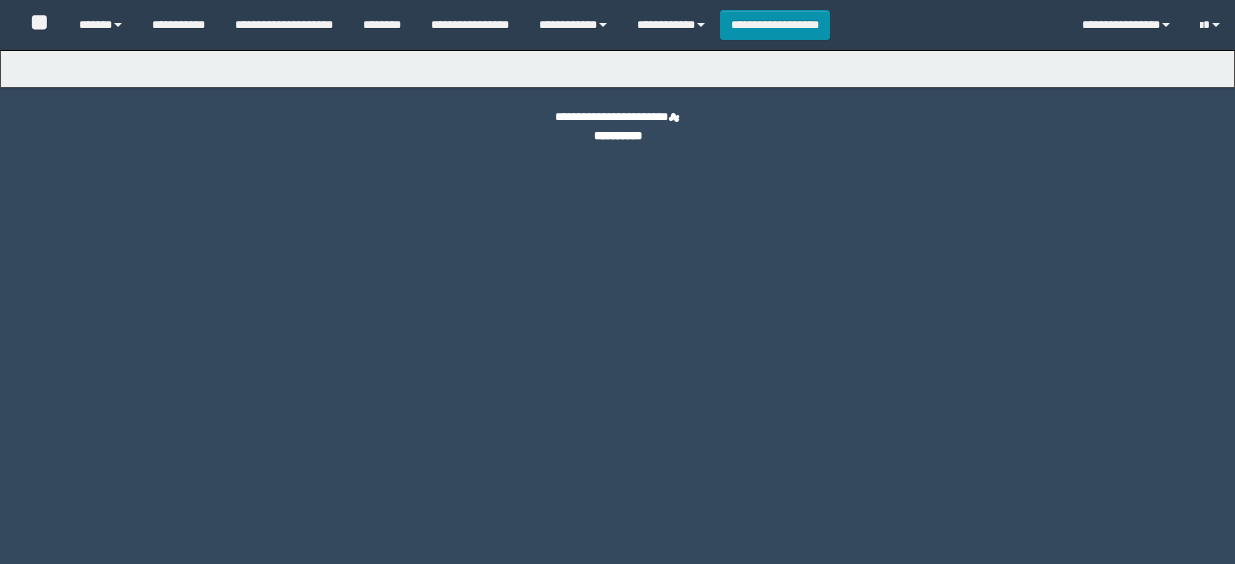 type on "**********" 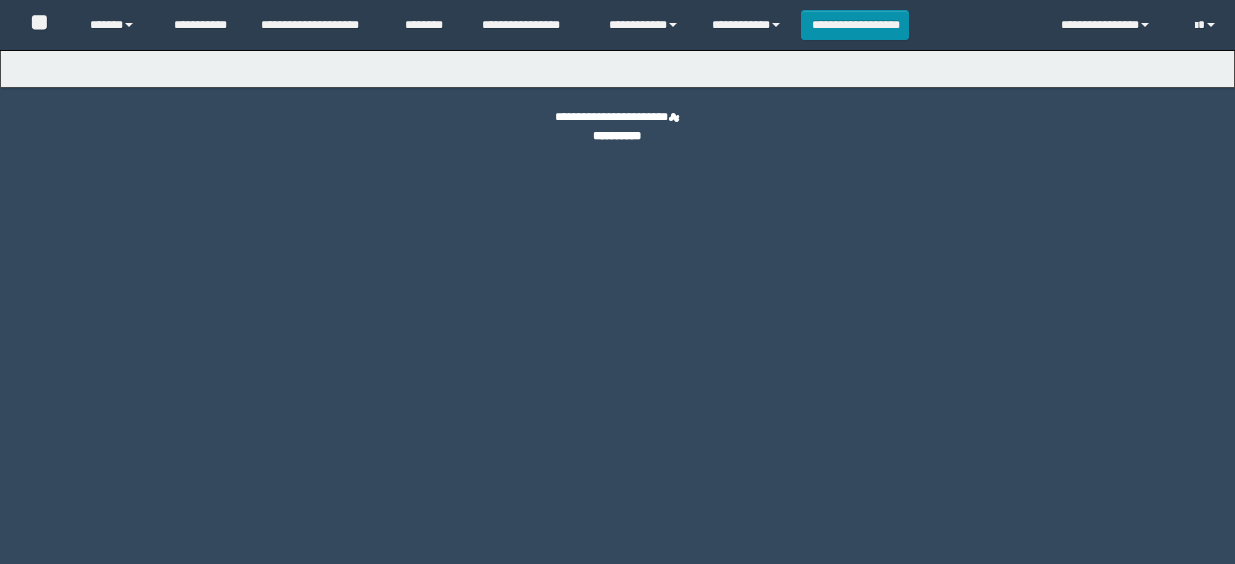 scroll, scrollTop: 0, scrollLeft: 0, axis: both 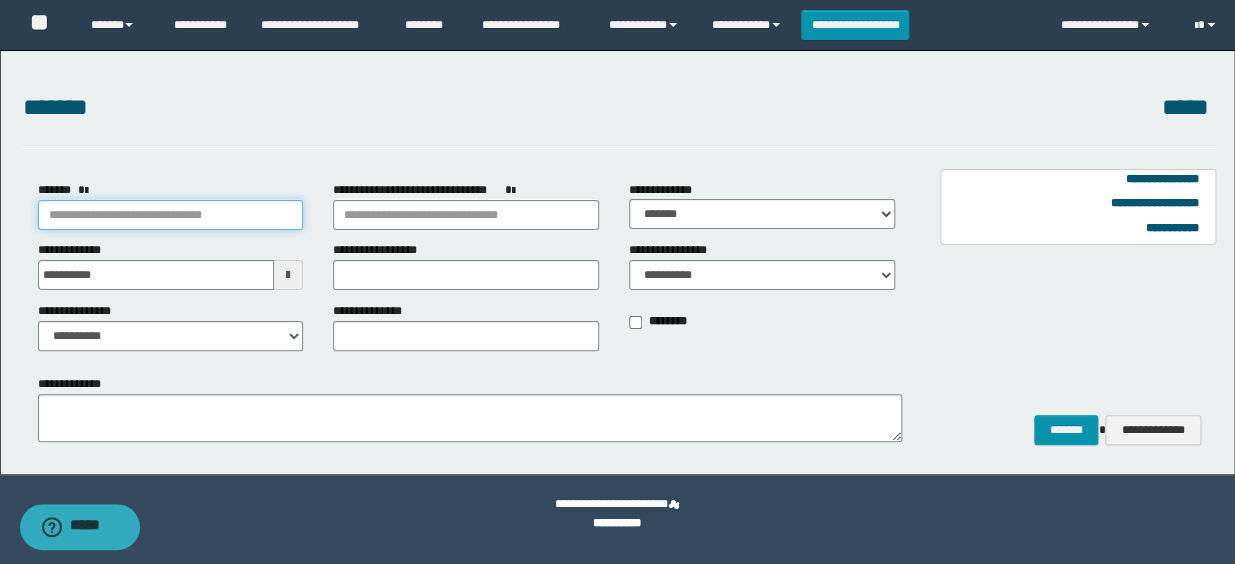 click on "*******" at bounding box center (171, 215) 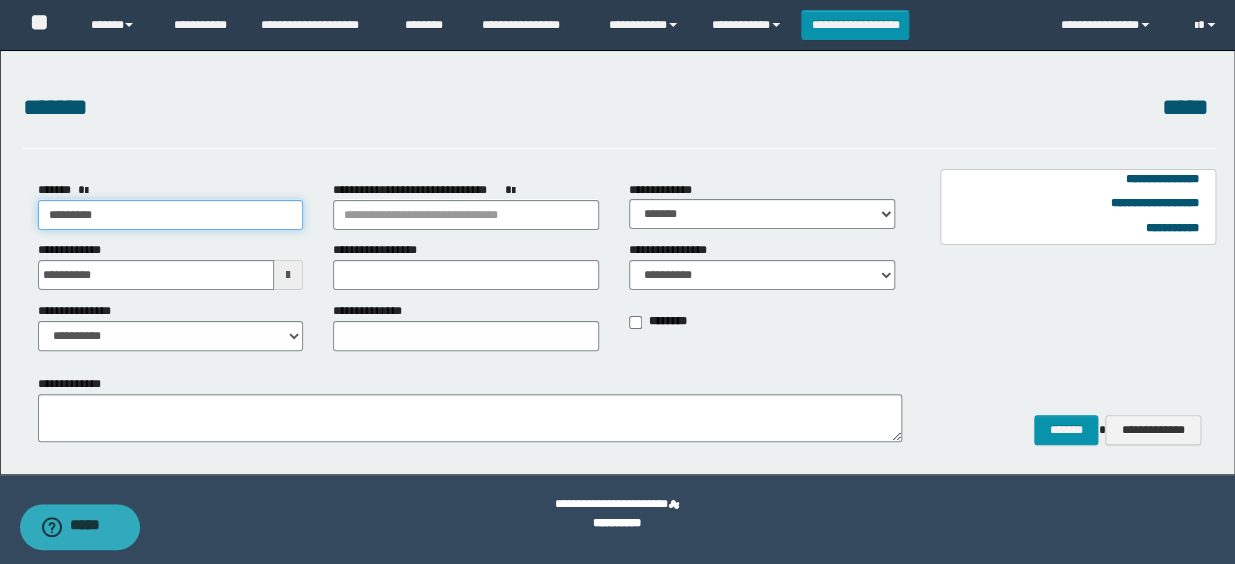 type on "*********" 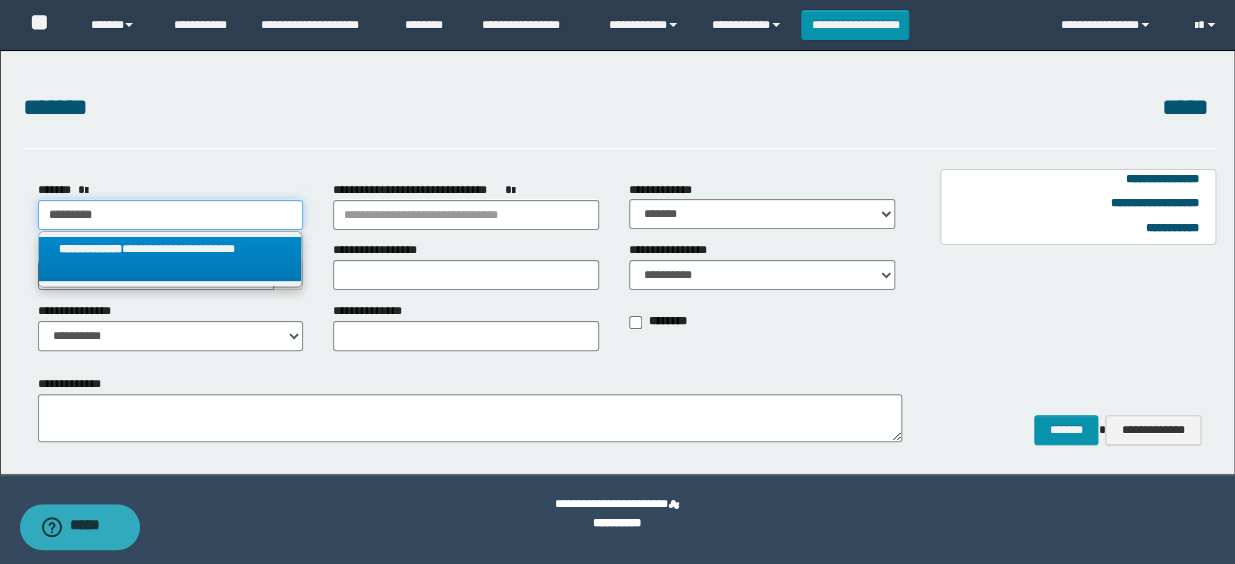 type on "*********" 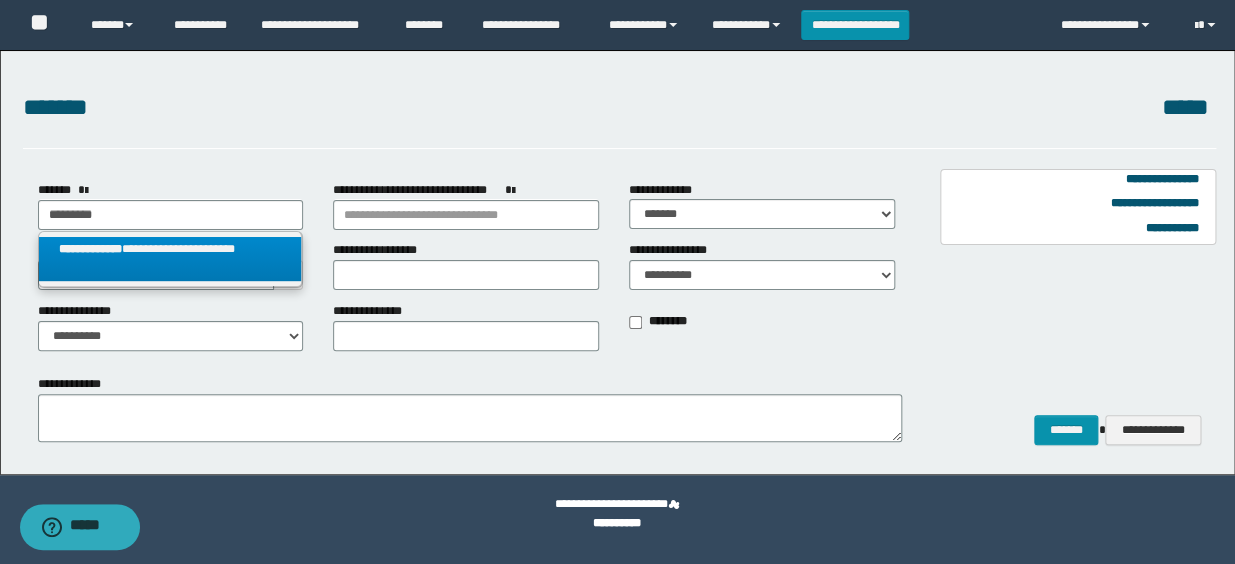 click on "**********" at bounding box center (170, 259) 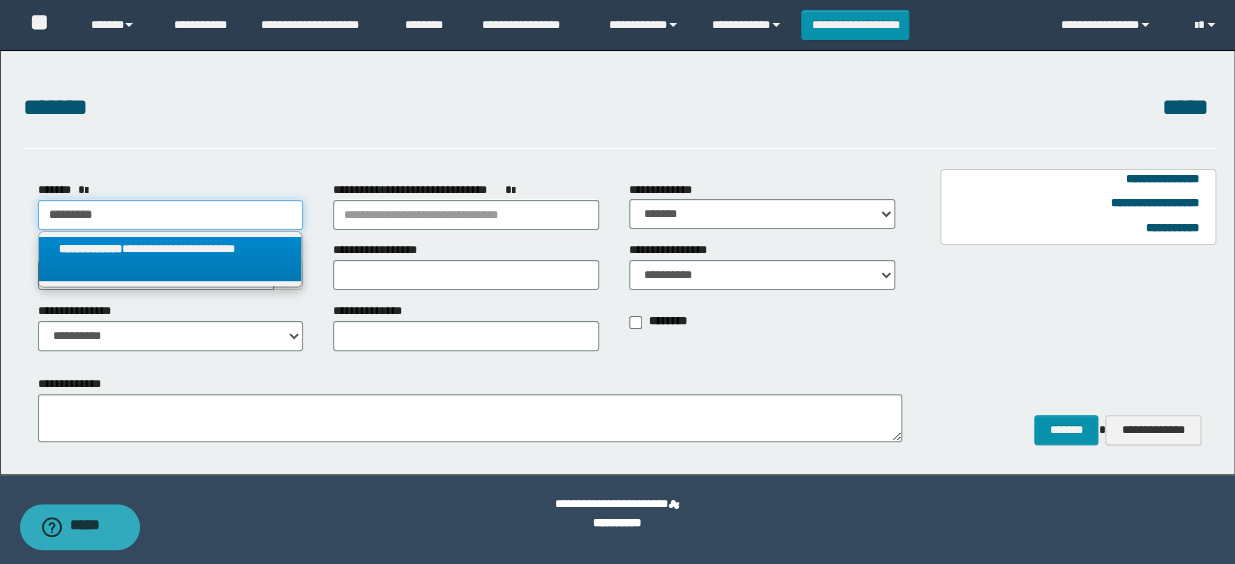 select on "*" 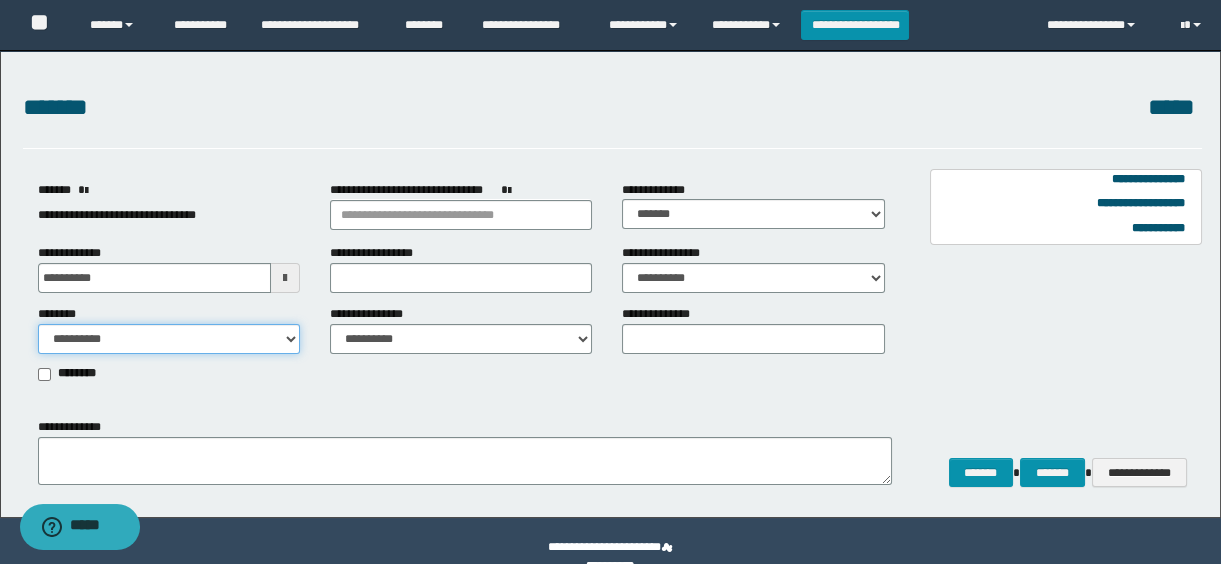 click on "**********" at bounding box center (169, 339) 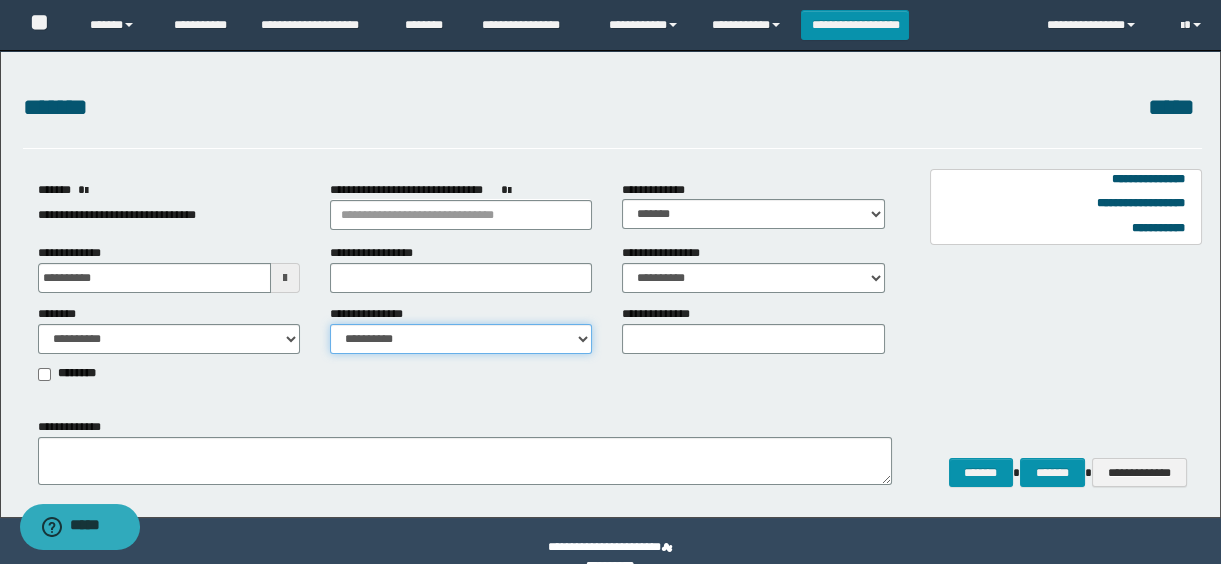 click on "**********" at bounding box center [461, 339] 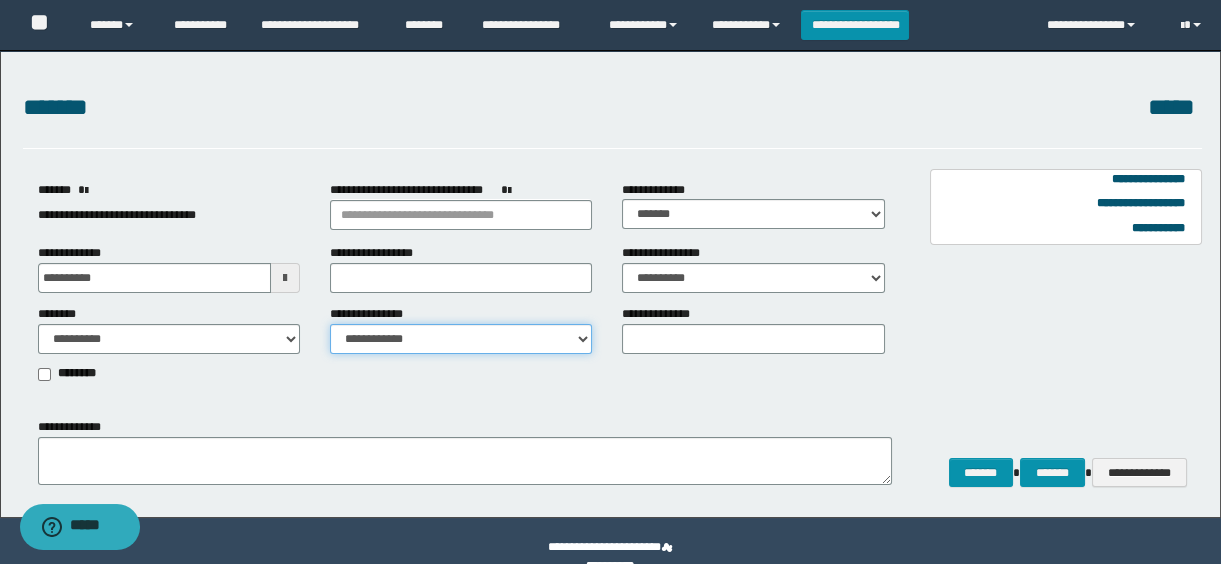 click on "**********" at bounding box center [461, 339] 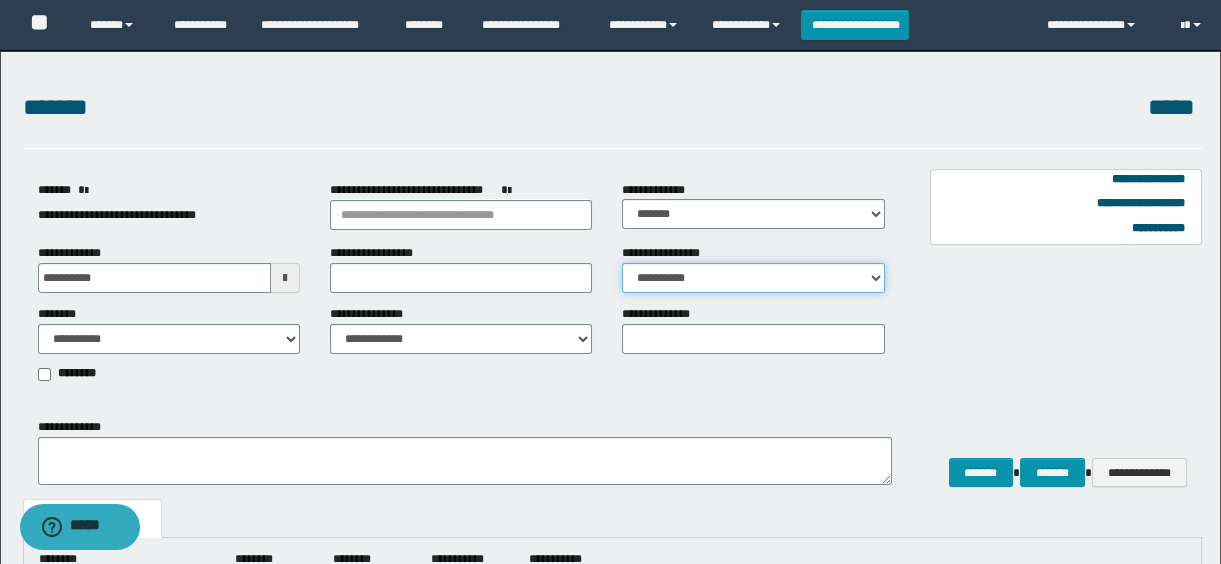 click on "**********" at bounding box center [753, 278] 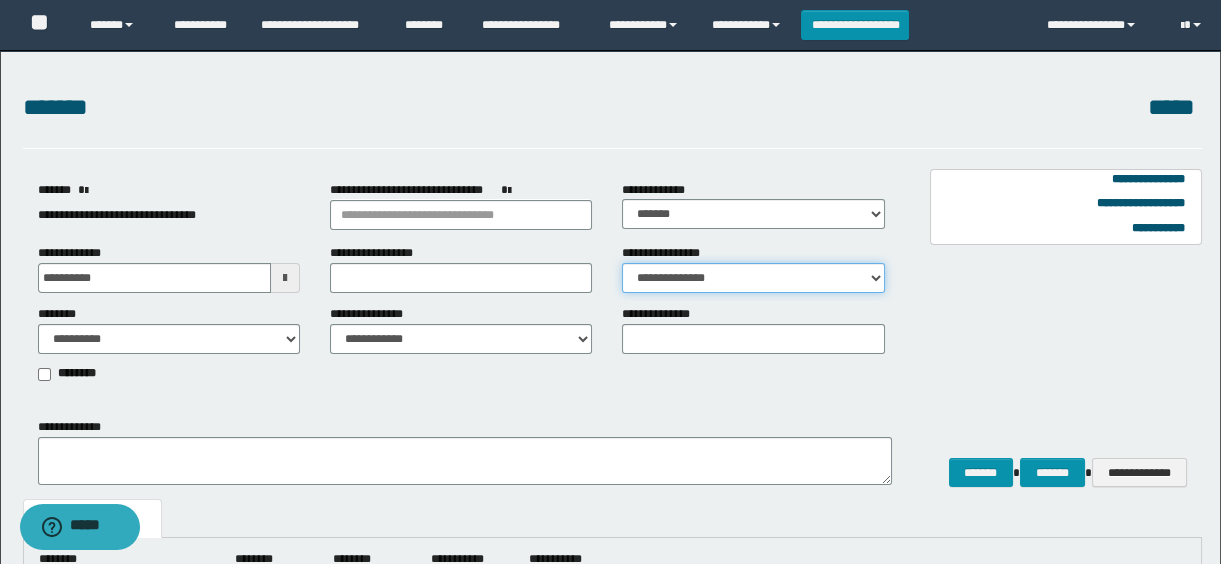 click on "**********" at bounding box center (753, 278) 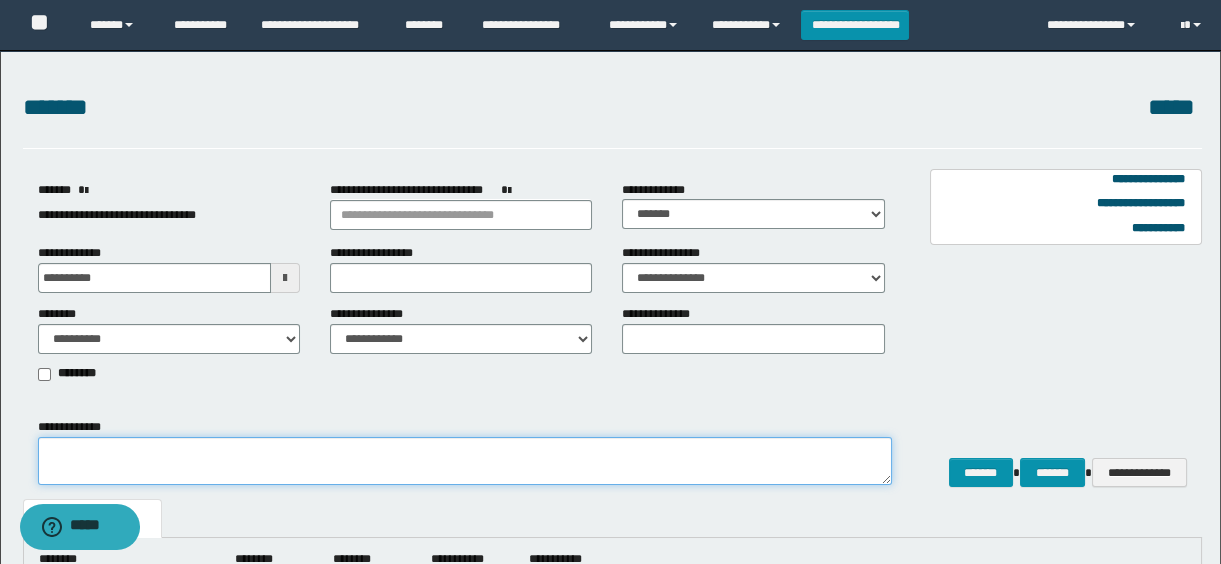 click on "**********" at bounding box center [465, 461] 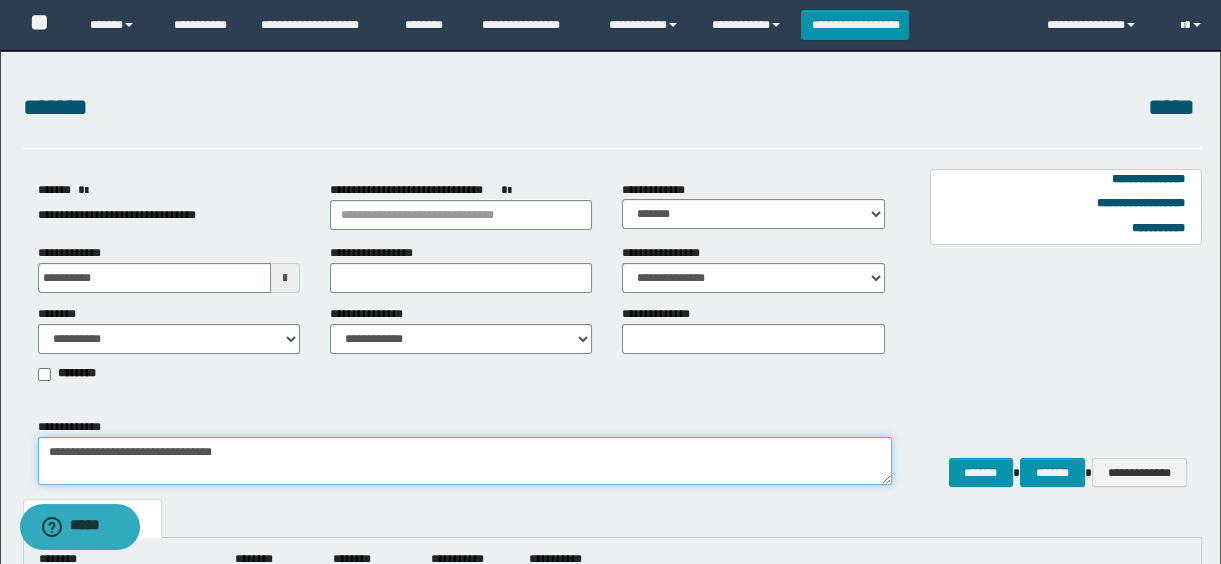 click on "**********" at bounding box center (465, 461) 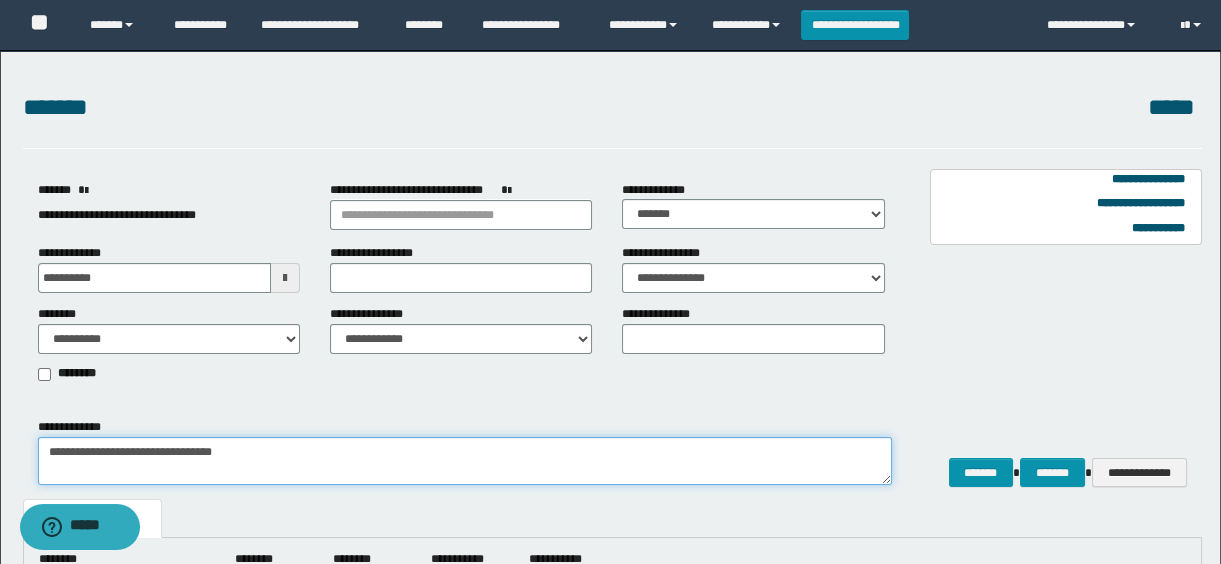 scroll, scrollTop: 181, scrollLeft: 0, axis: vertical 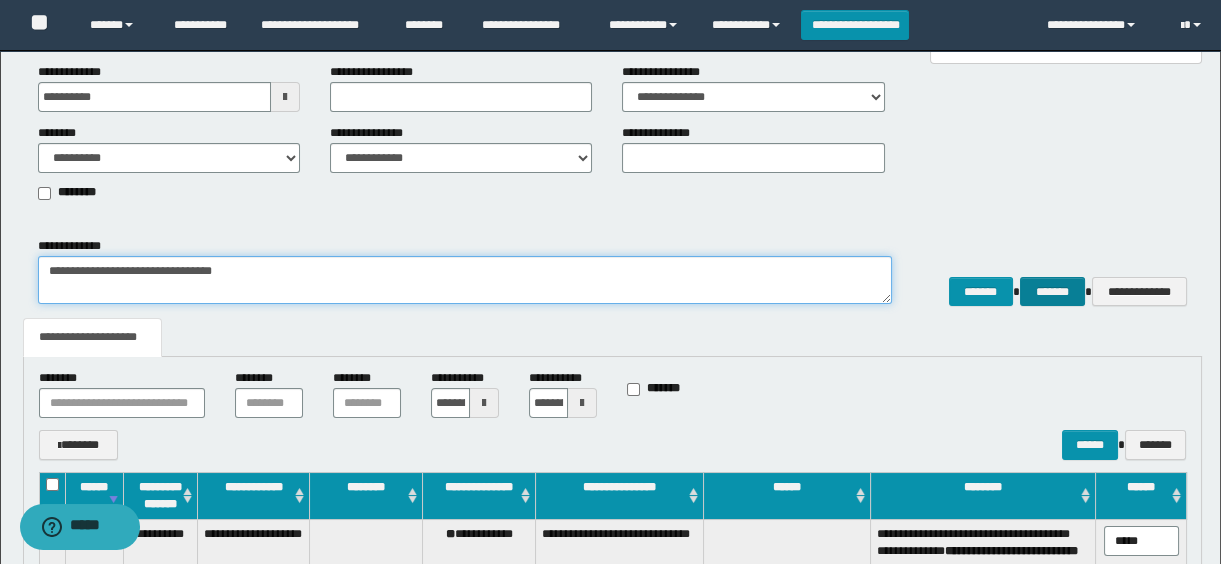 type on "**********" 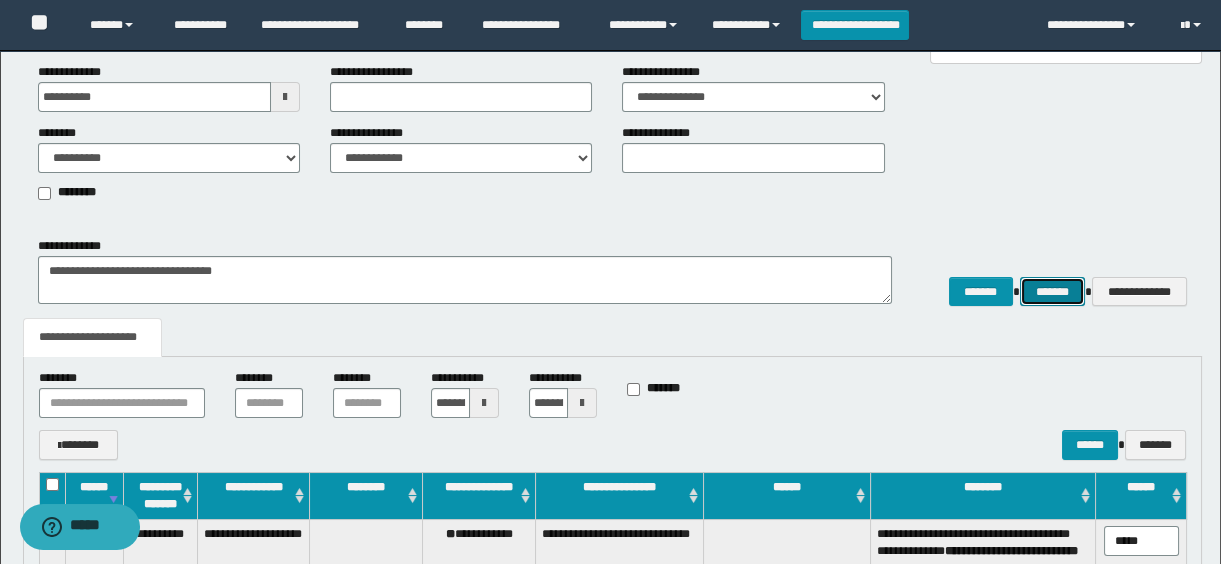 click on "*******" at bounding box center (1052, 292) 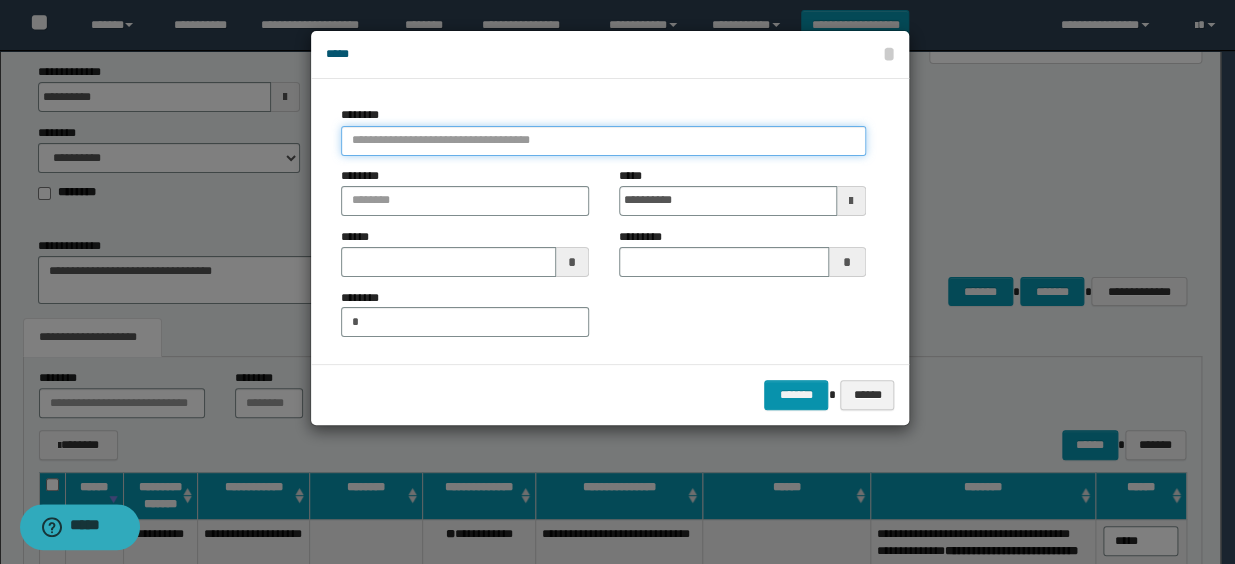 click at bounding box center (603, 141) 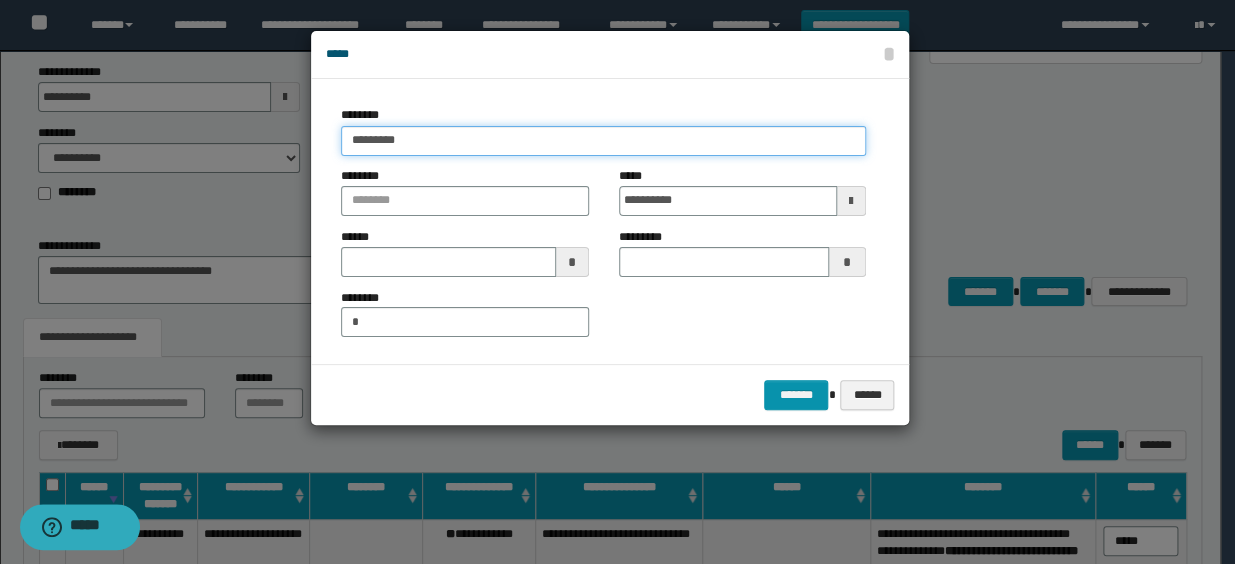 type on "**********" 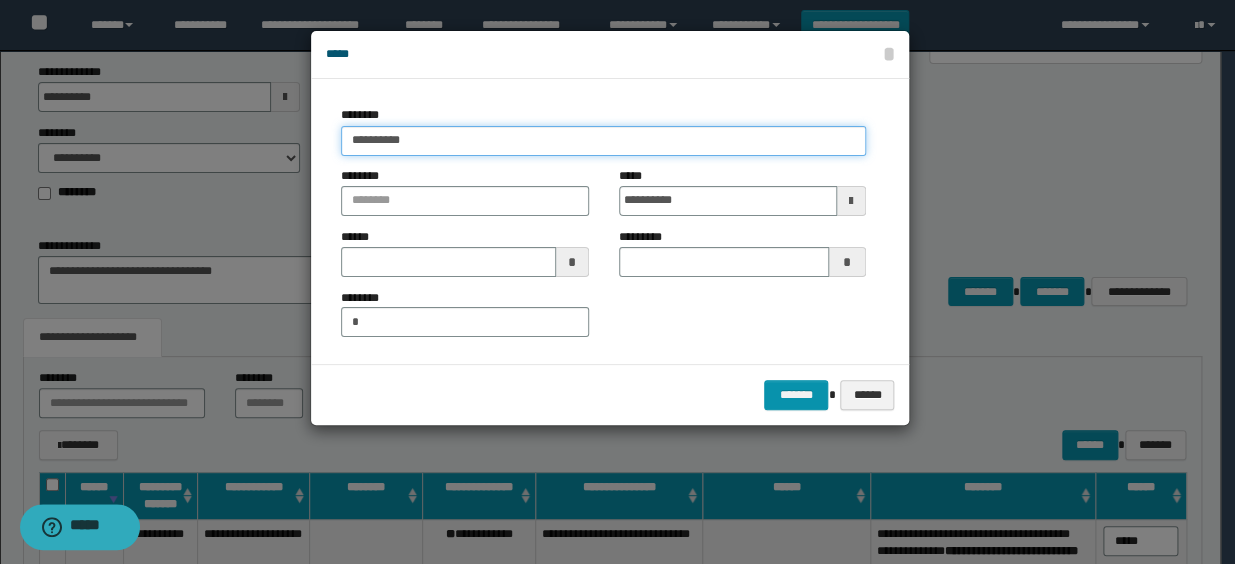 type on "**********" 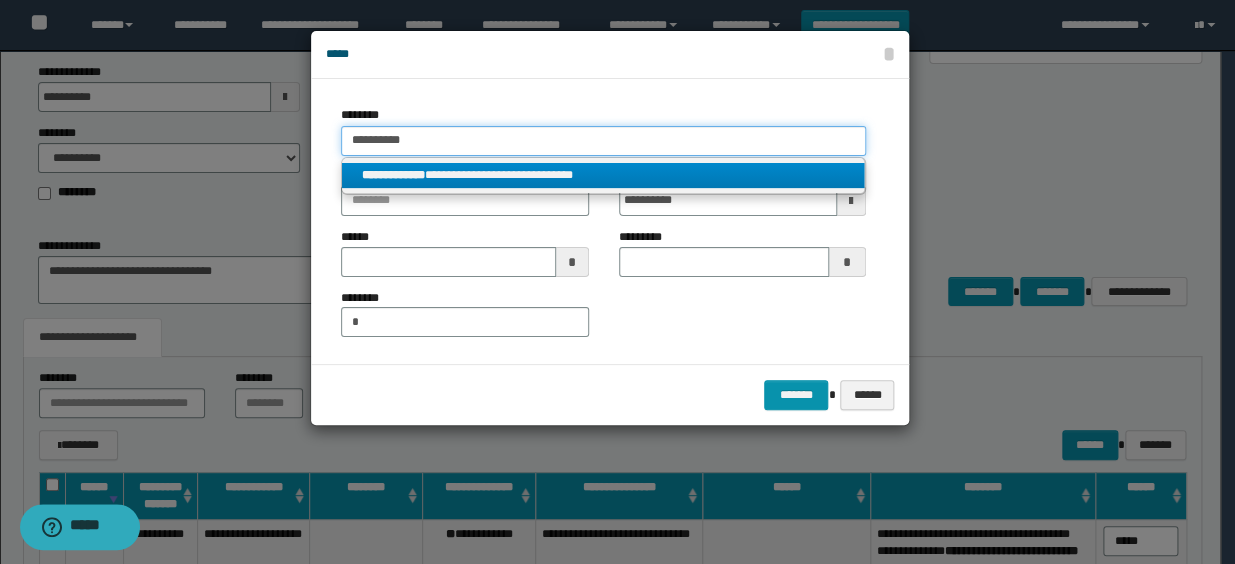 type on "**********" 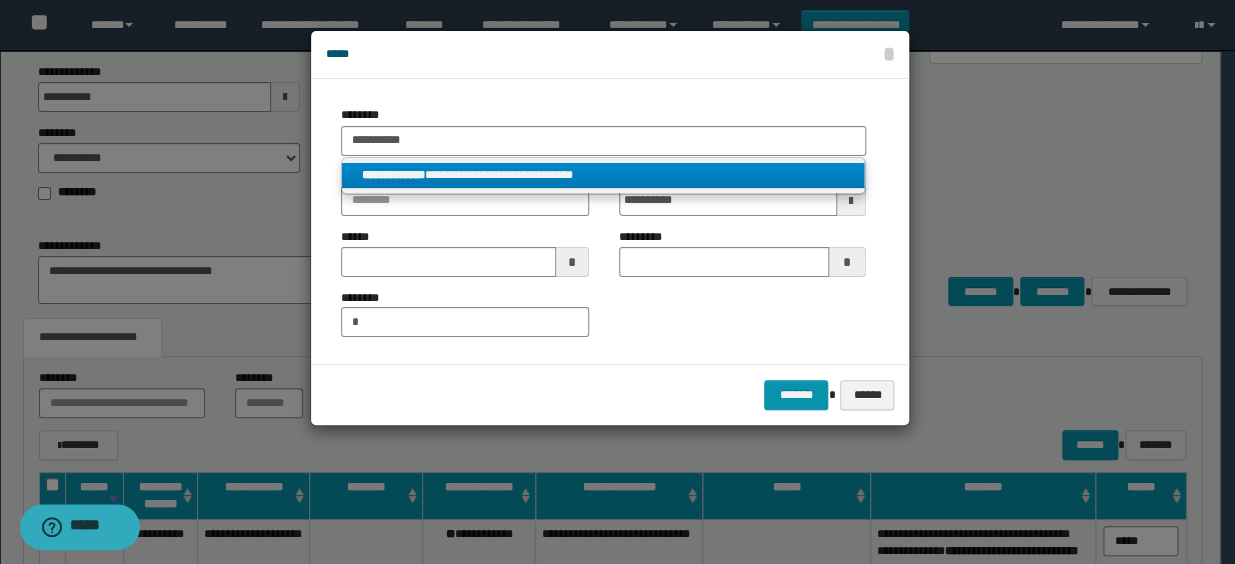click on "**********" at bounding box center [603, 175] 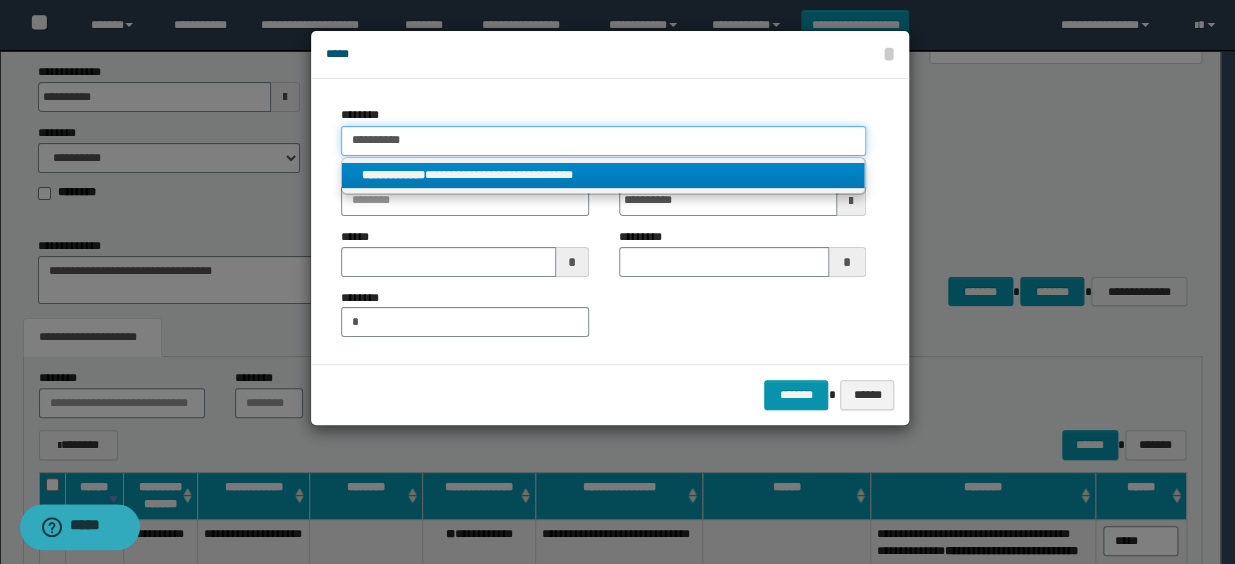 type 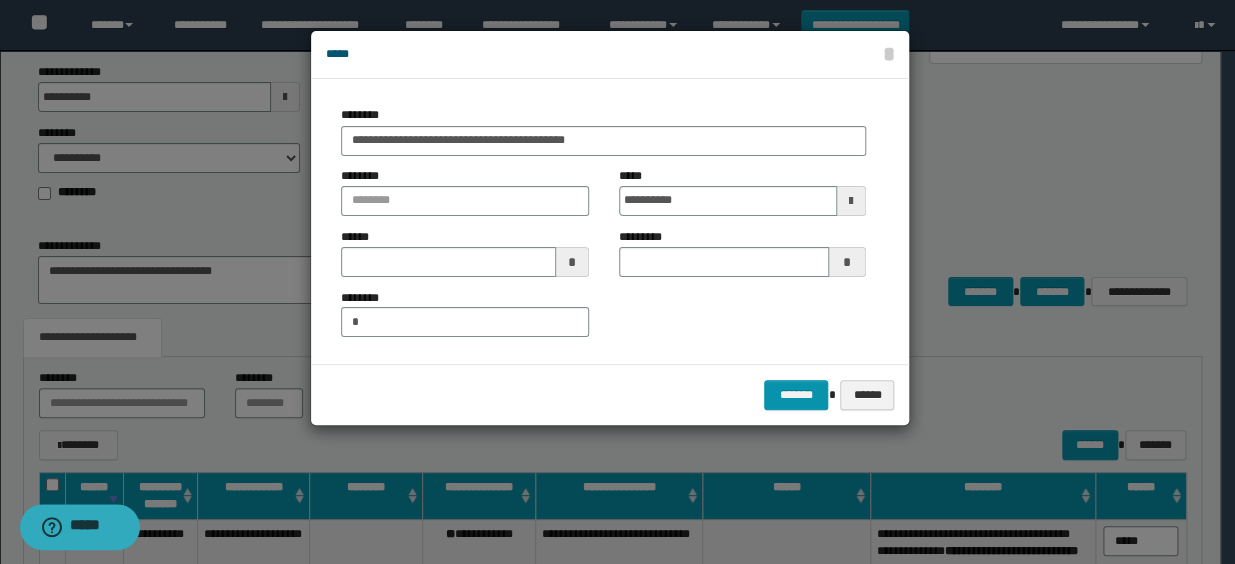 click on "**********" at bounding box center (610, 221) 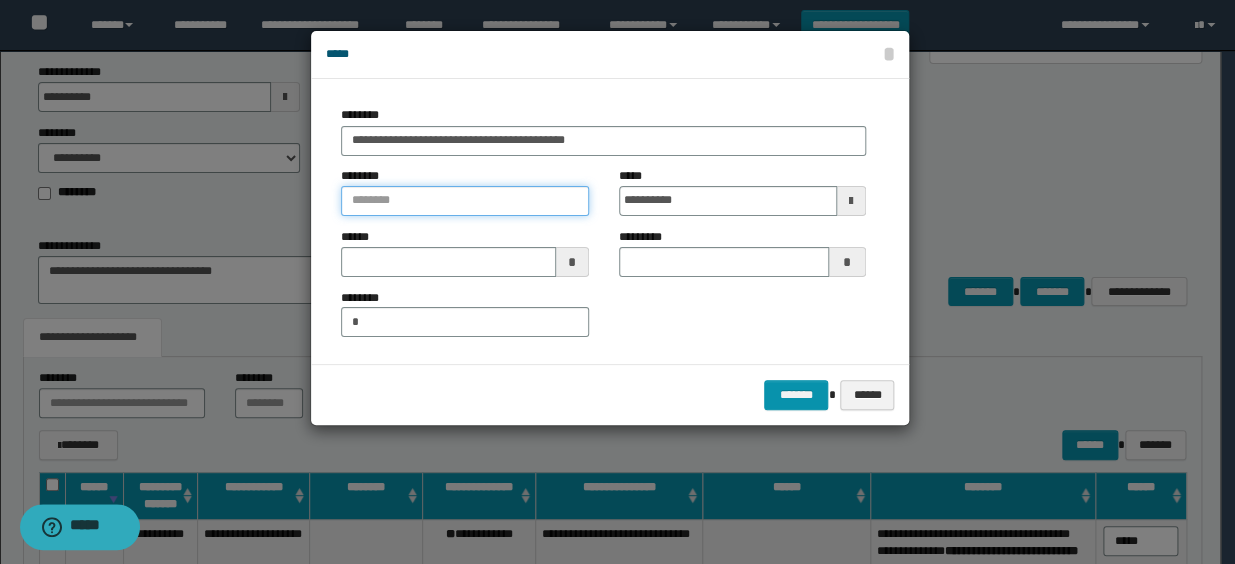 click at bounding box center (464, 201) 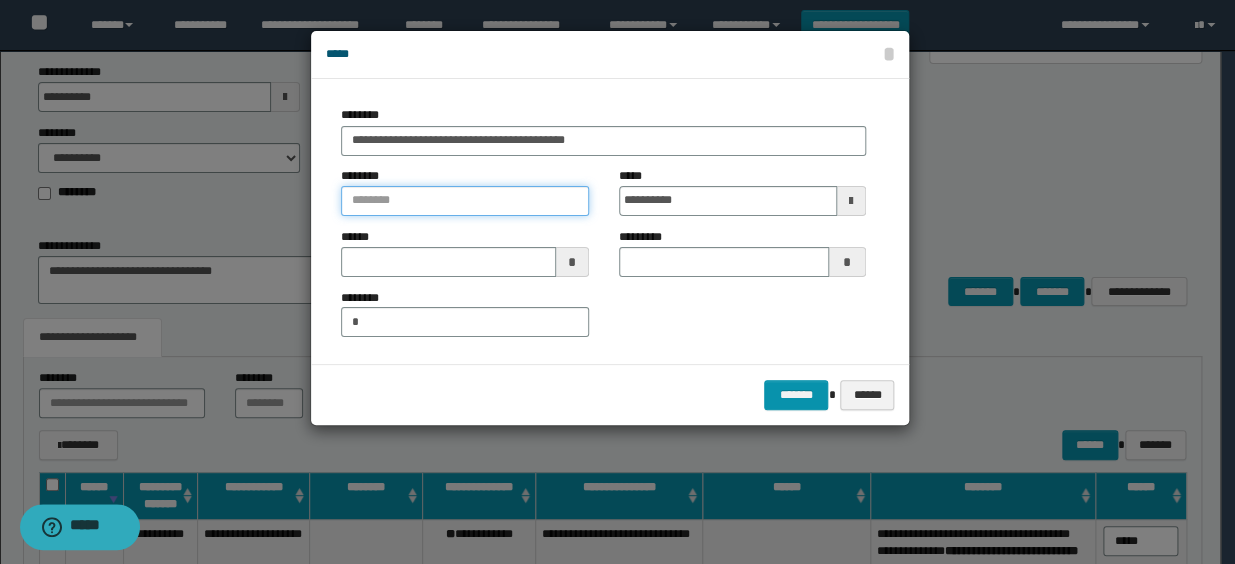 paste on "******" 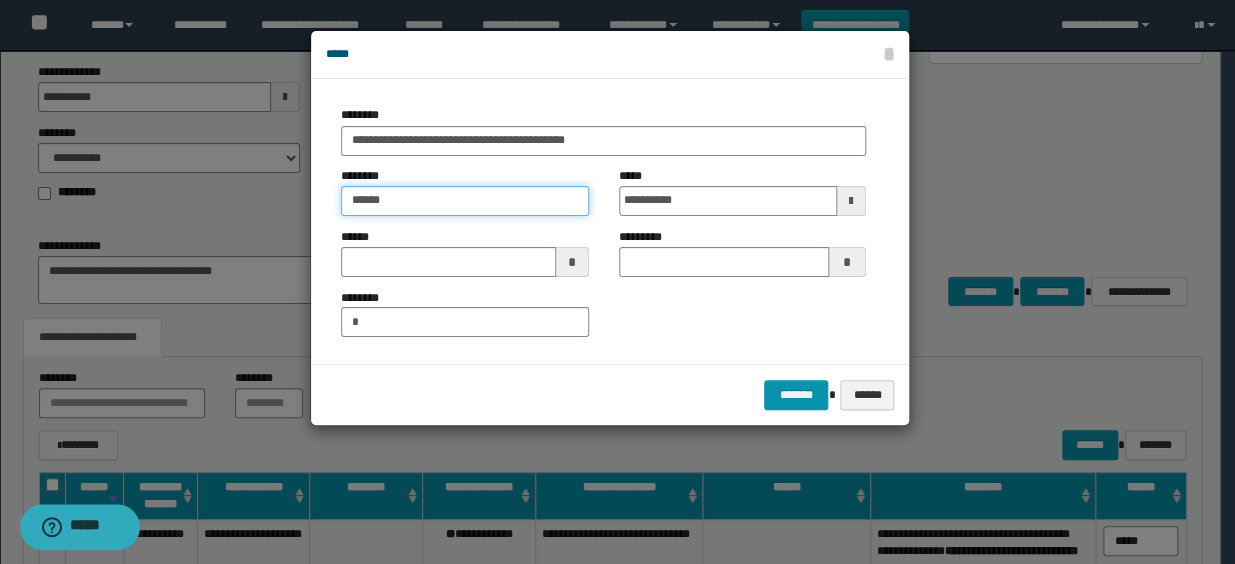 type on "******" 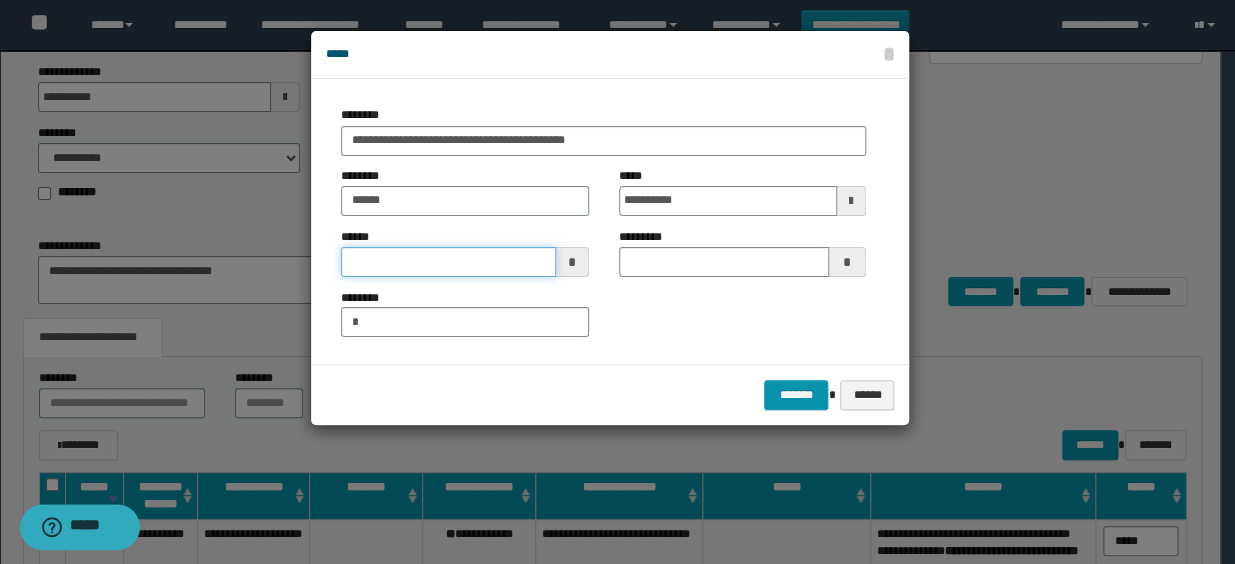 click at bounding box center (448, 262) 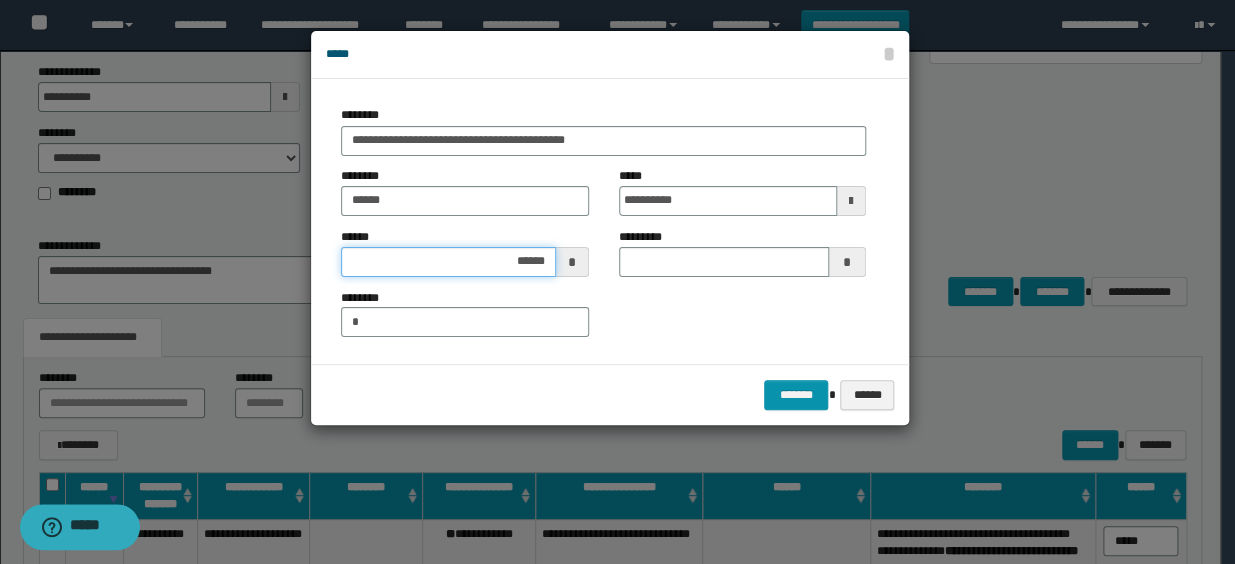 type on "*******" 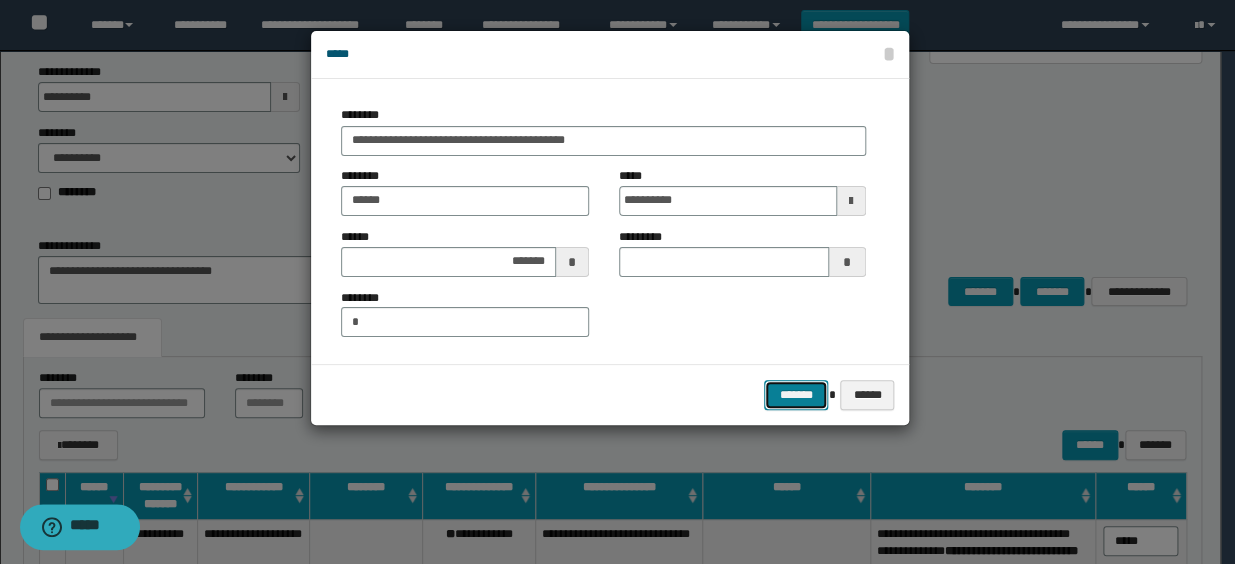click on "*******" at bounding box center [796, 395] 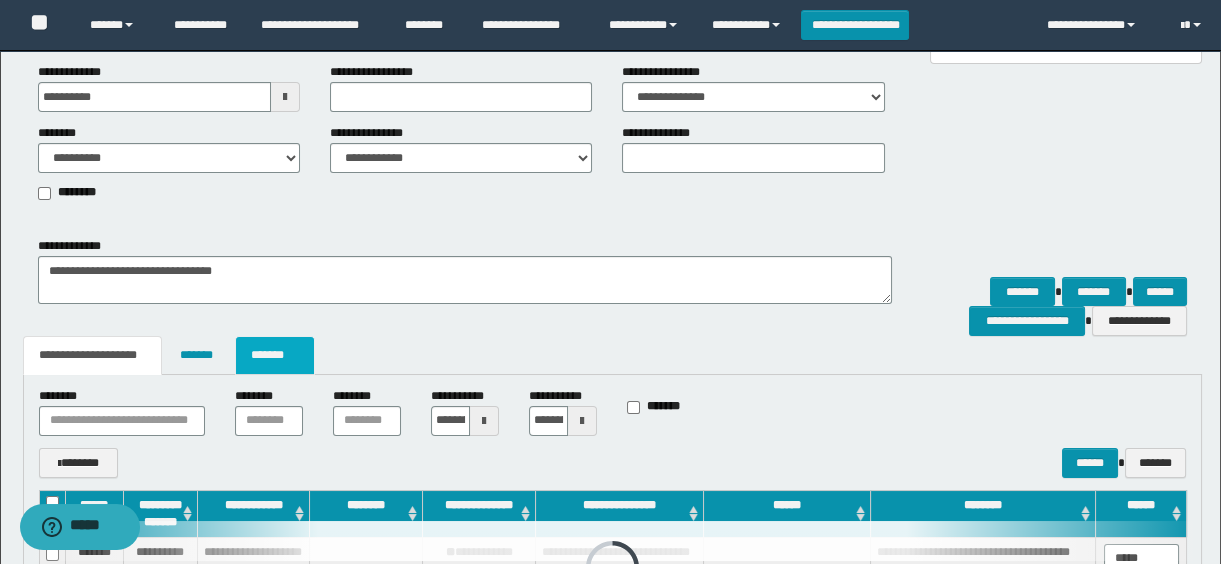 click on "*******" at bounding box center [275, 355] 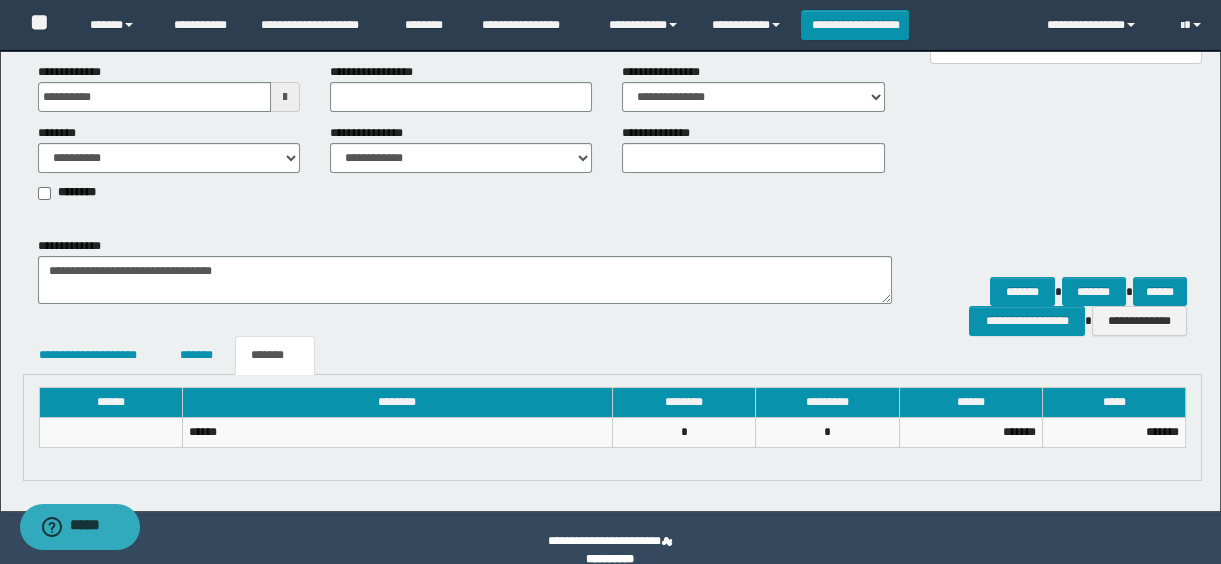 click on "*******" at bounding box center (275, 355) 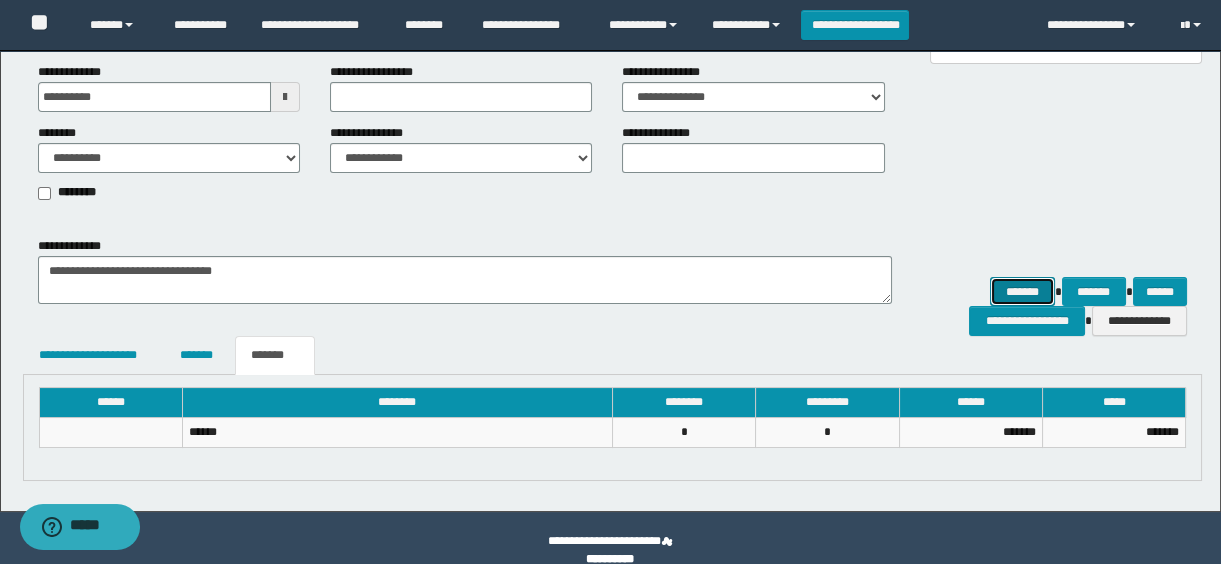 click on "*******" at bounding box center [1022, 292] 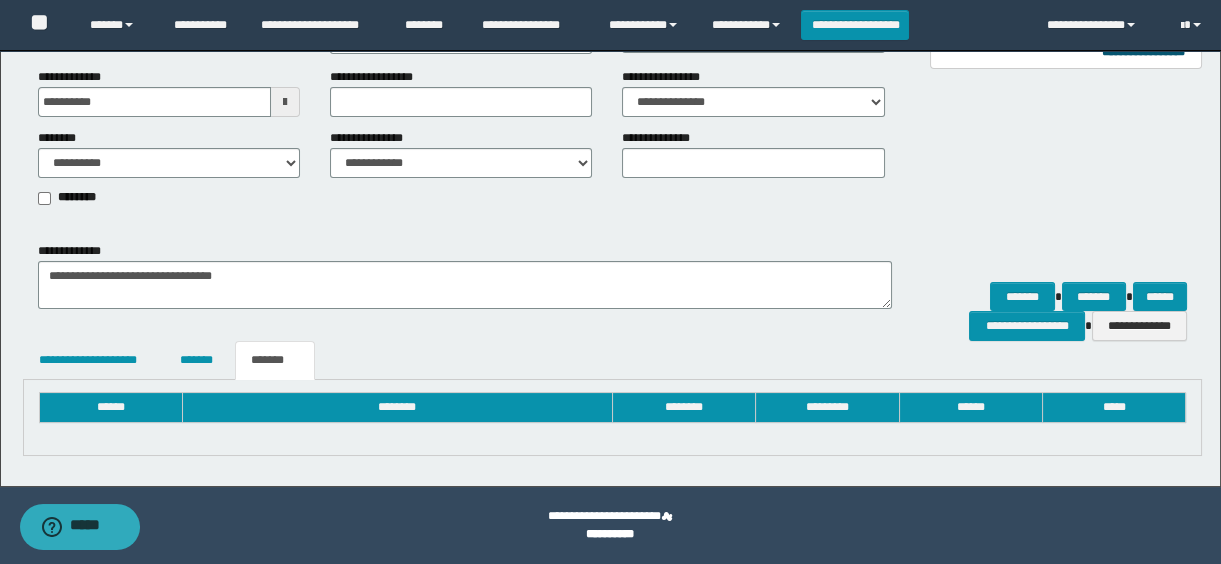 scroll, scrollTop: 181, scrollLeft: 0, axis: vertical 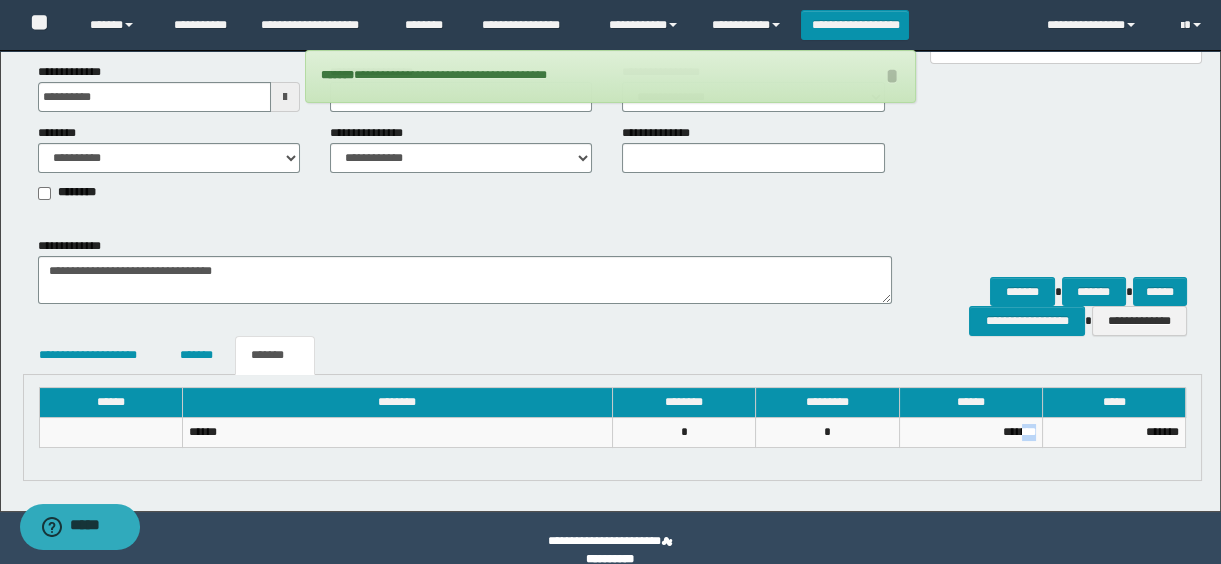 drag, startPoint x: 1015, startPoint y: 437, endPoint x: 1036, endPoint y: 442, distance: 21.587032 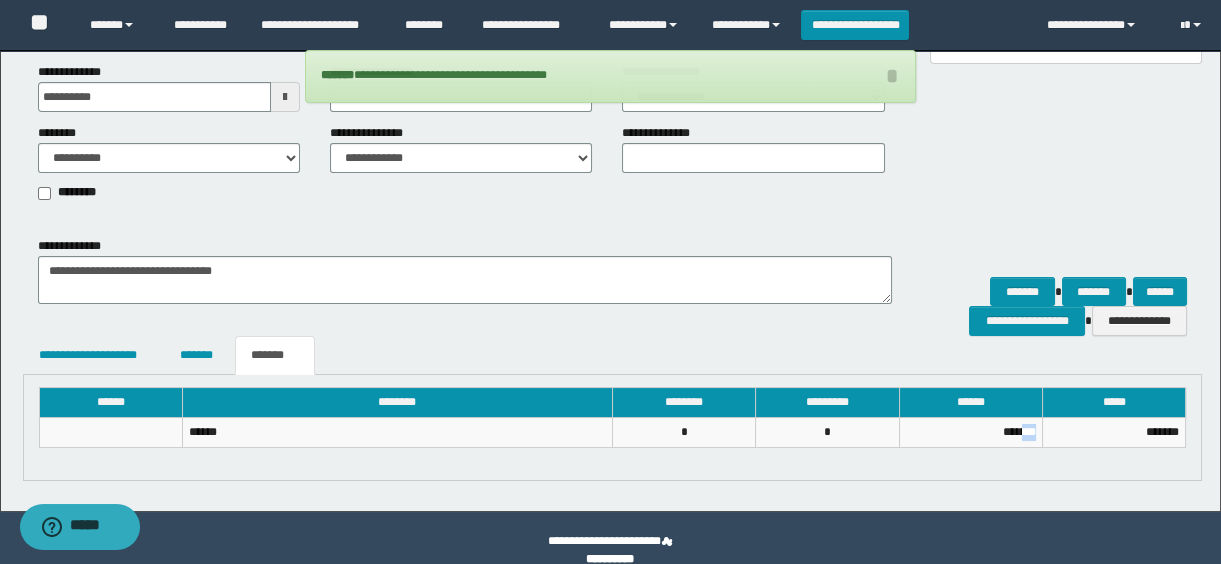 click on "*******" at bounding box center [970, 433] 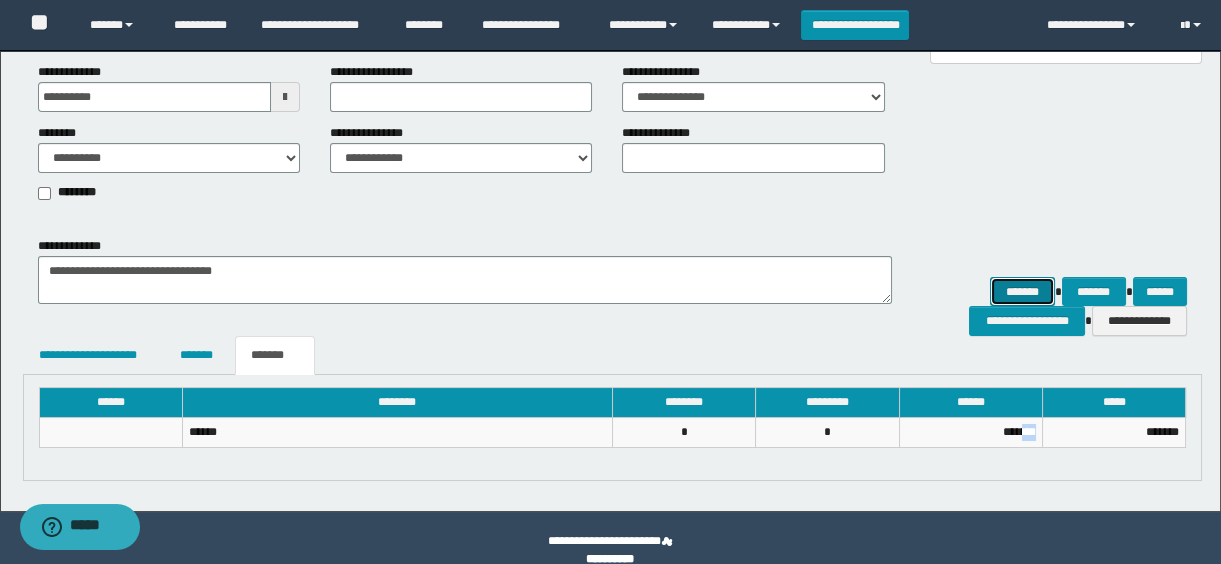 click on "*******" at bounding box center [1022, 292] 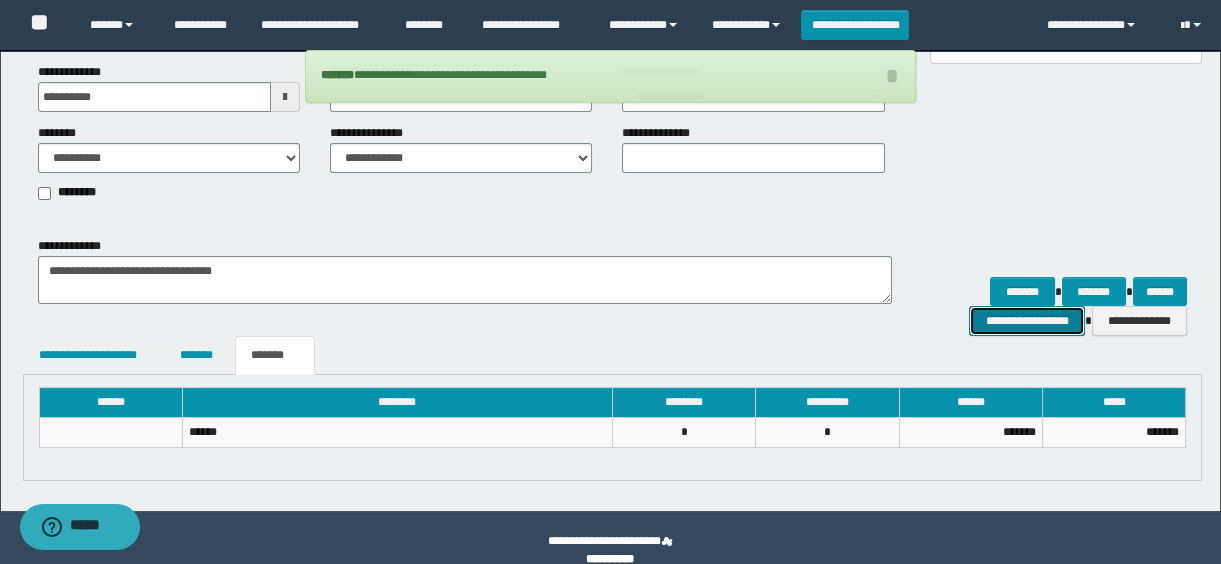 click on "**********" at bounding box center [1026, 321] 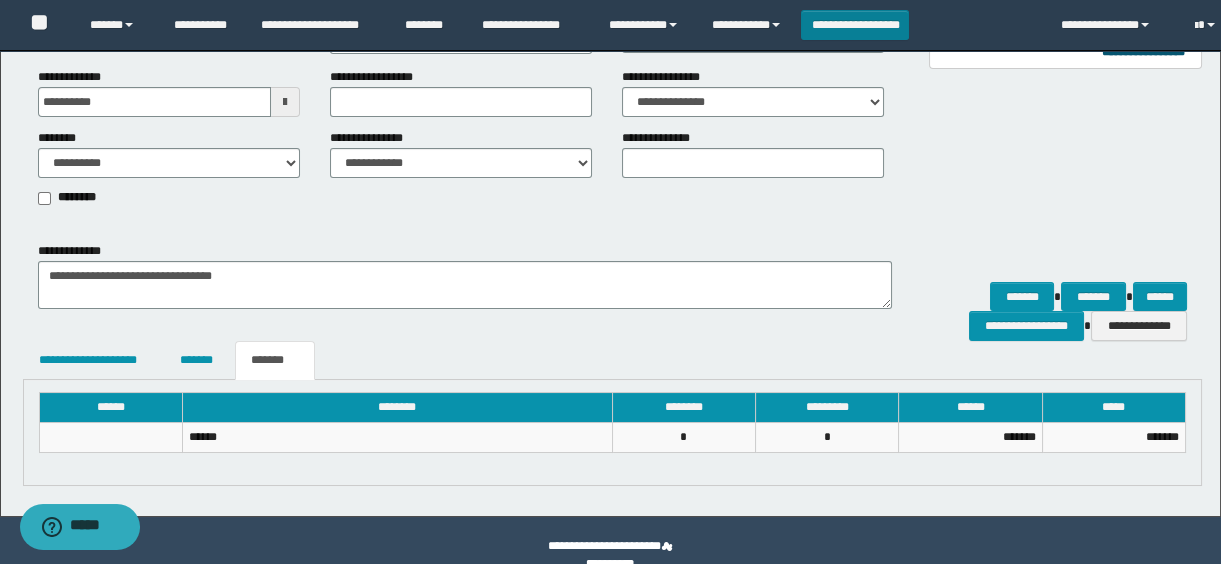 scroll, scrollTop: 181, scrollLeft: 0, axis: vertical 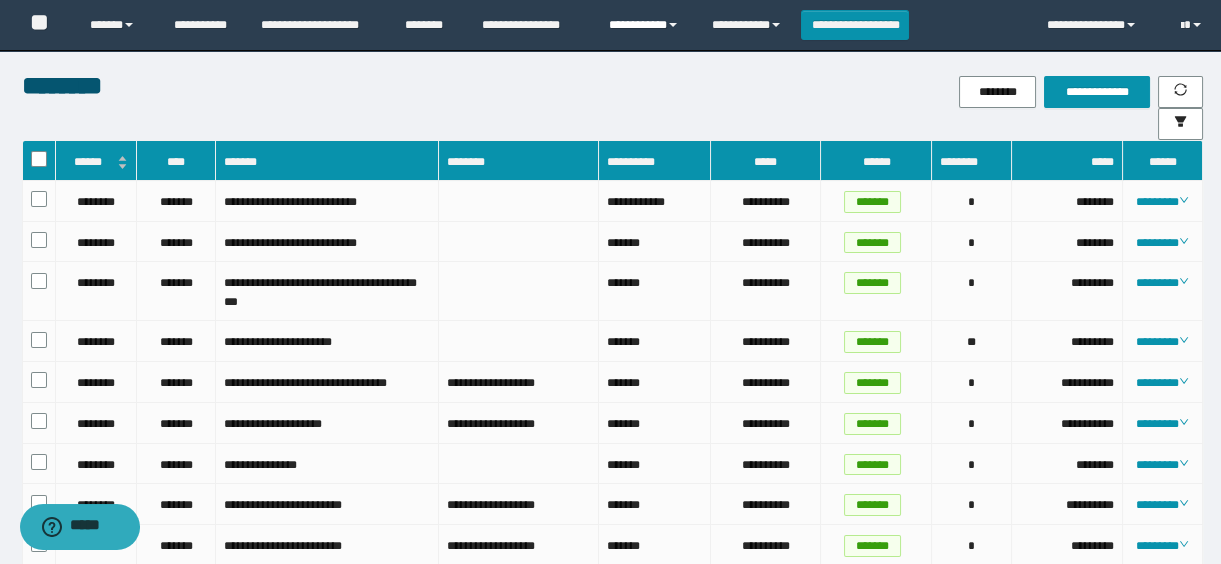 click on "**********" at bounding box center [645, 25] 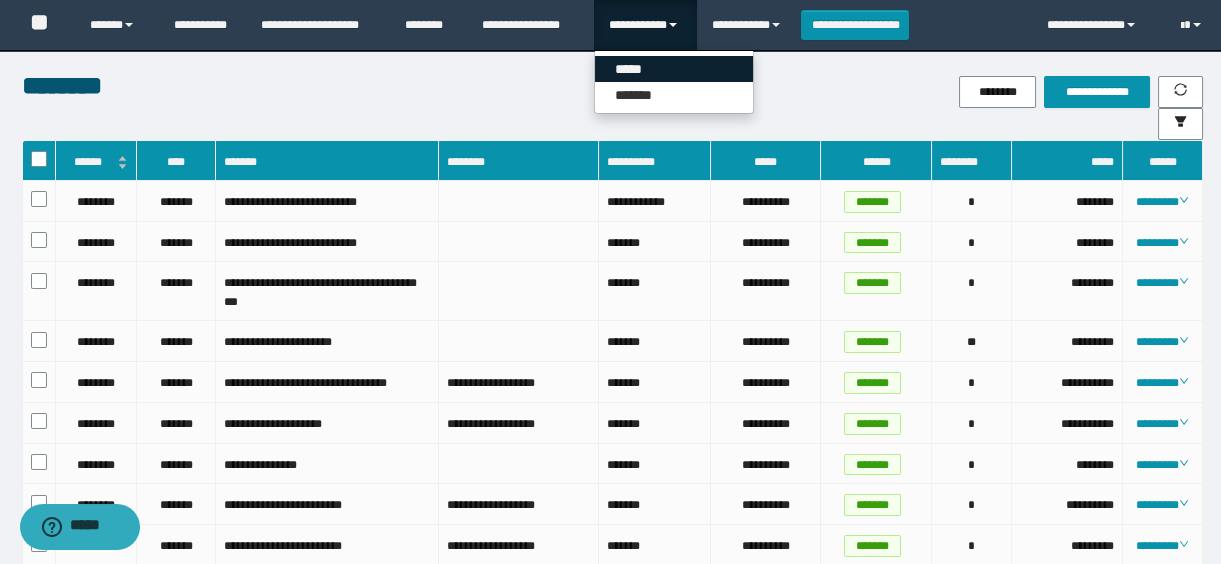 click on "*****" at bounding box center [674, 69] 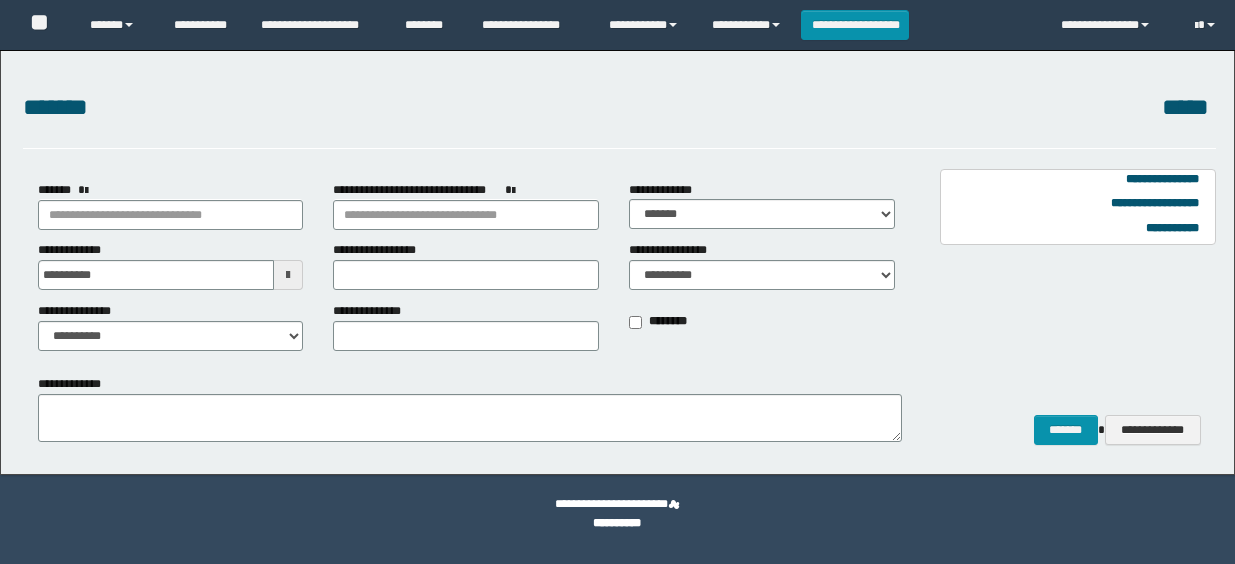 scroll, scrollTop: 0, scrollLeft: 0, axis: both 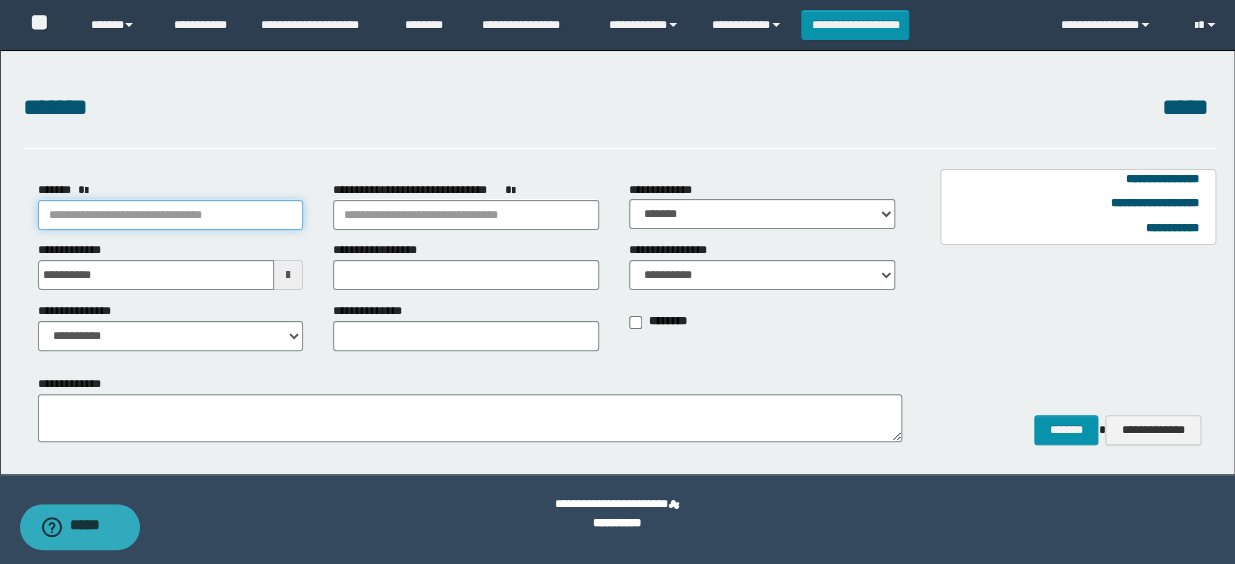 click on "*******" at bounding box center (171, 215) 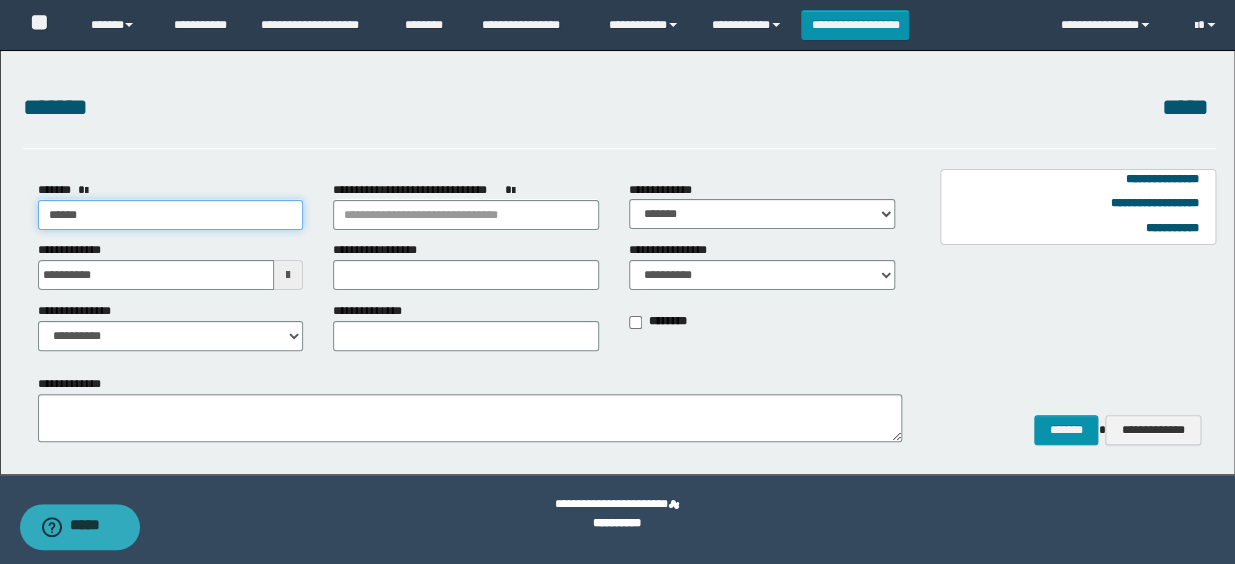 type on "*******" 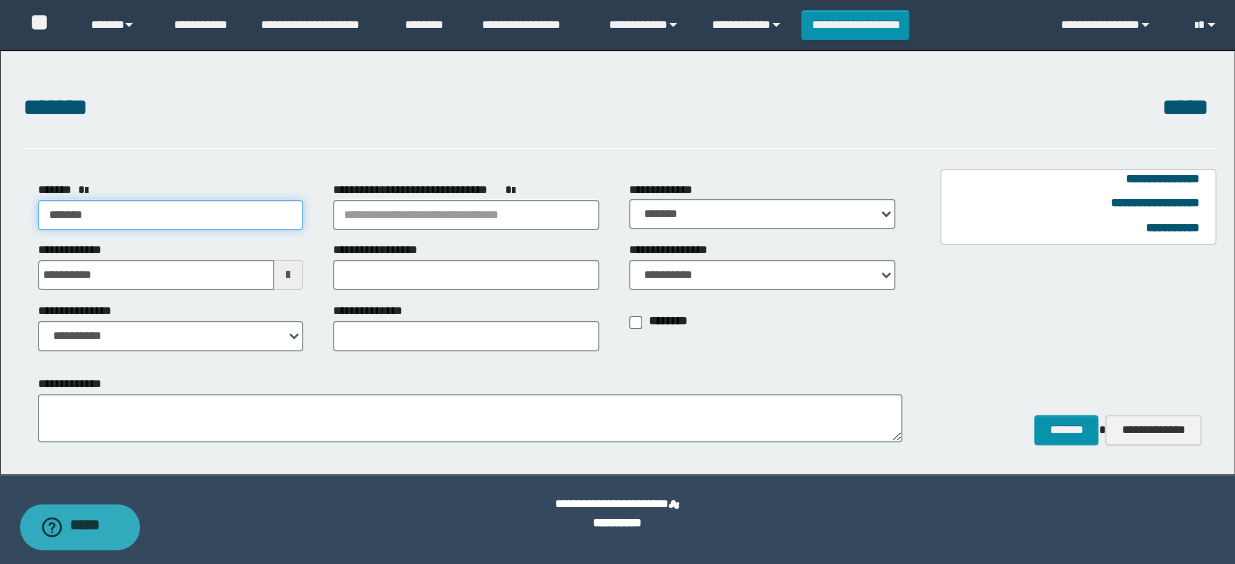 type on "*******" 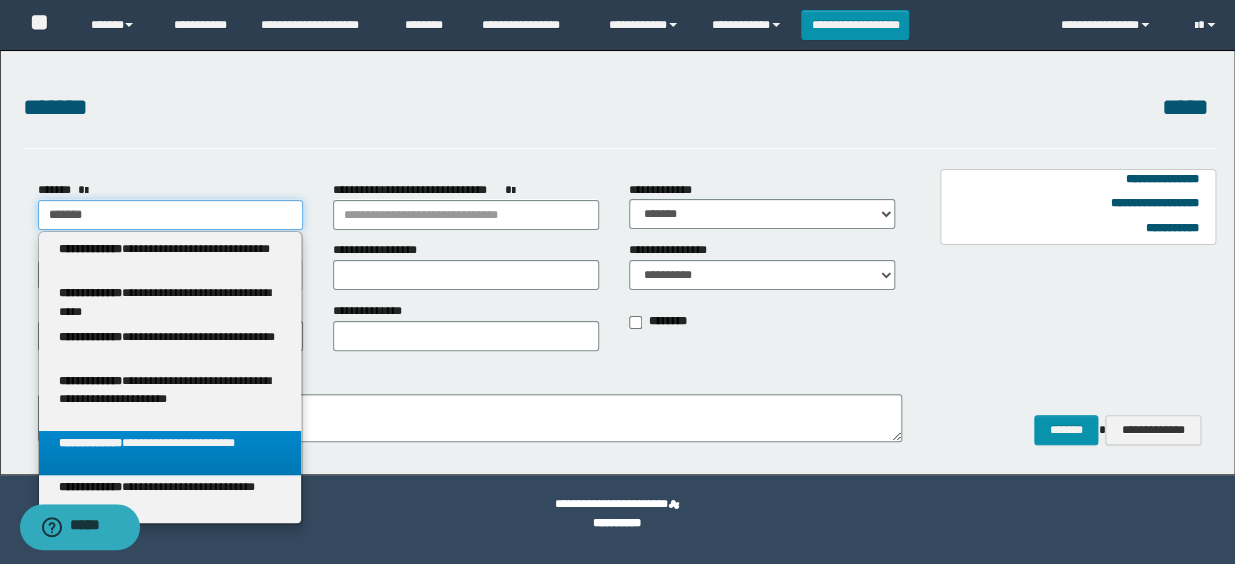 type on "*******" 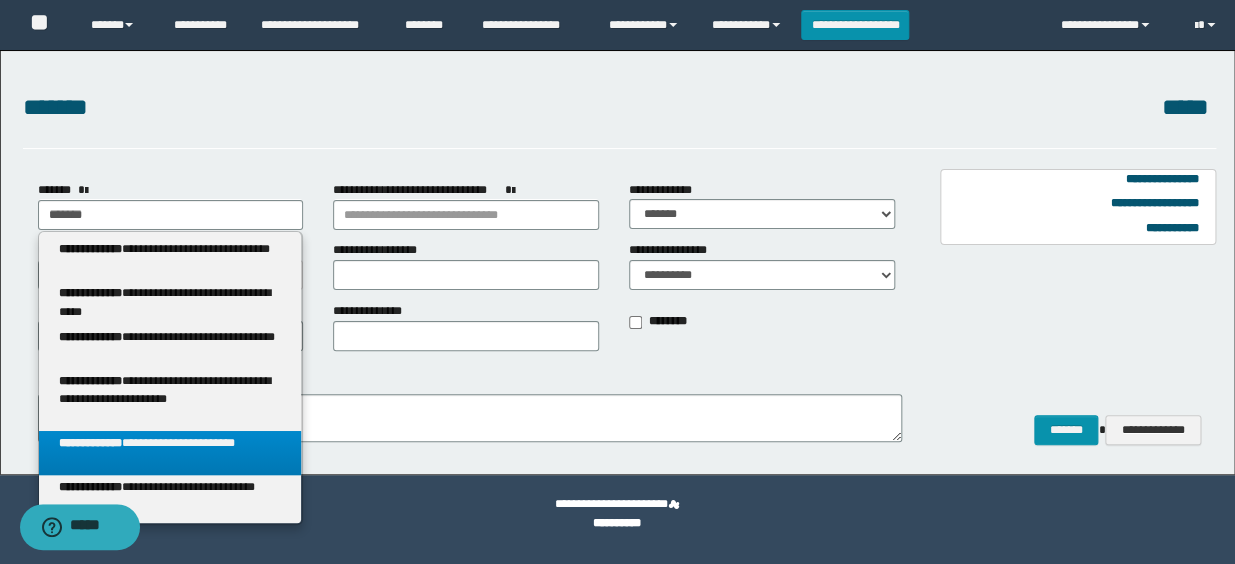 click on "**********" at bounding box center (170, 453) 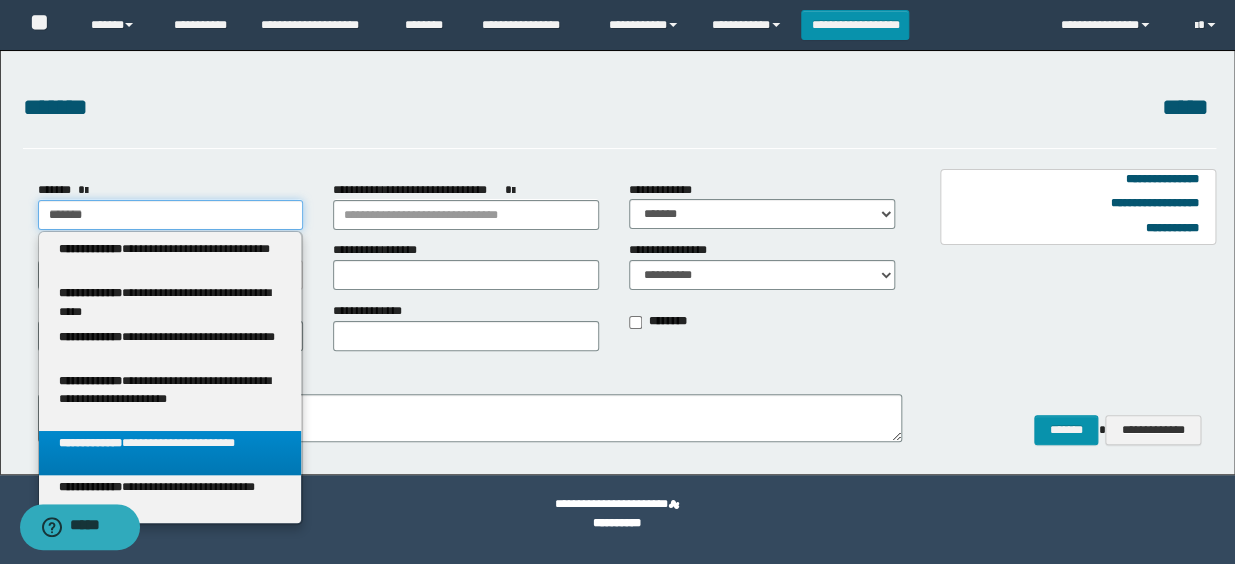 select on "*" 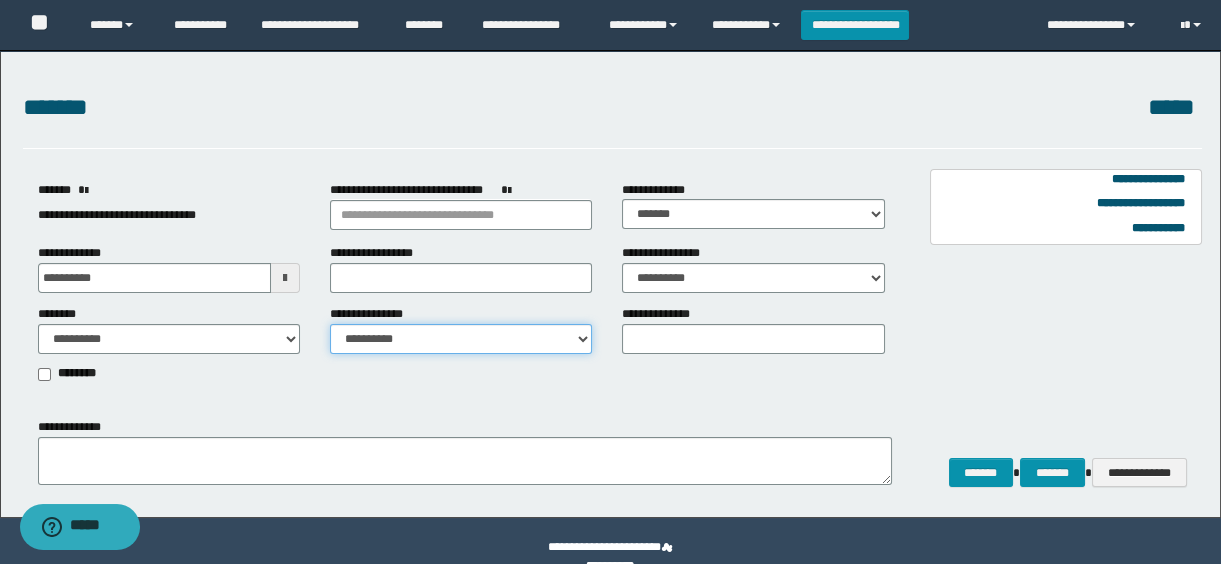 click on "**********" at bounding box center (461, 339) 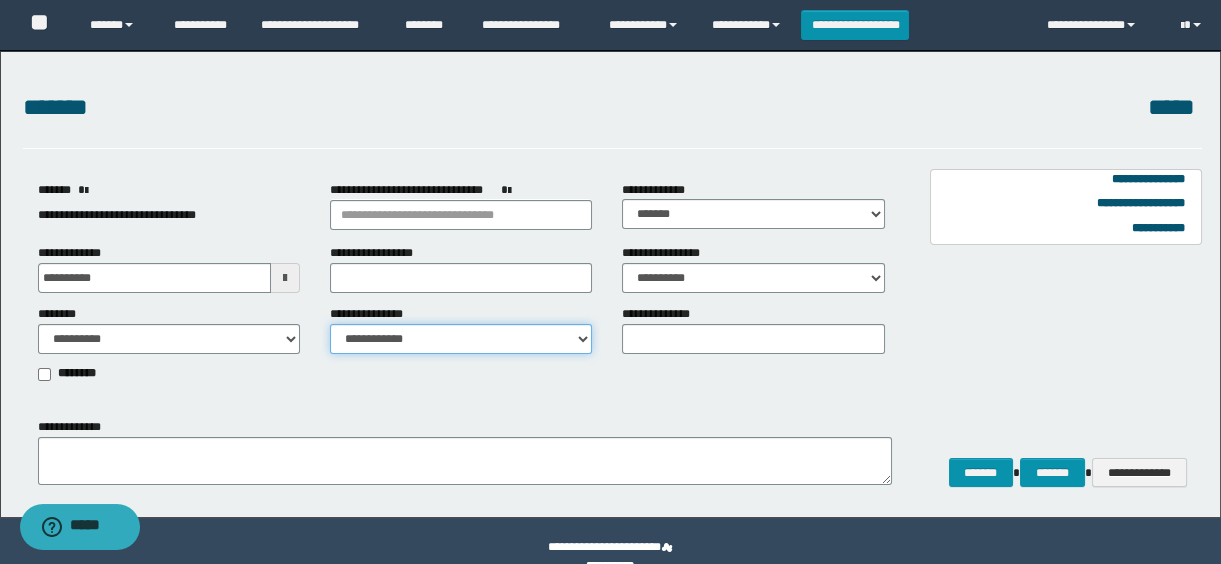 click on "**********" at bounding box center (461, 339) 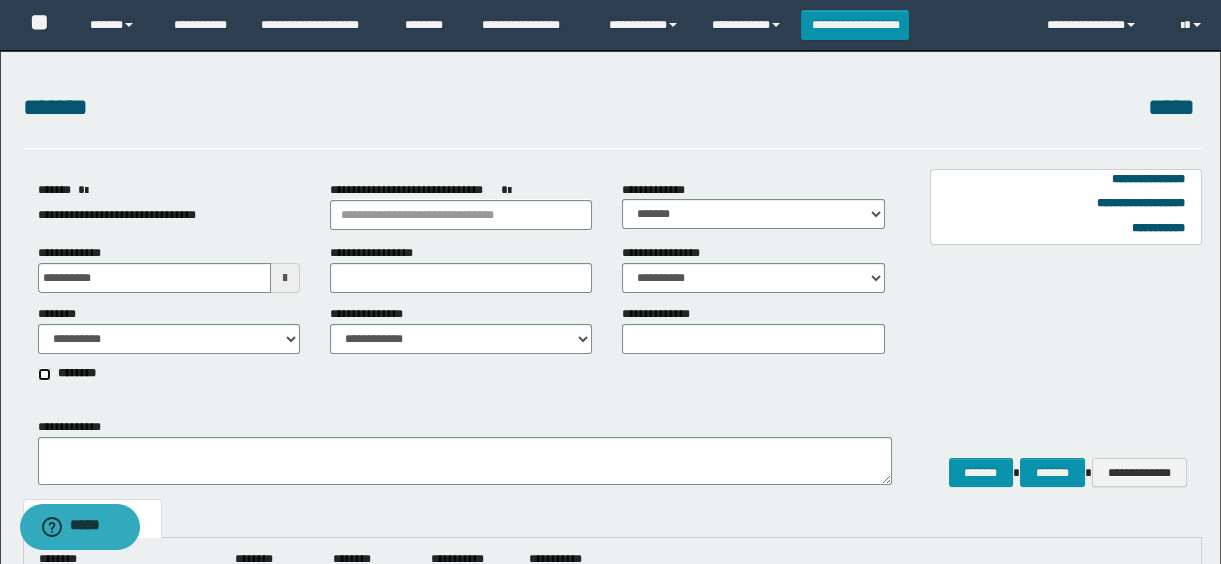 scroll, scrollTop: 295, scrollLeft: 0, axis: vertical 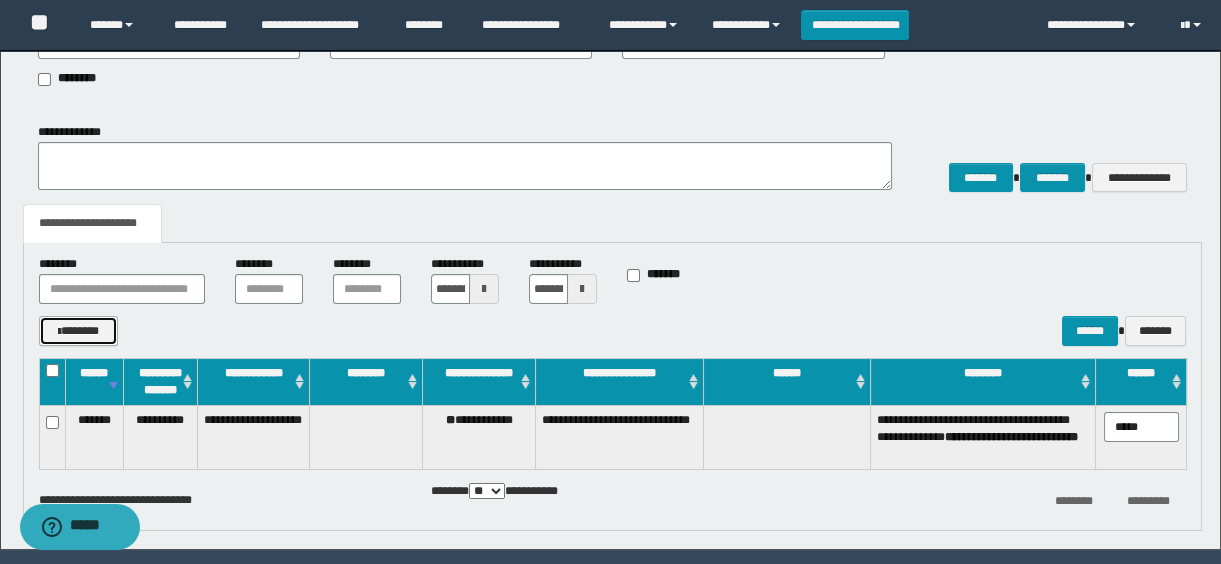 click on "*******" at bounding box center [79, 331] 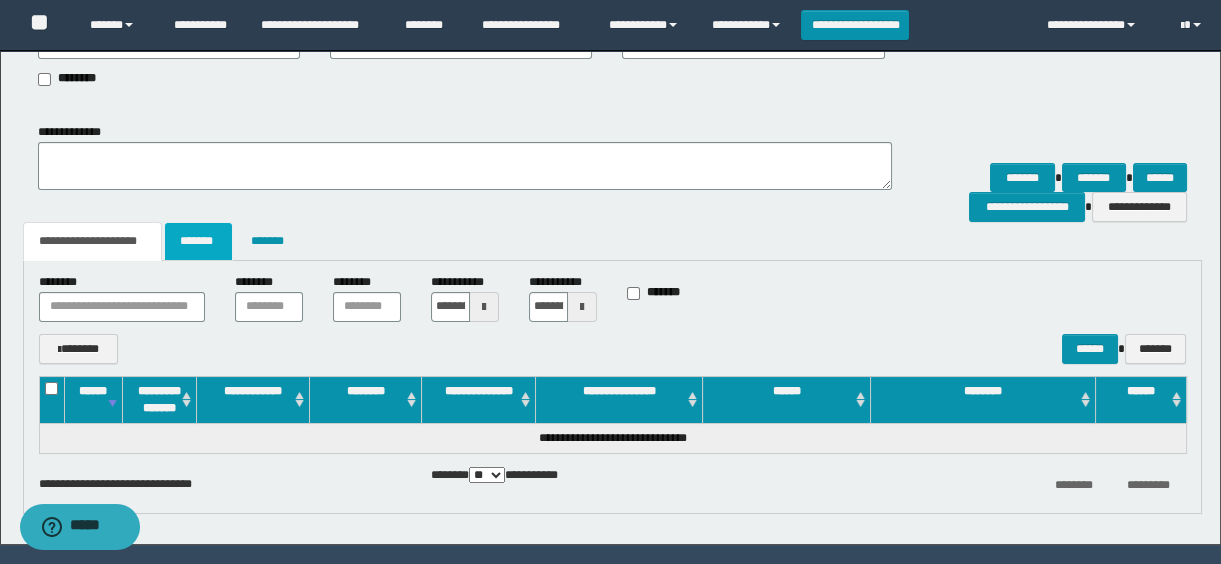 click on "*******" at bounding box center (198, 241) 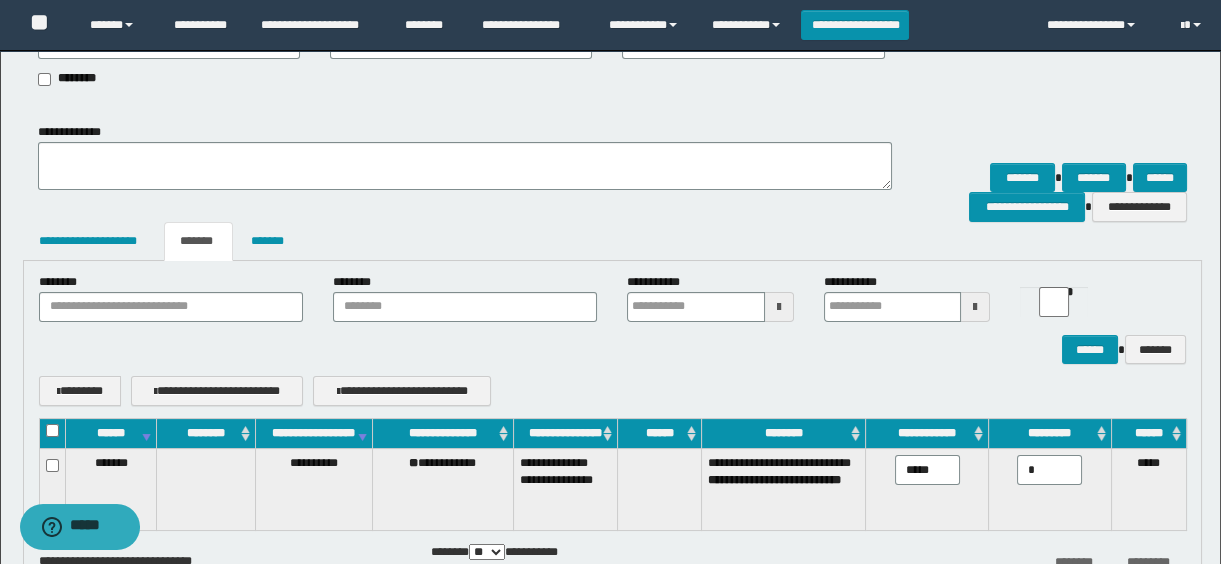scroll, scrollTop: 430, scrollLeft: 0, axis: vertical 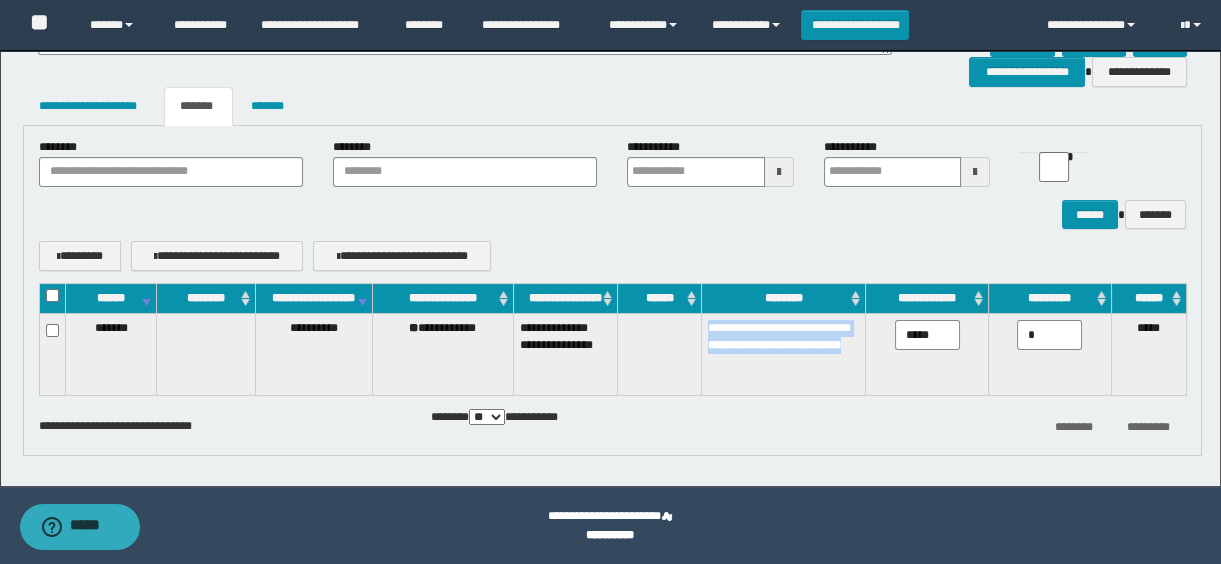 drag, startPoint x: 714, startPoint y: 355, endPoint x: 817, endPoint y: 390, distance: 108.78419 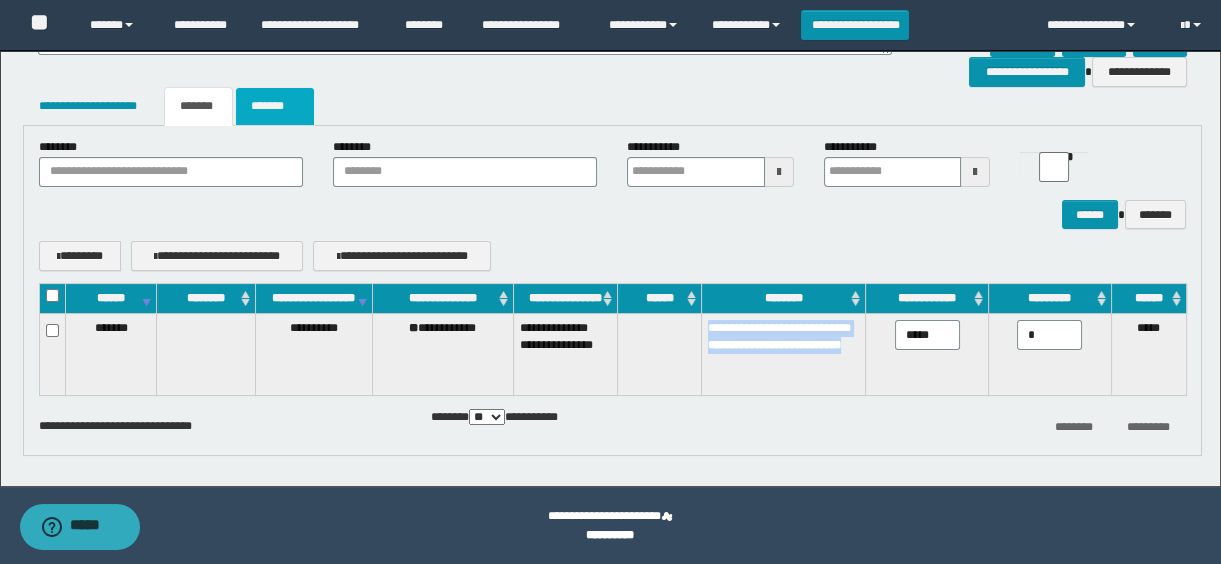 scroll, scrollTop: 249, scrollLeft: 0, axis: vertical 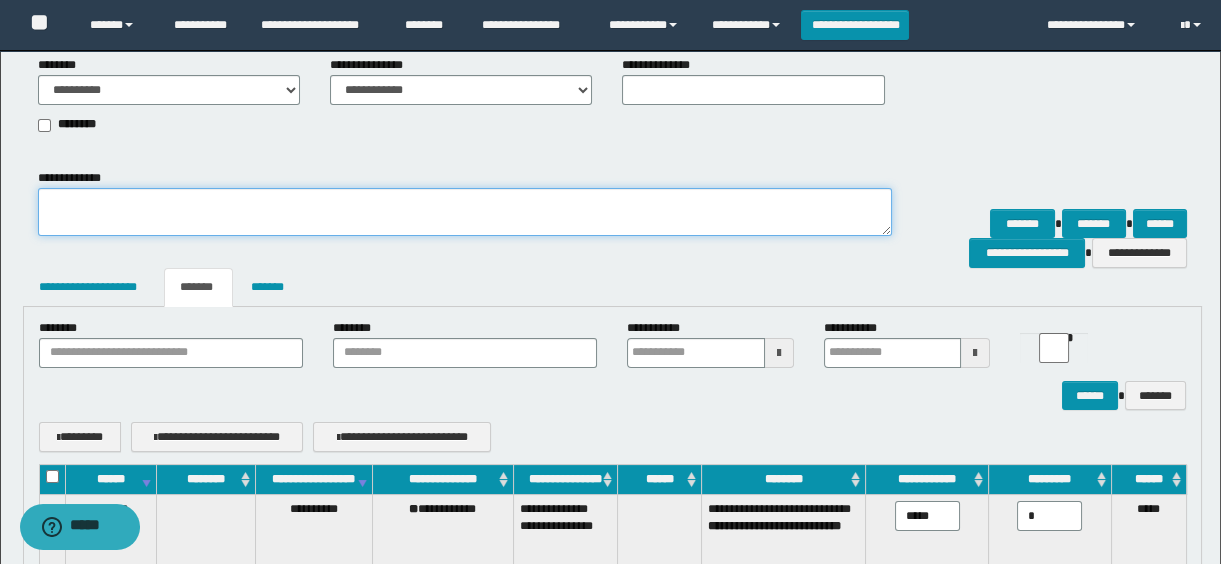 click on "**********" at bounding box center [465, 212] 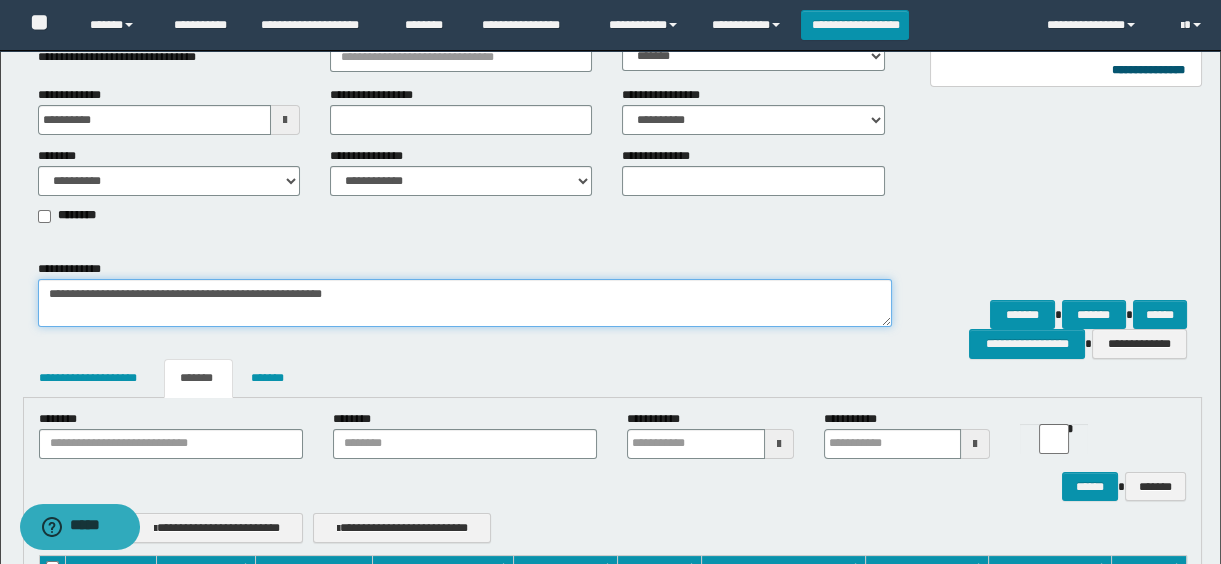 scroll, scrollTop: 67, scrollLeft: 0, axis: vertical 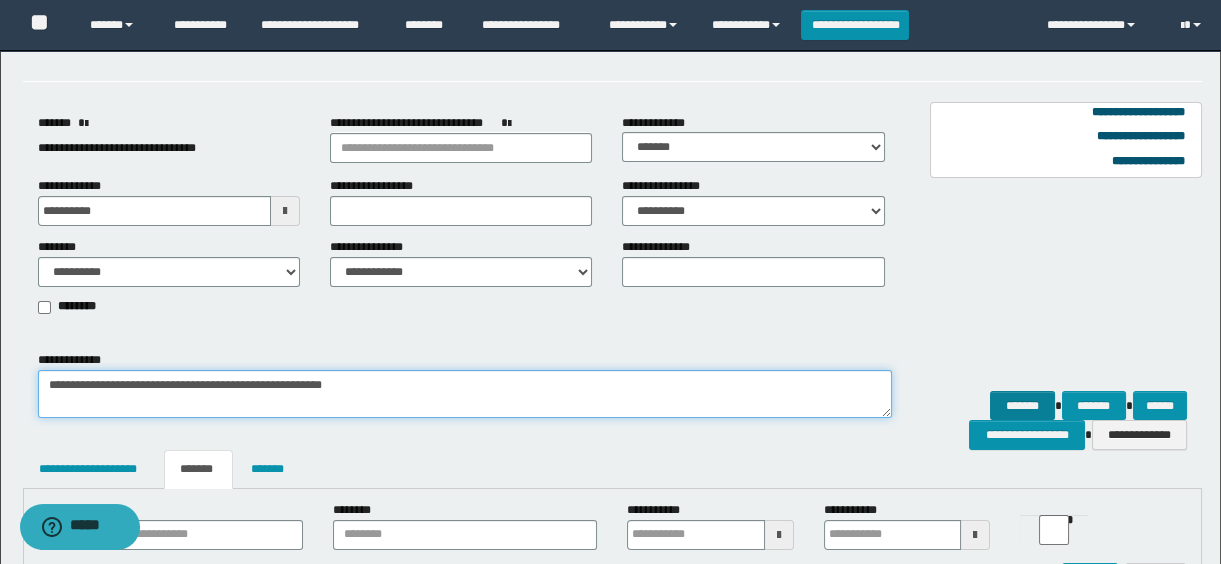 type on "**********" 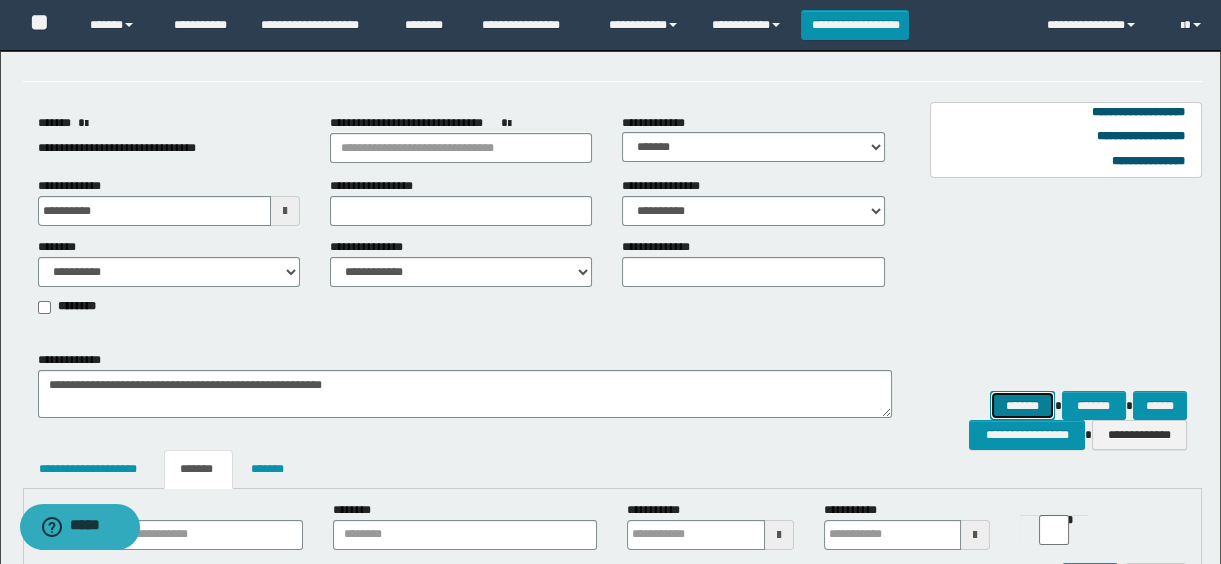click on "*******" at bounding box center [1022, 406] 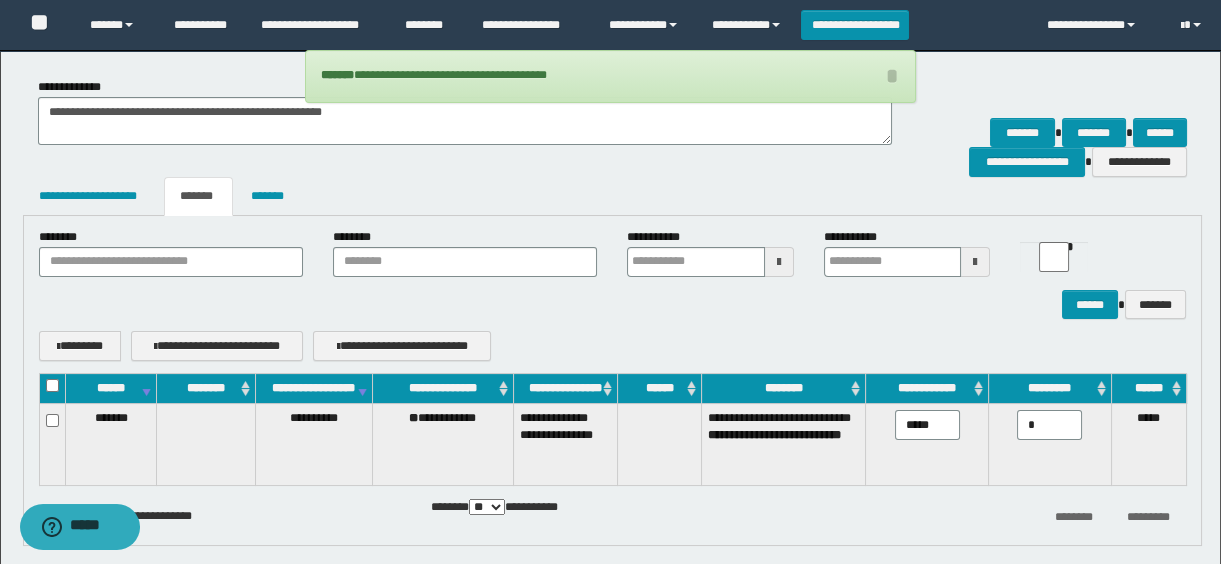 scroll, scrollTop: 67, scrollLeft: 0, axis: vertical 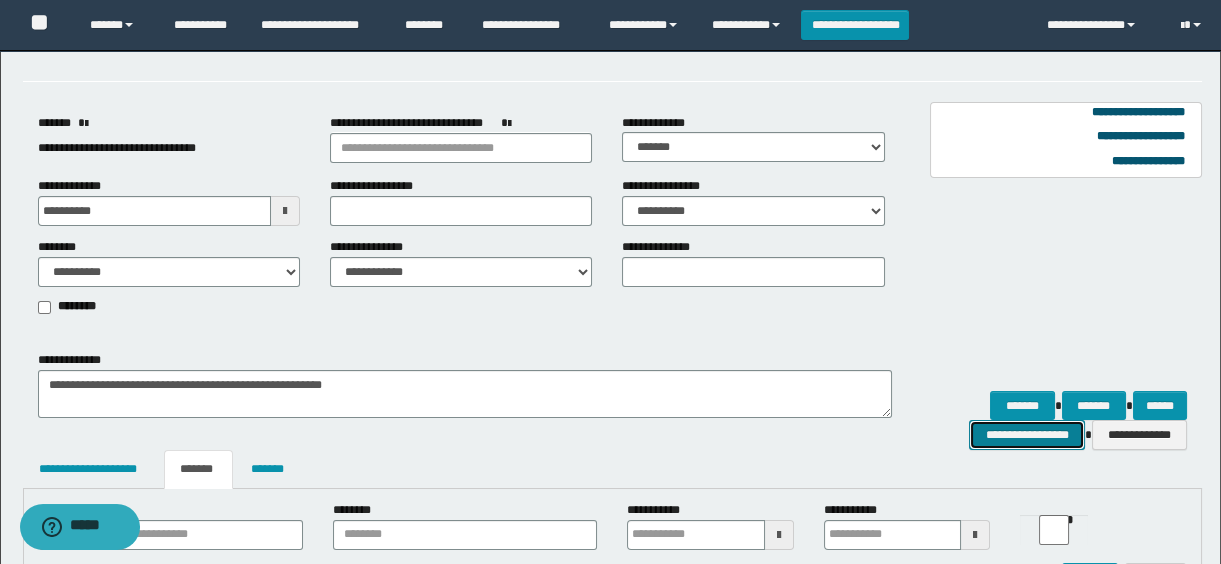 click on "**********" at bounding box center [1026, 435] 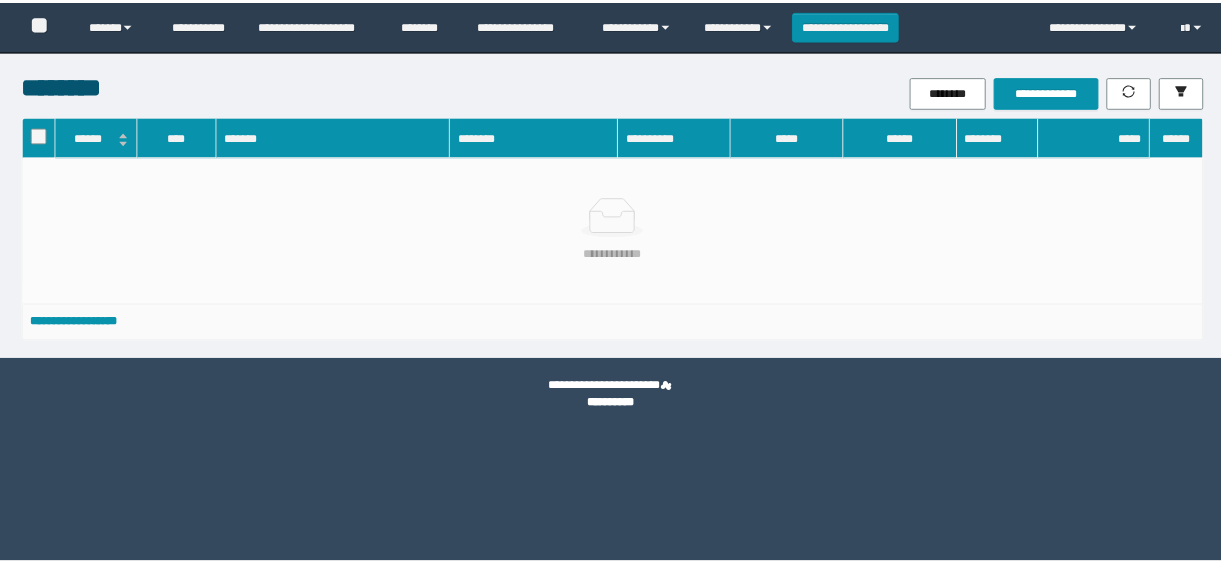 scroll, scrollTop: 0, scrollLeft: 0, axis: both 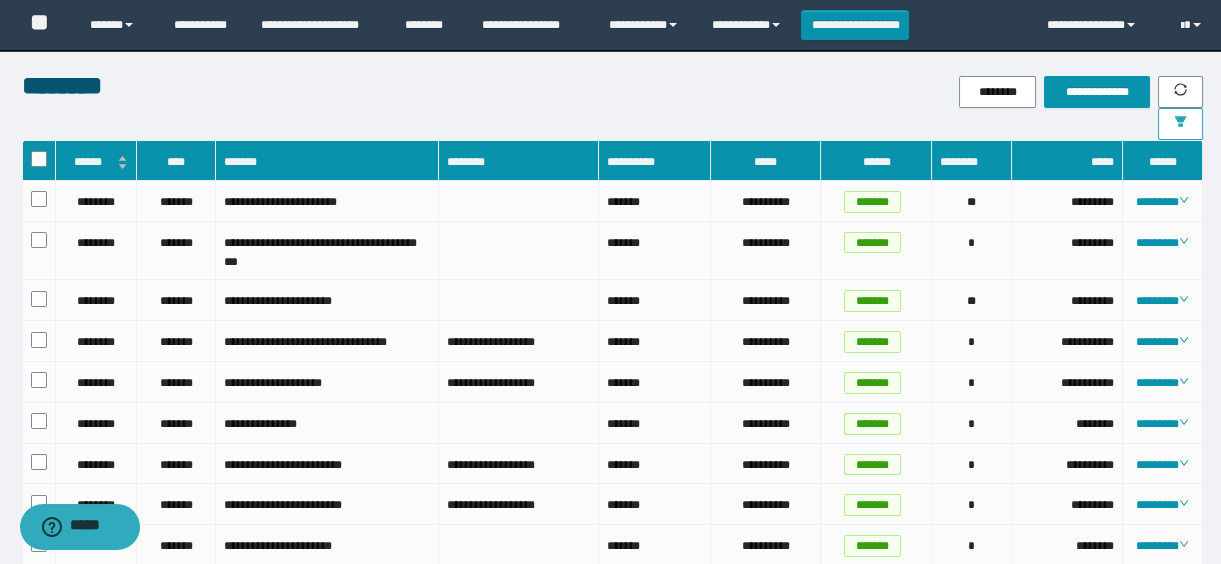 click at bounding box center [1180, 124] 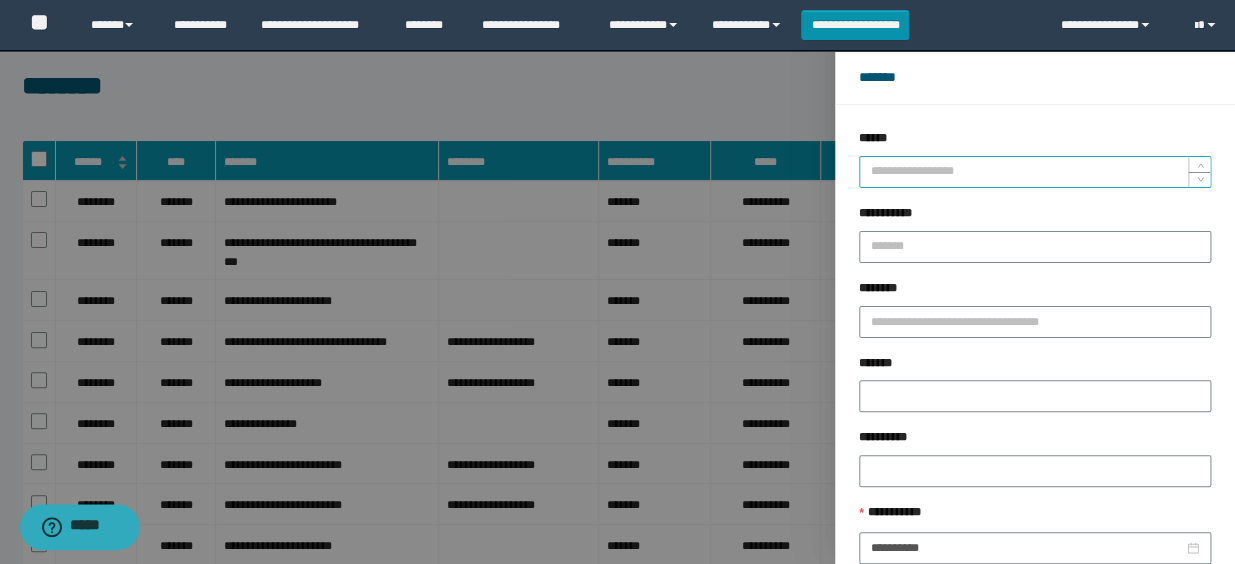 click on "******" at bounding box center (1035, 172) 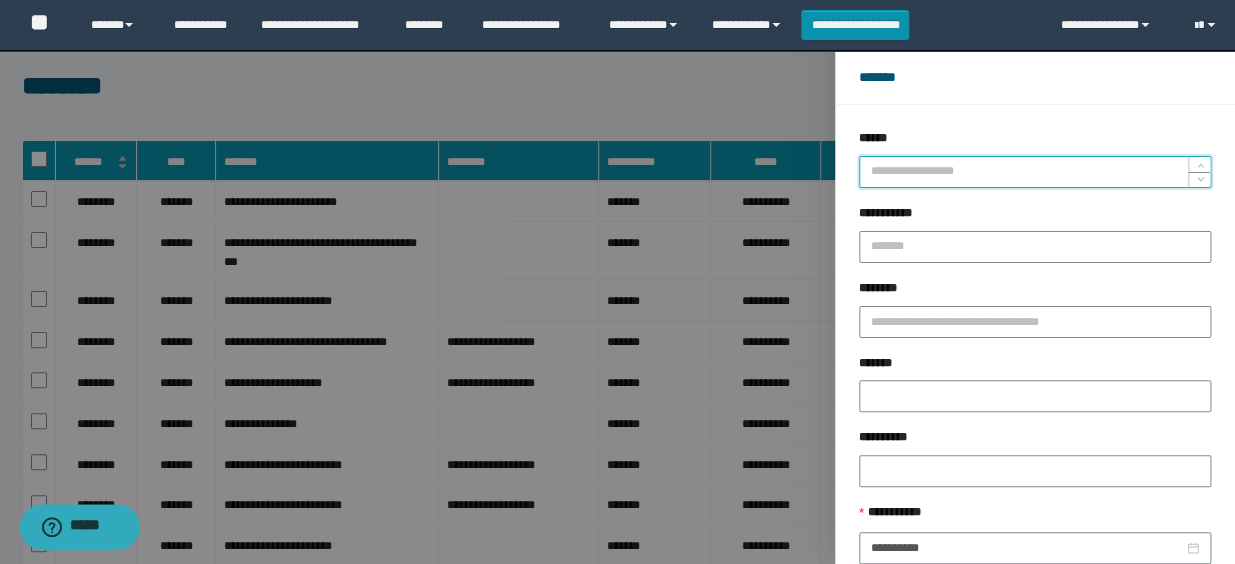 click at bounding box center (617, 282) 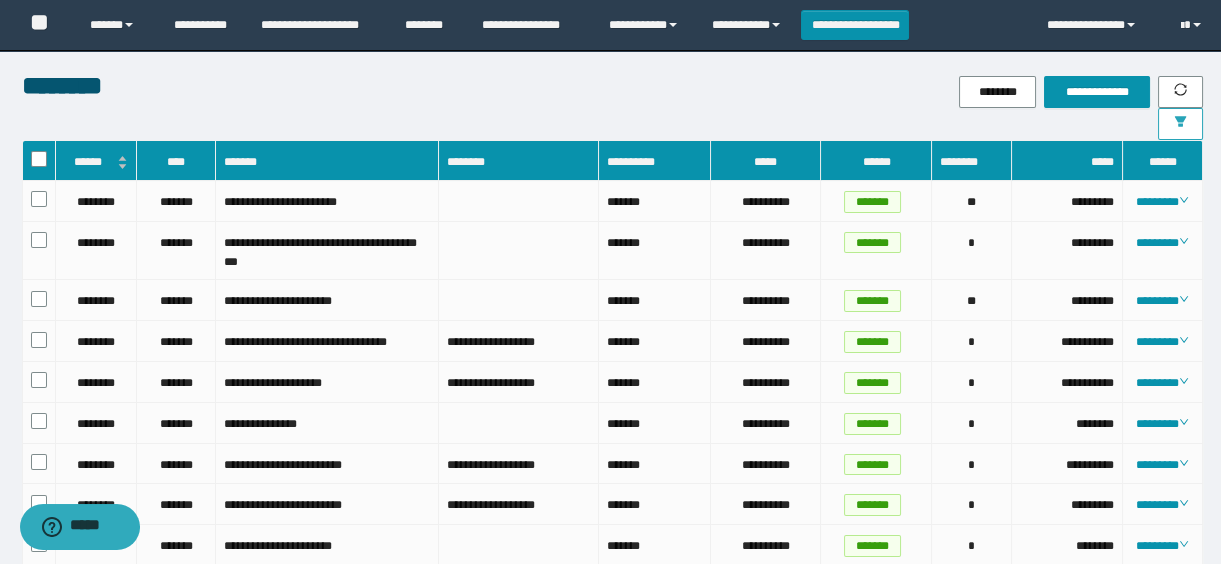 click 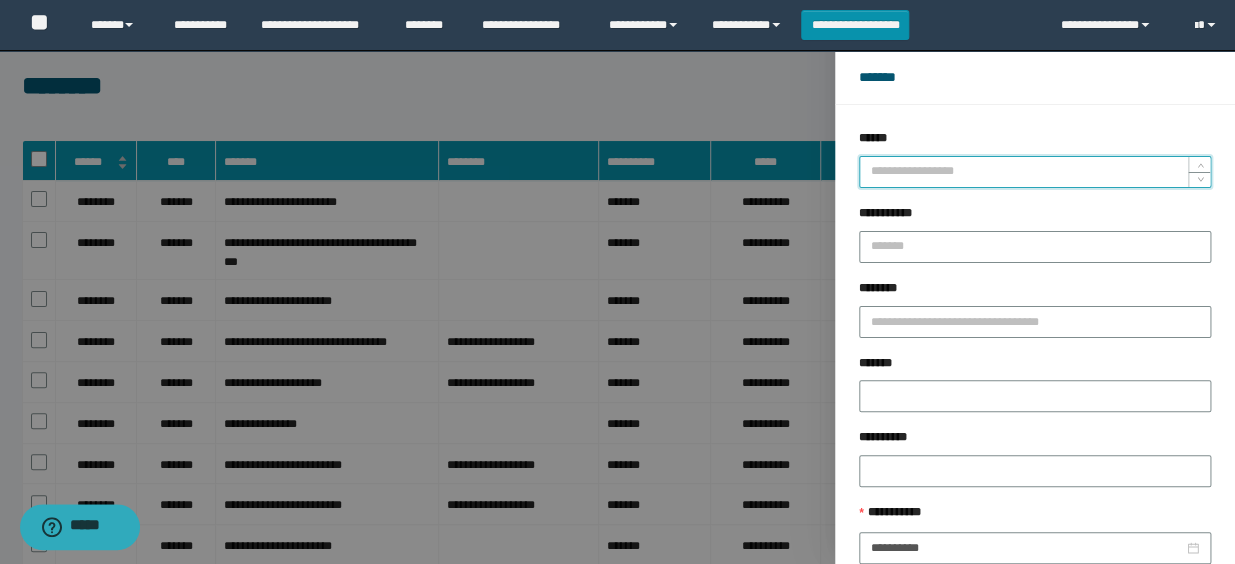 click on "******" at bounding box center (1035, 172) 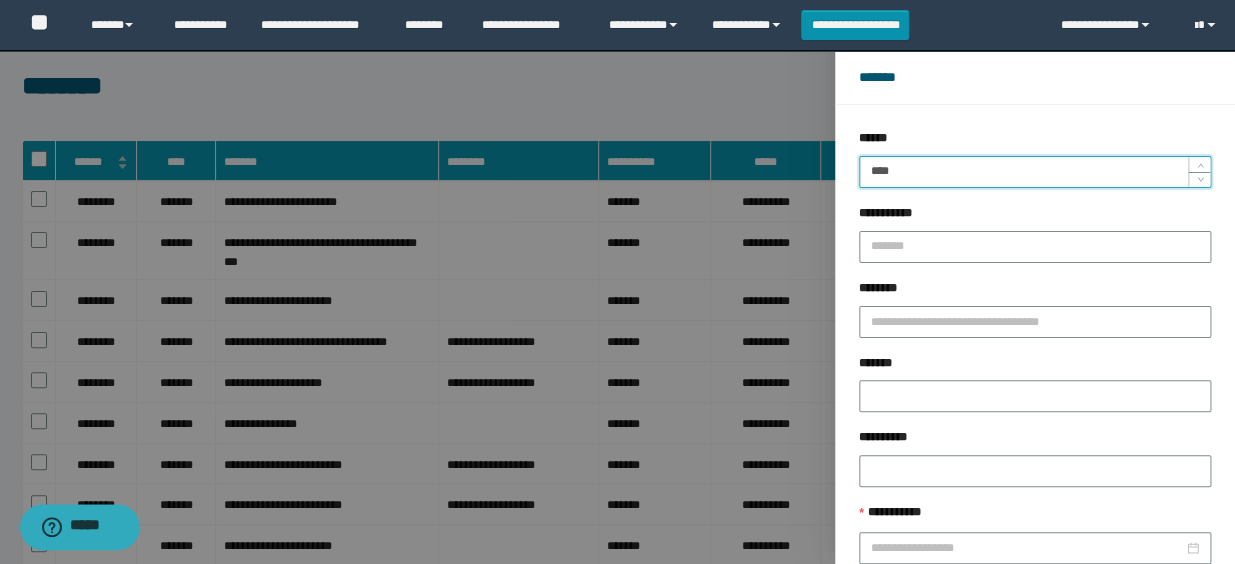 type on "****" 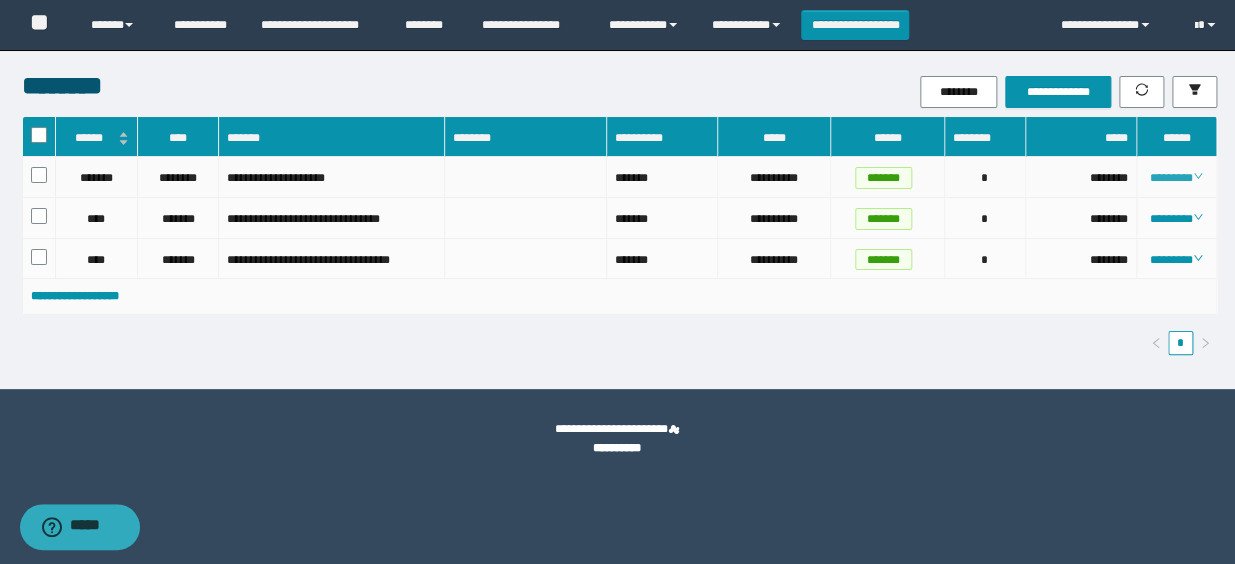 click on "********" at bounding box center [1176, 178] 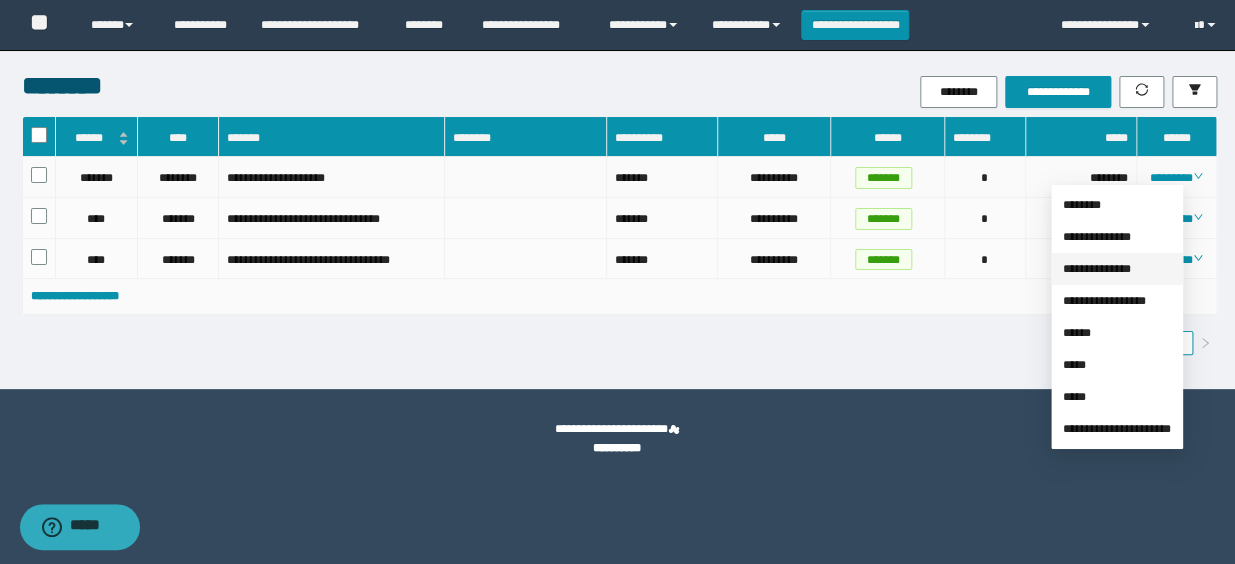 click on "**********" at bounding box center (1097, 269) 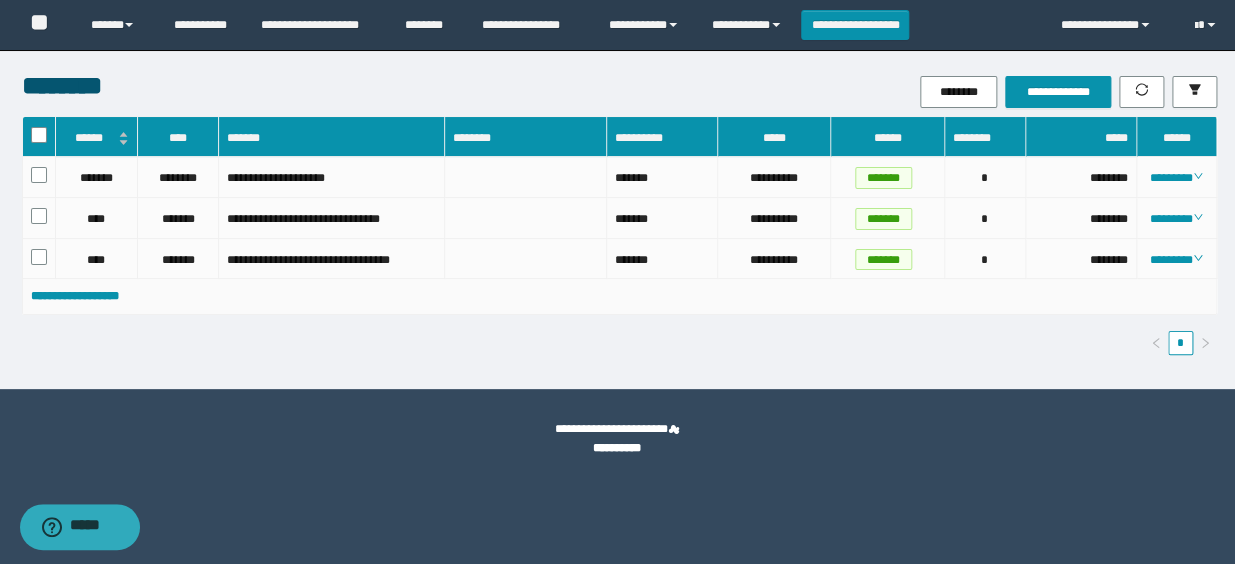 click on "********" at bounding box center (470, 85) 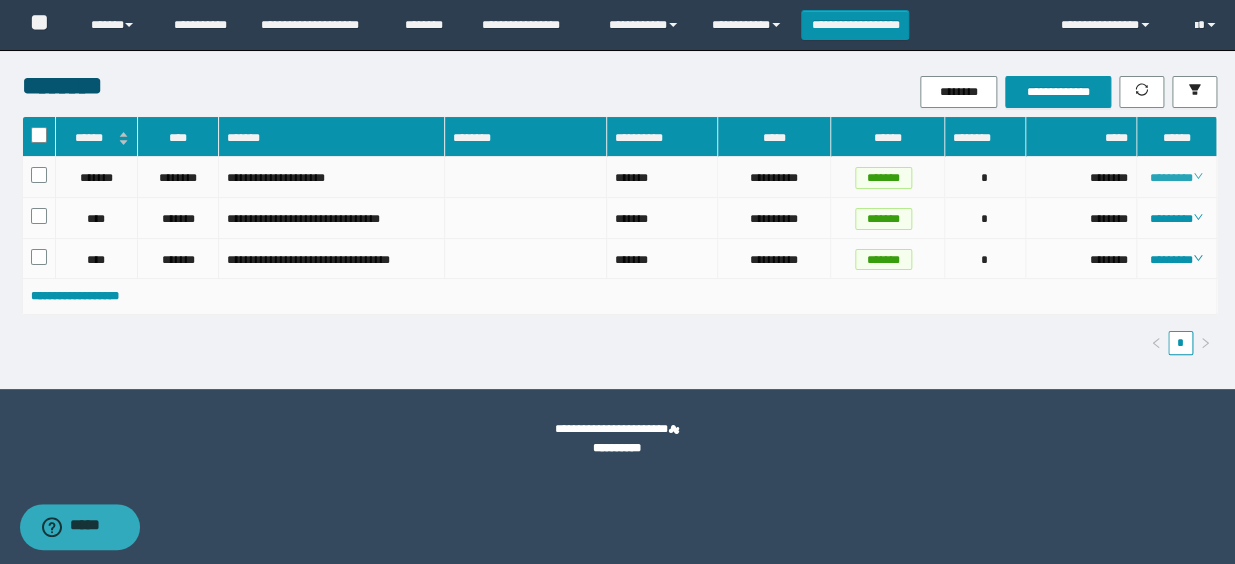 click on "********" at bounding box center (1176, 178) 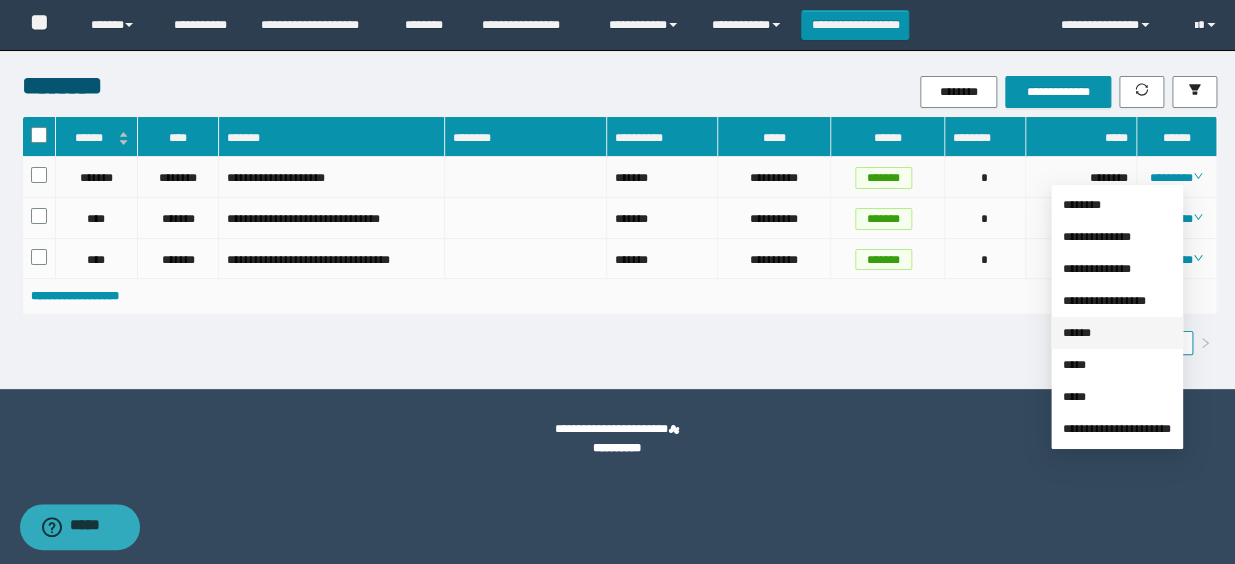 click on "******" at bounding box center (1077, 333) 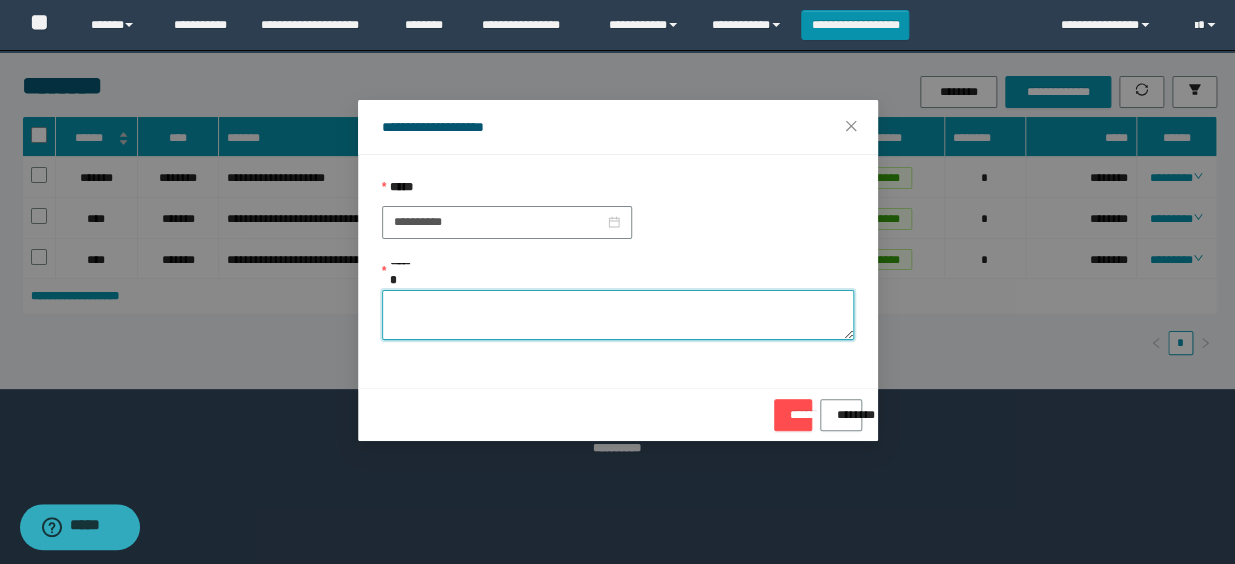 click on "******" at bounding box center (618, 315) 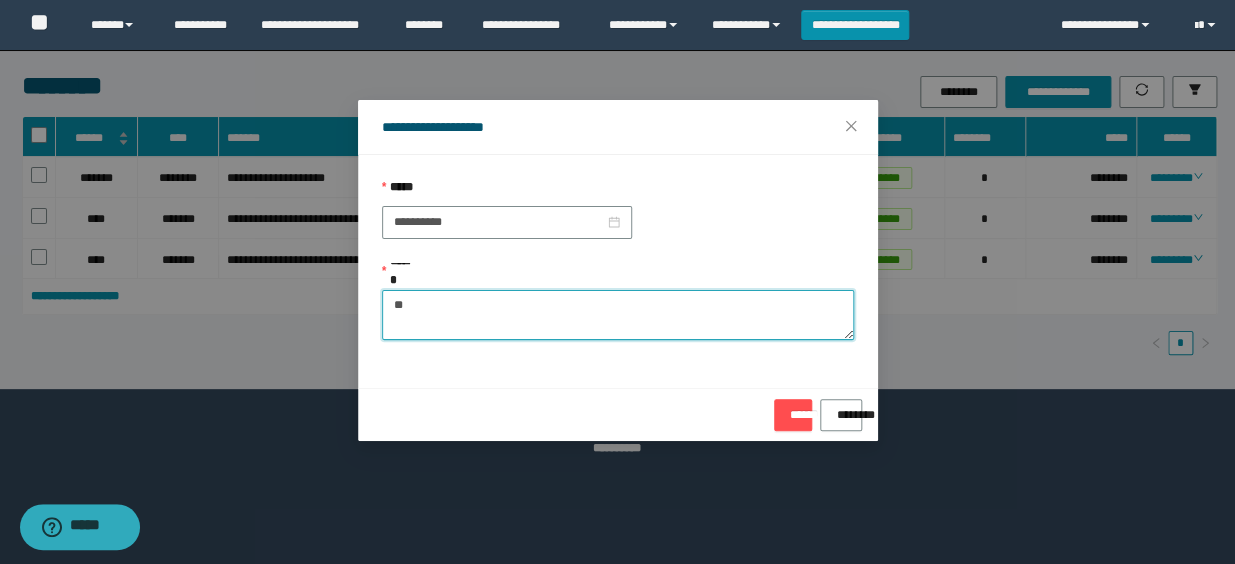 type on "*" 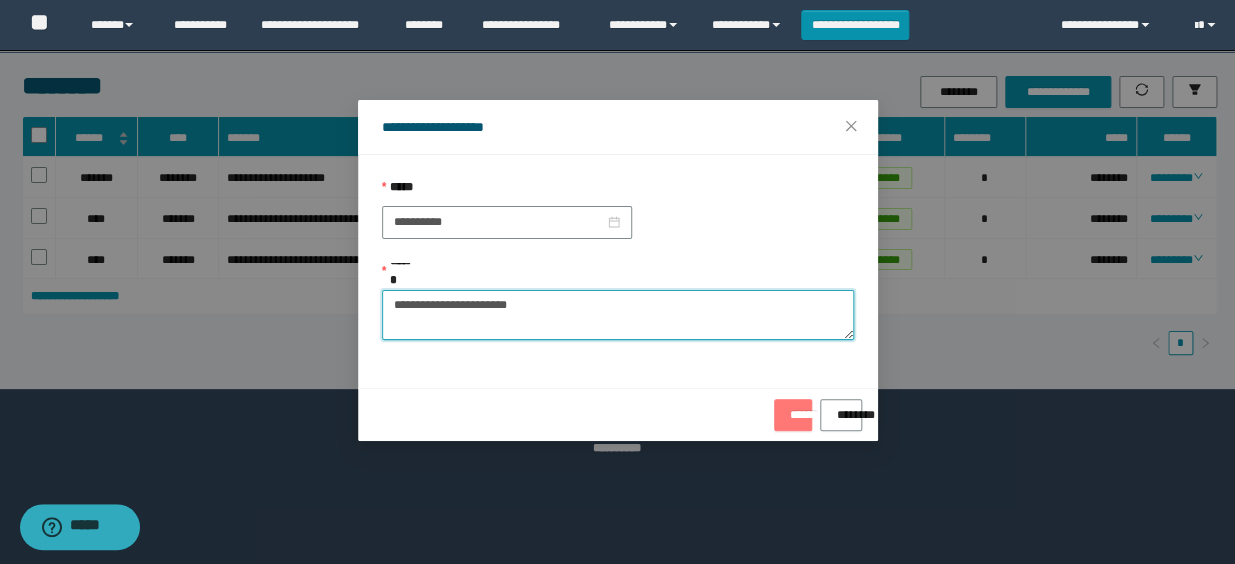type on "**********" 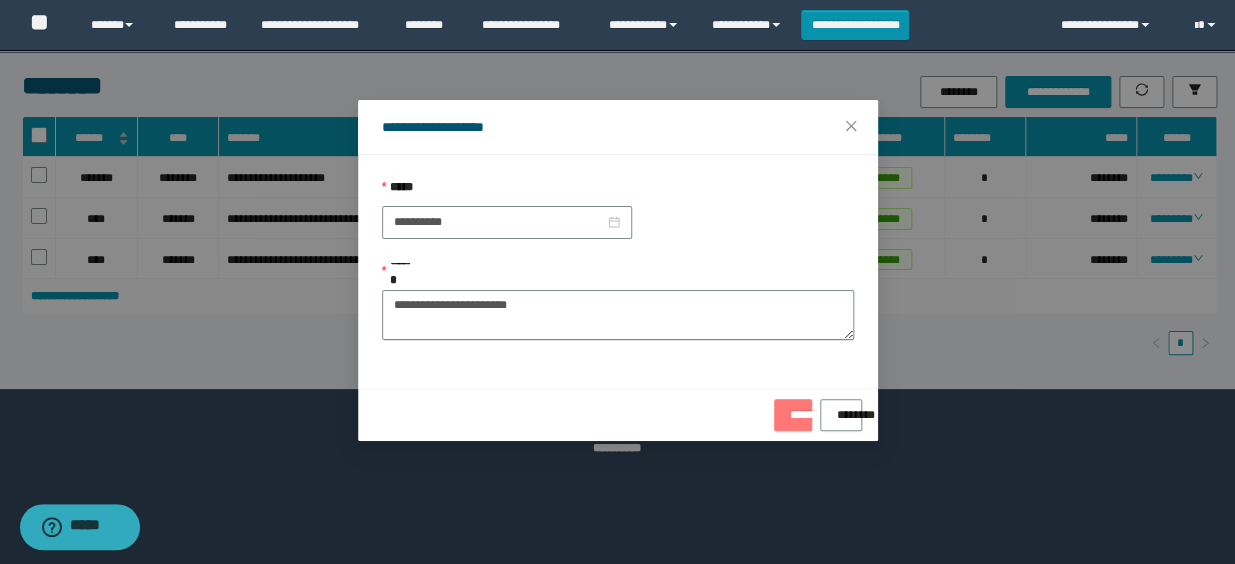 click on "******" at bounding box center [793, 408] 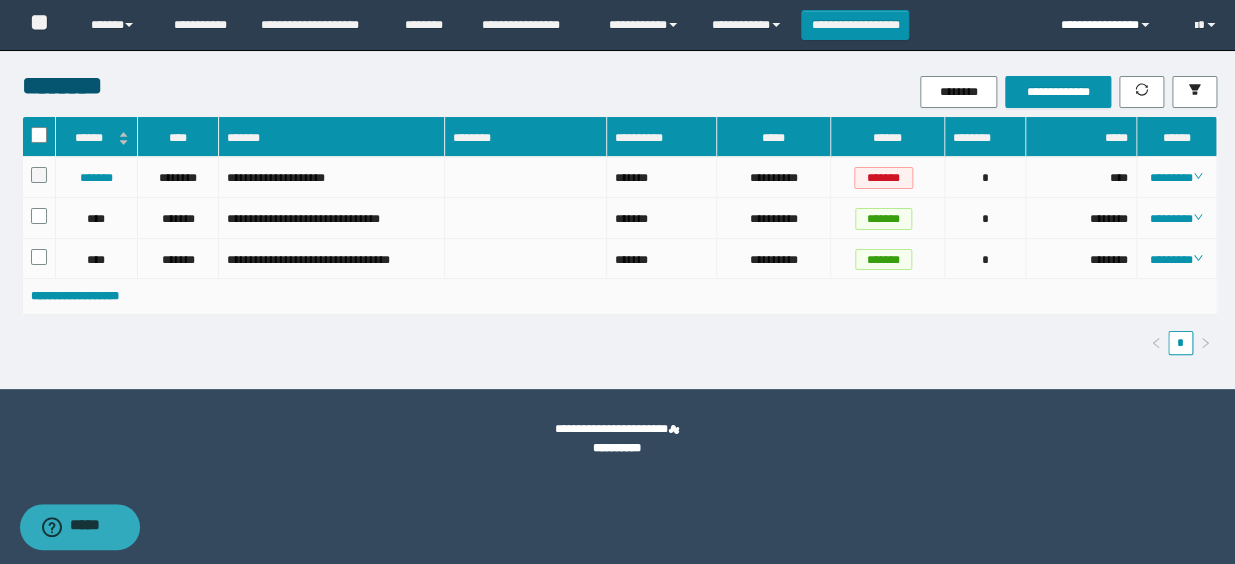click on "**********" at bounding box center [1113, 25] 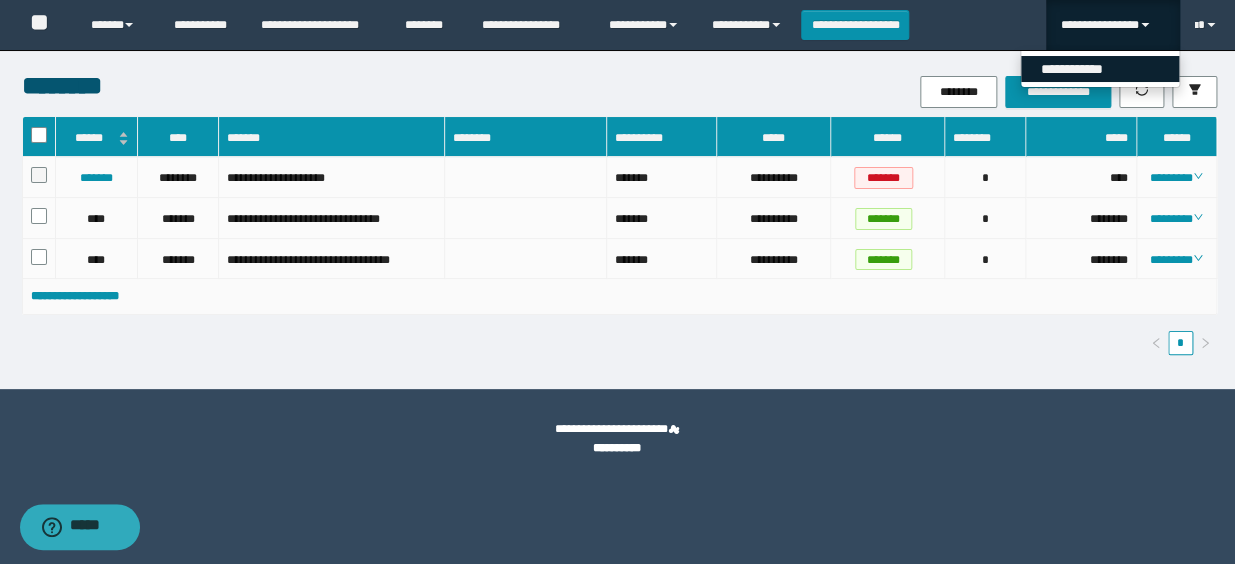 click on "**********" at bounding box center (1100, 69) 